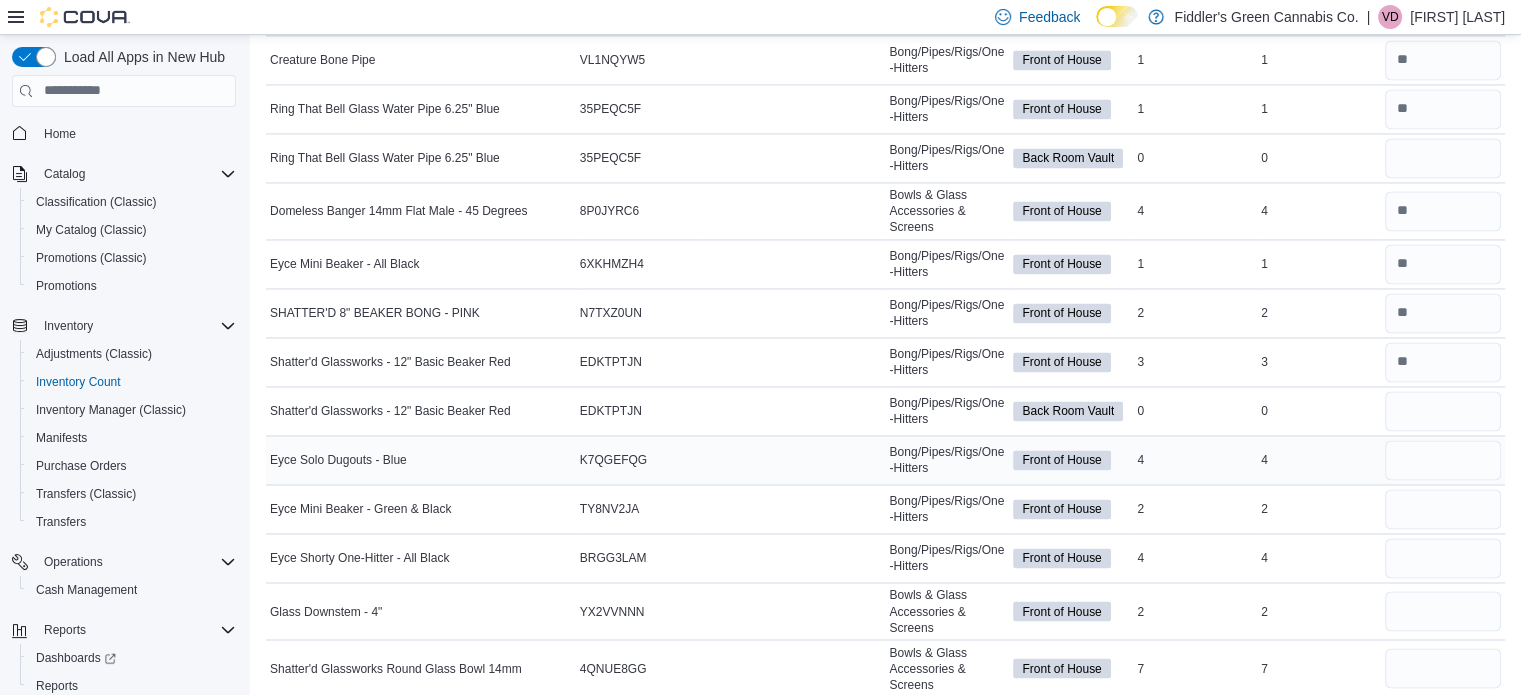 scroll, scrollTop: 3197, scrollLeft: 0, axis: vertical 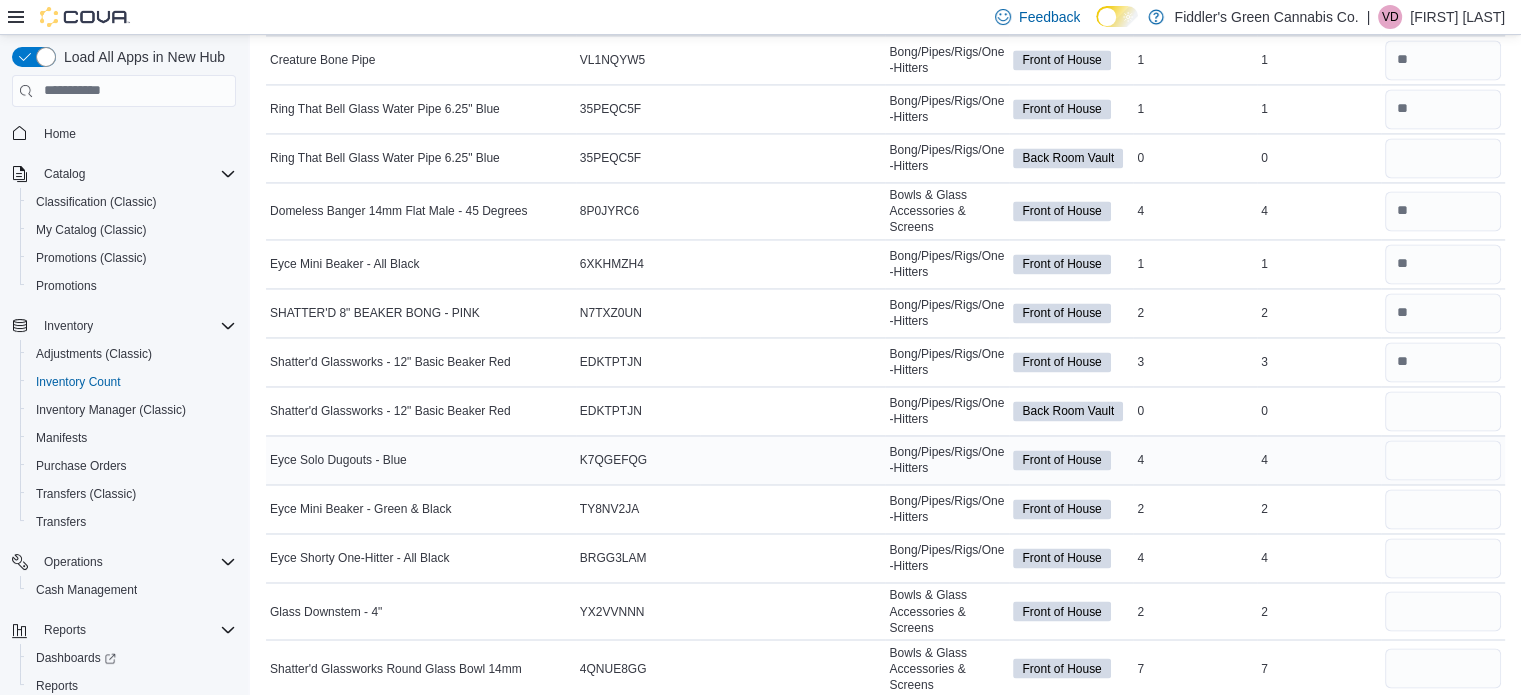 type on "*" 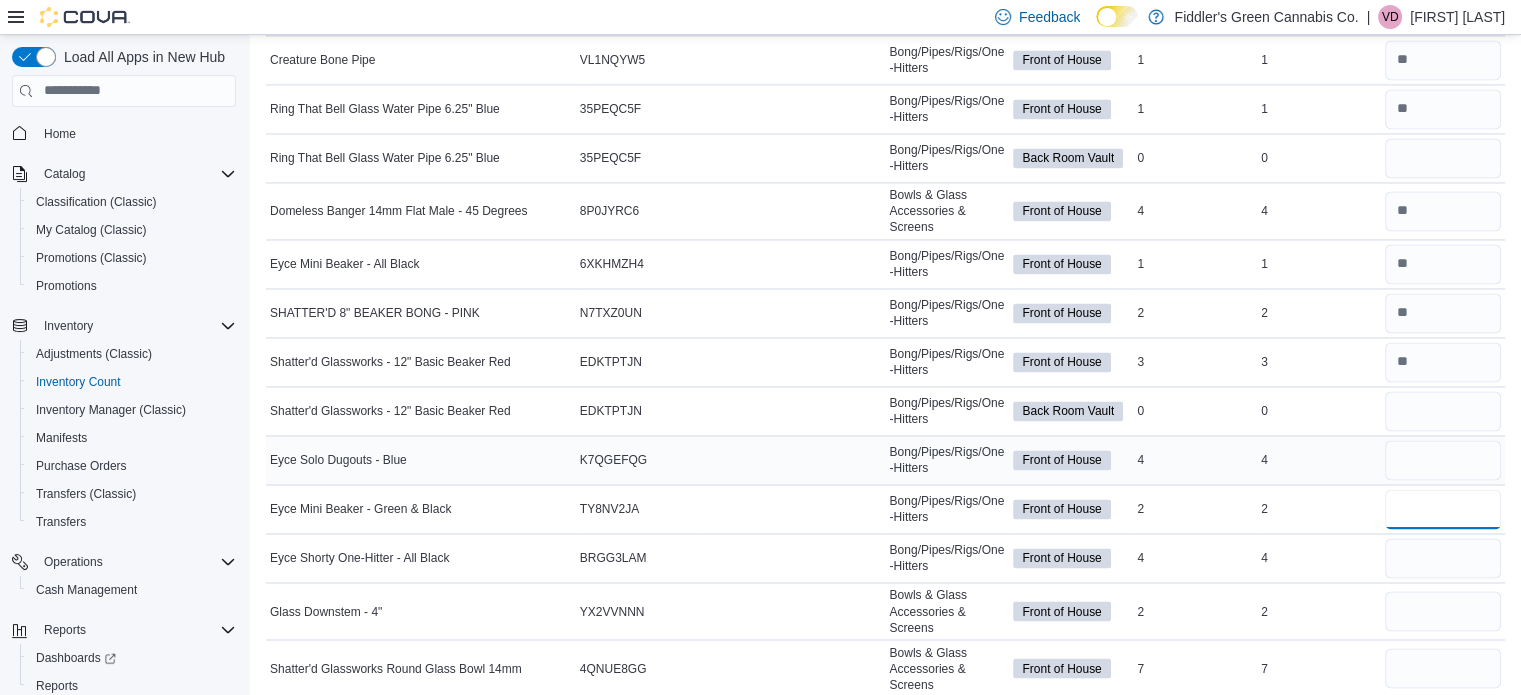 type 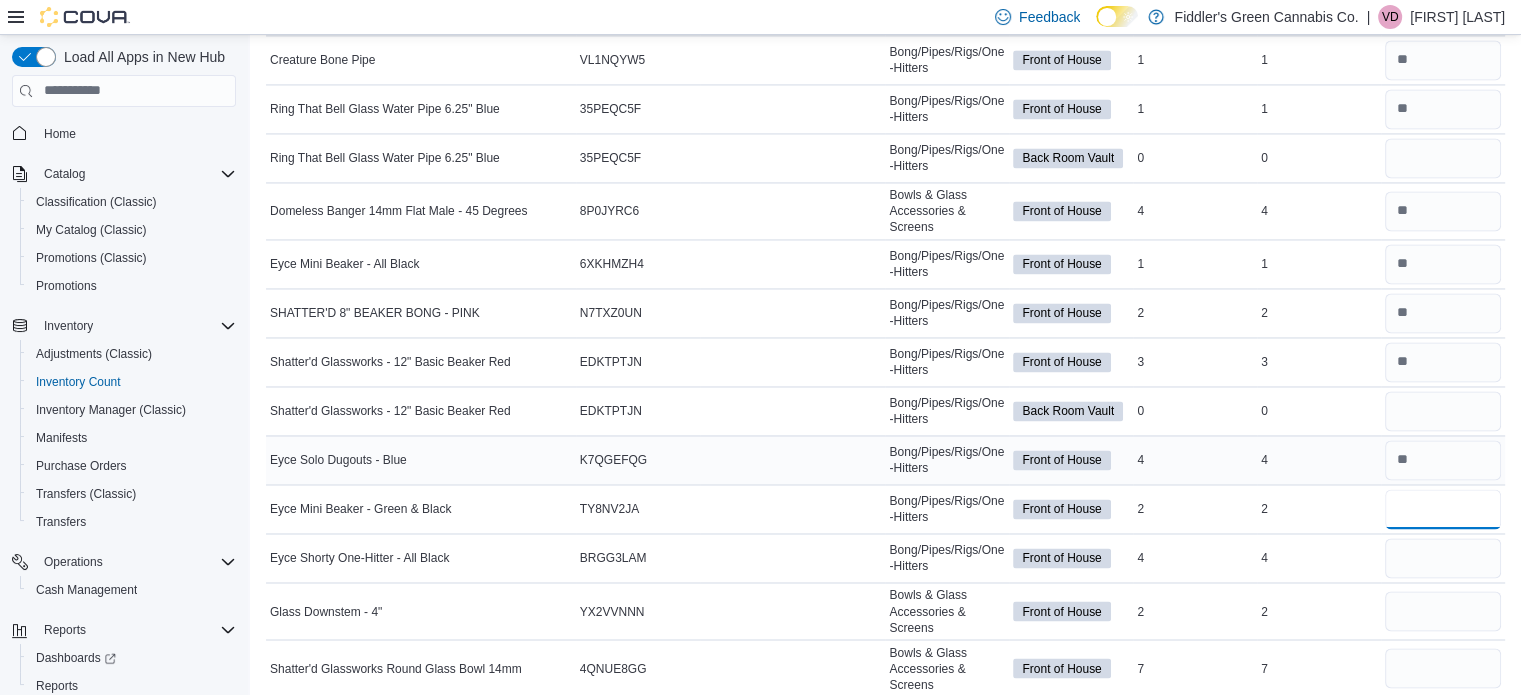 type on "*" 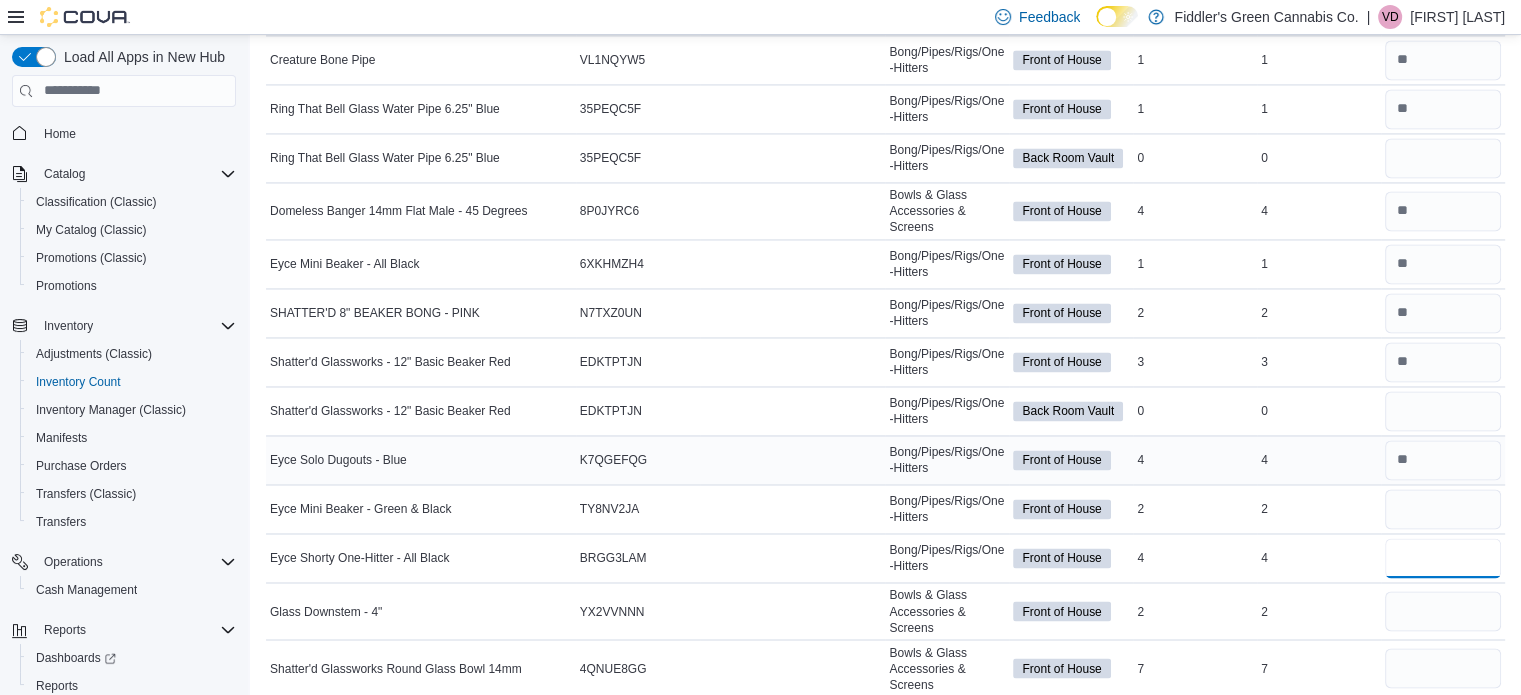 type 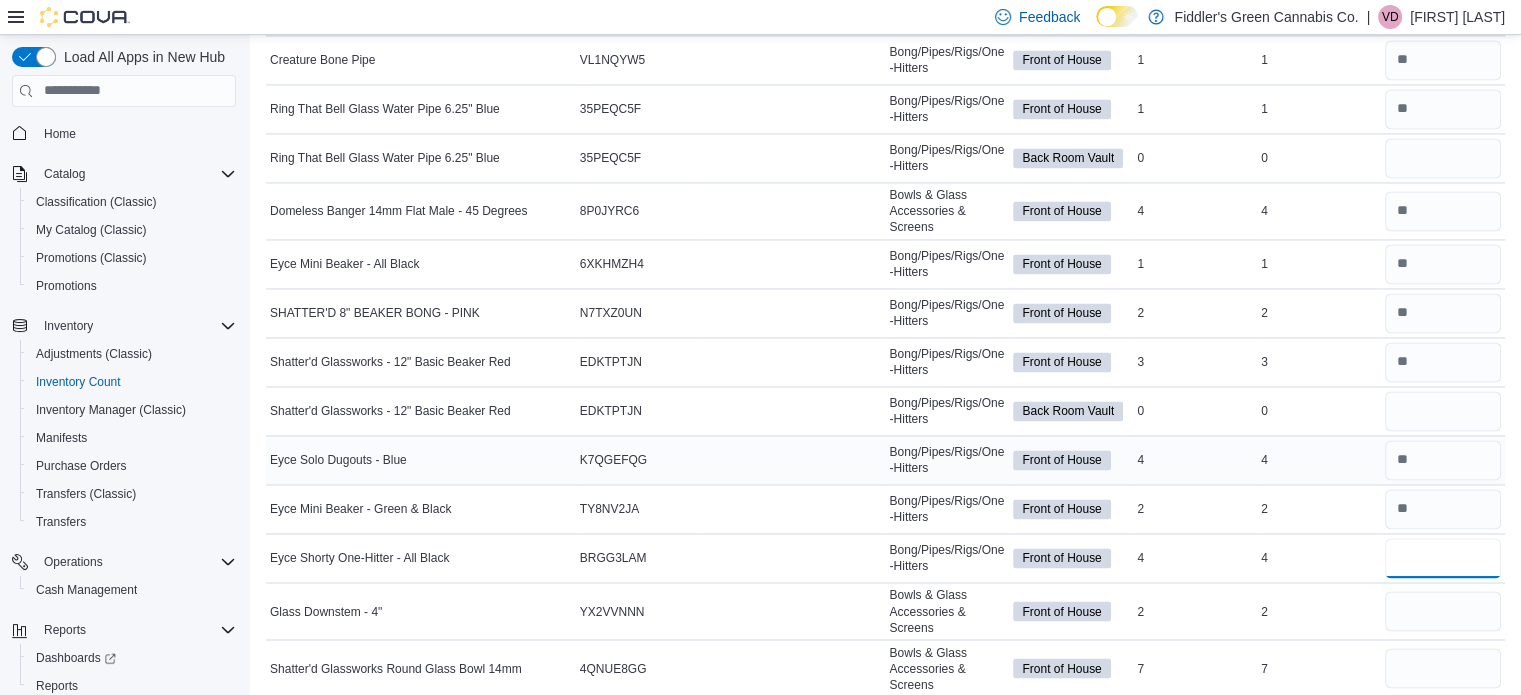 type on "*" 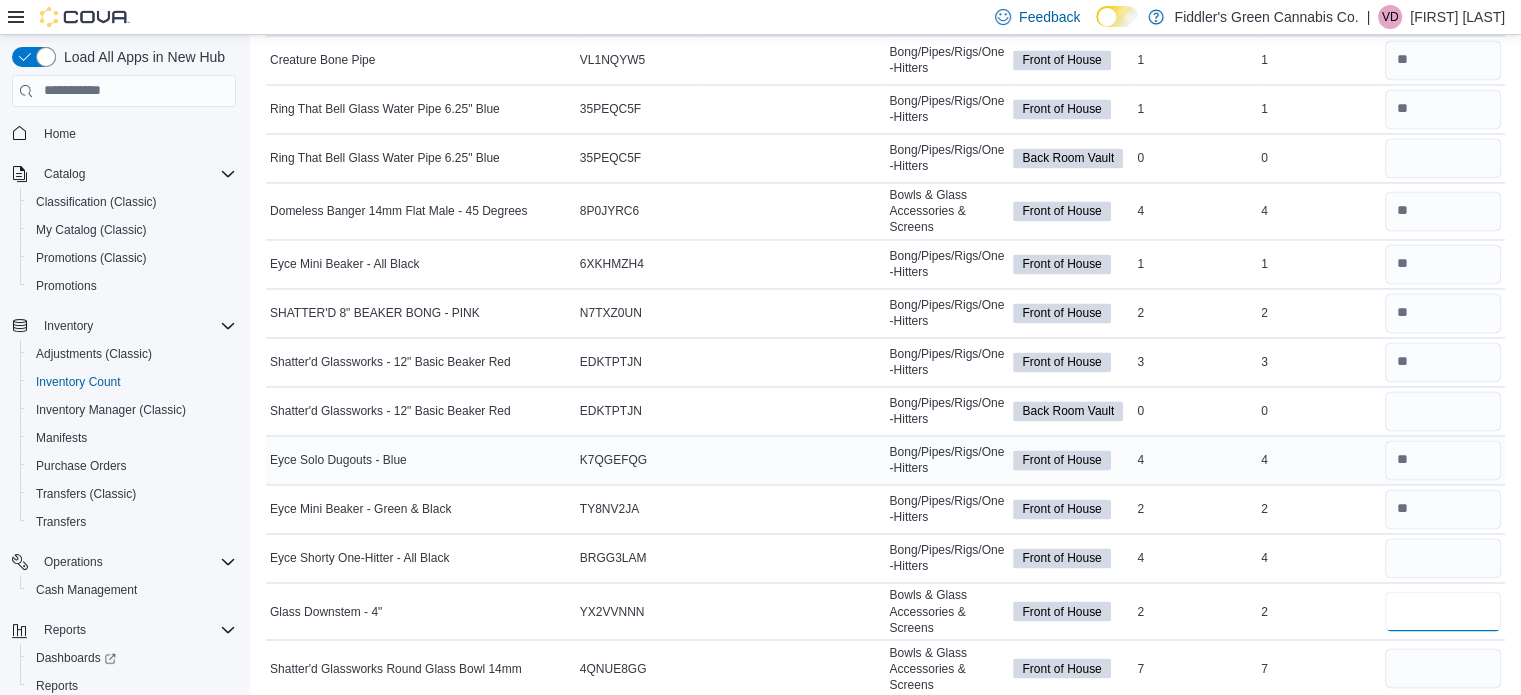 type 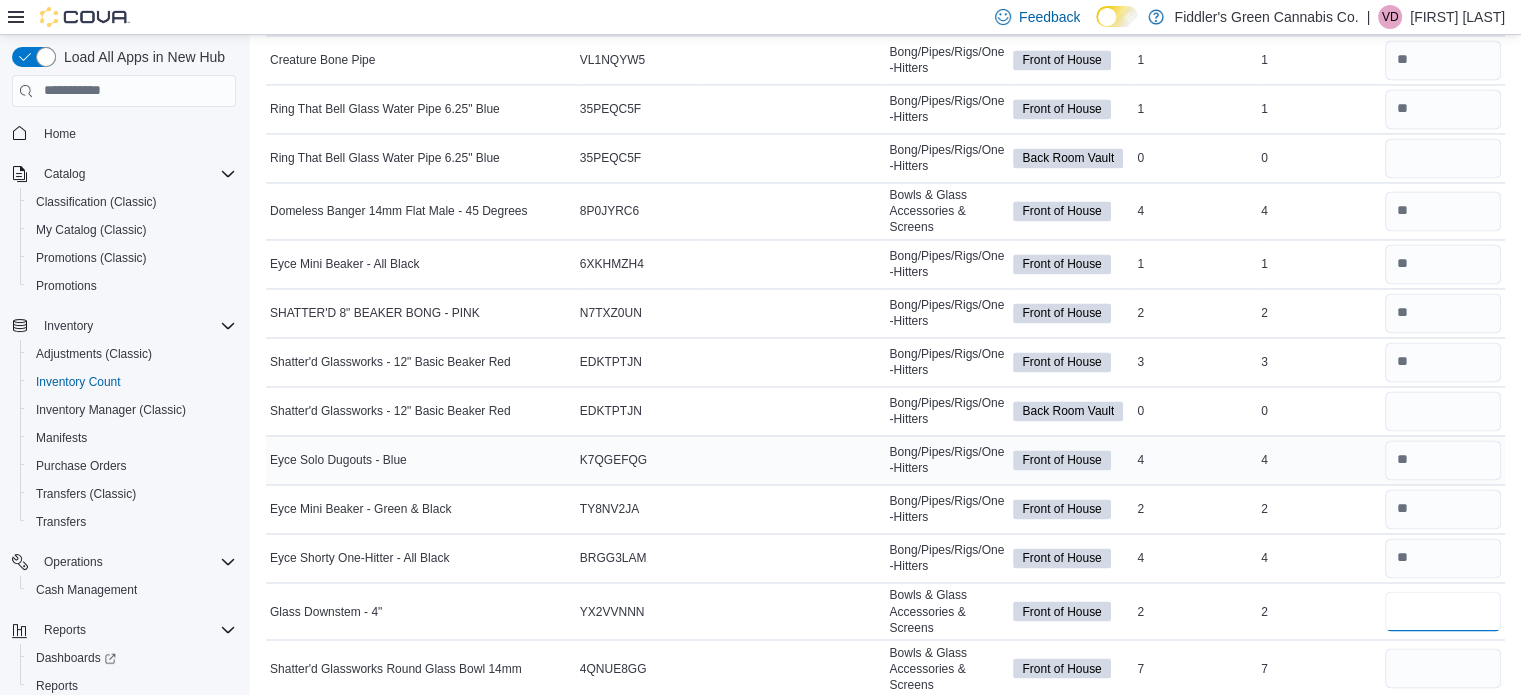 type on "*" 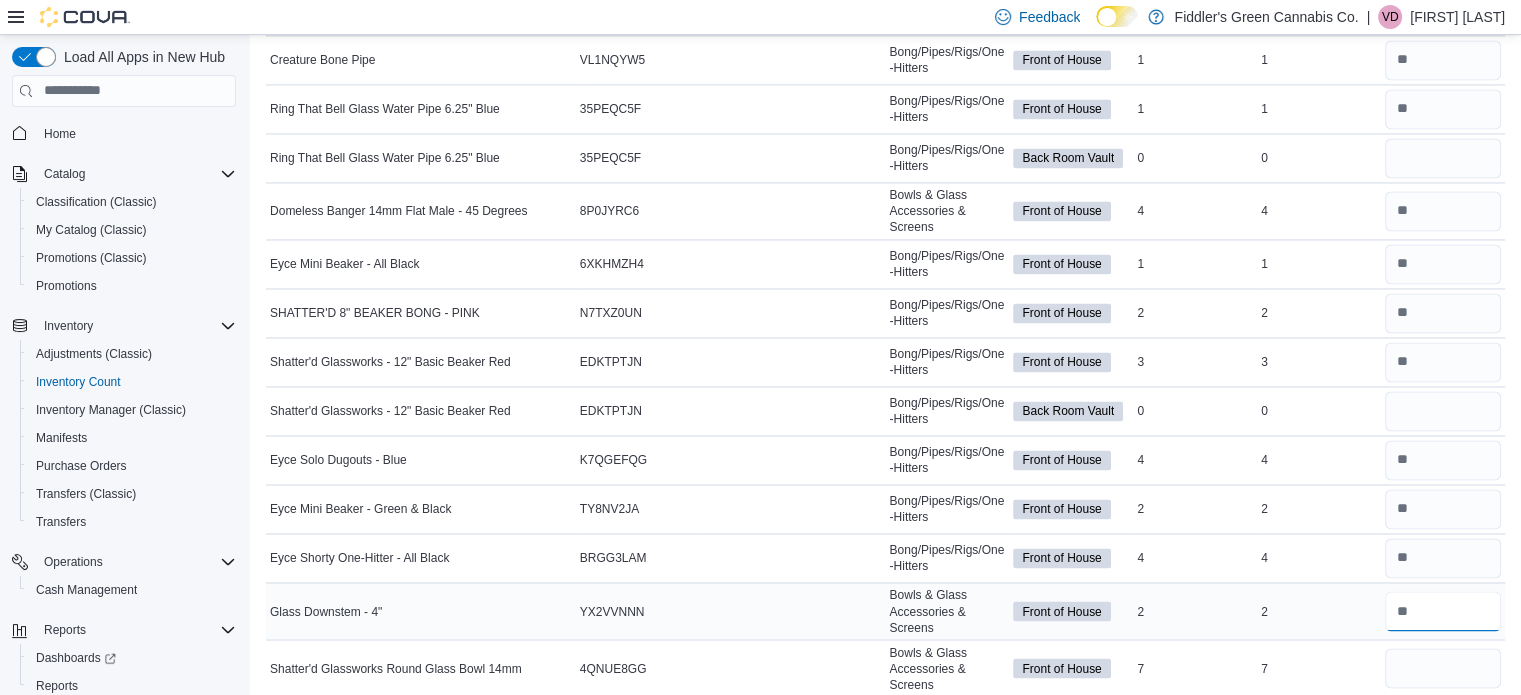 click at bounding box center [1443, 611] 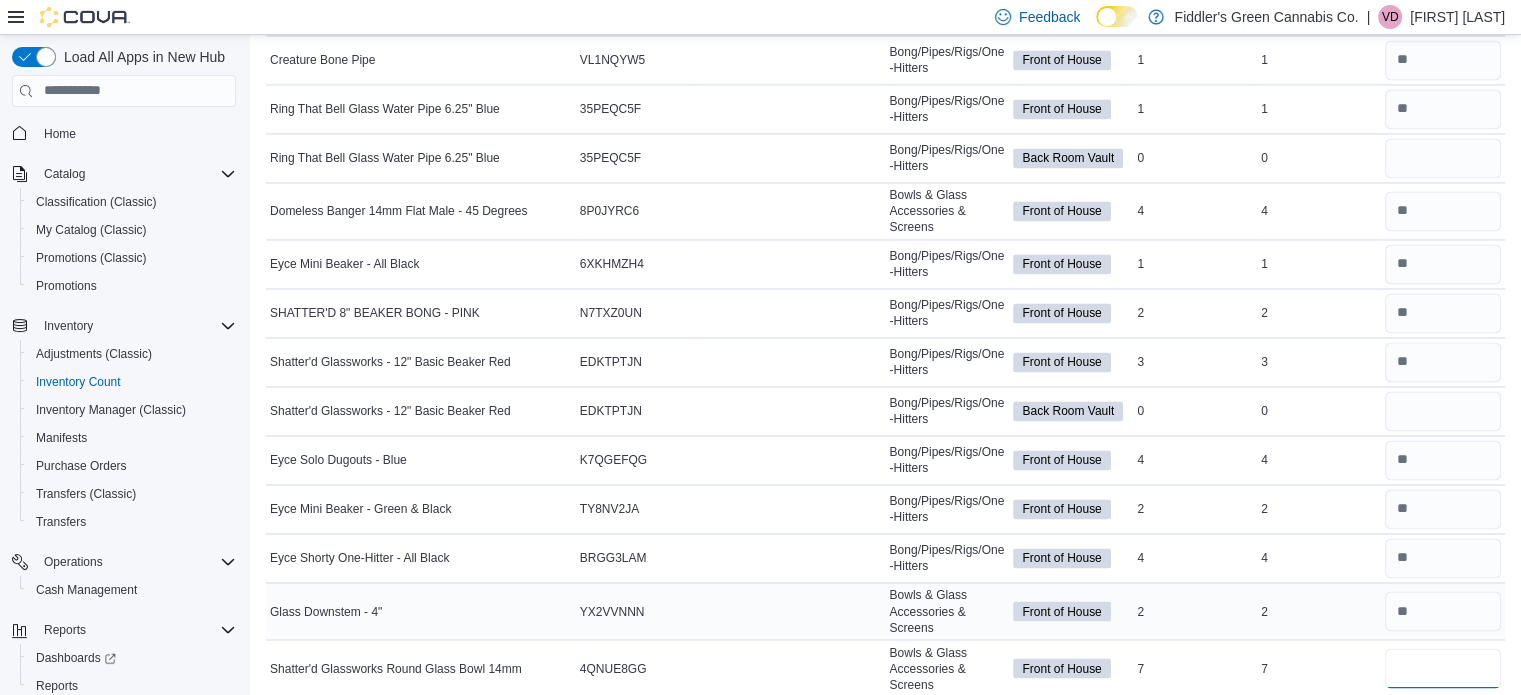 type 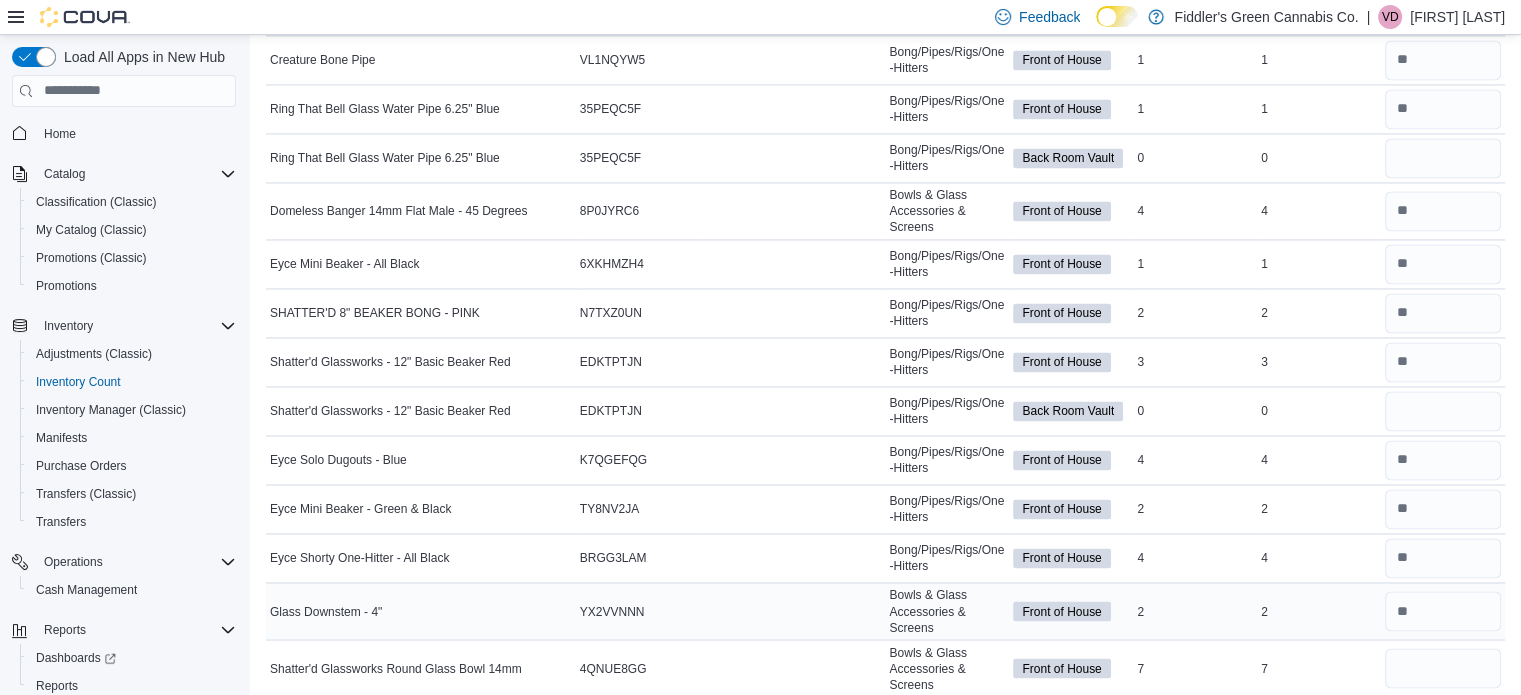 type 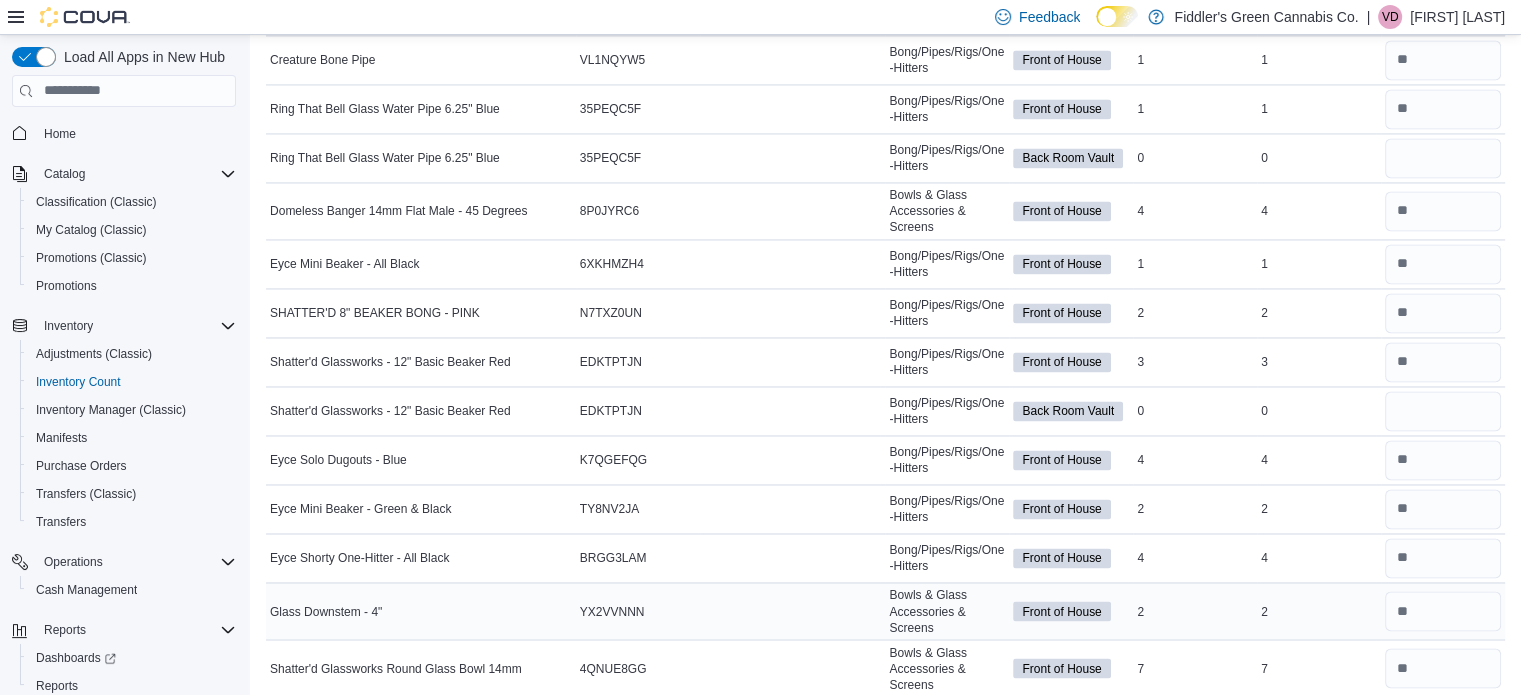 scroll, scrollTop: 3227, scrollLeft: 0, axis: vertical 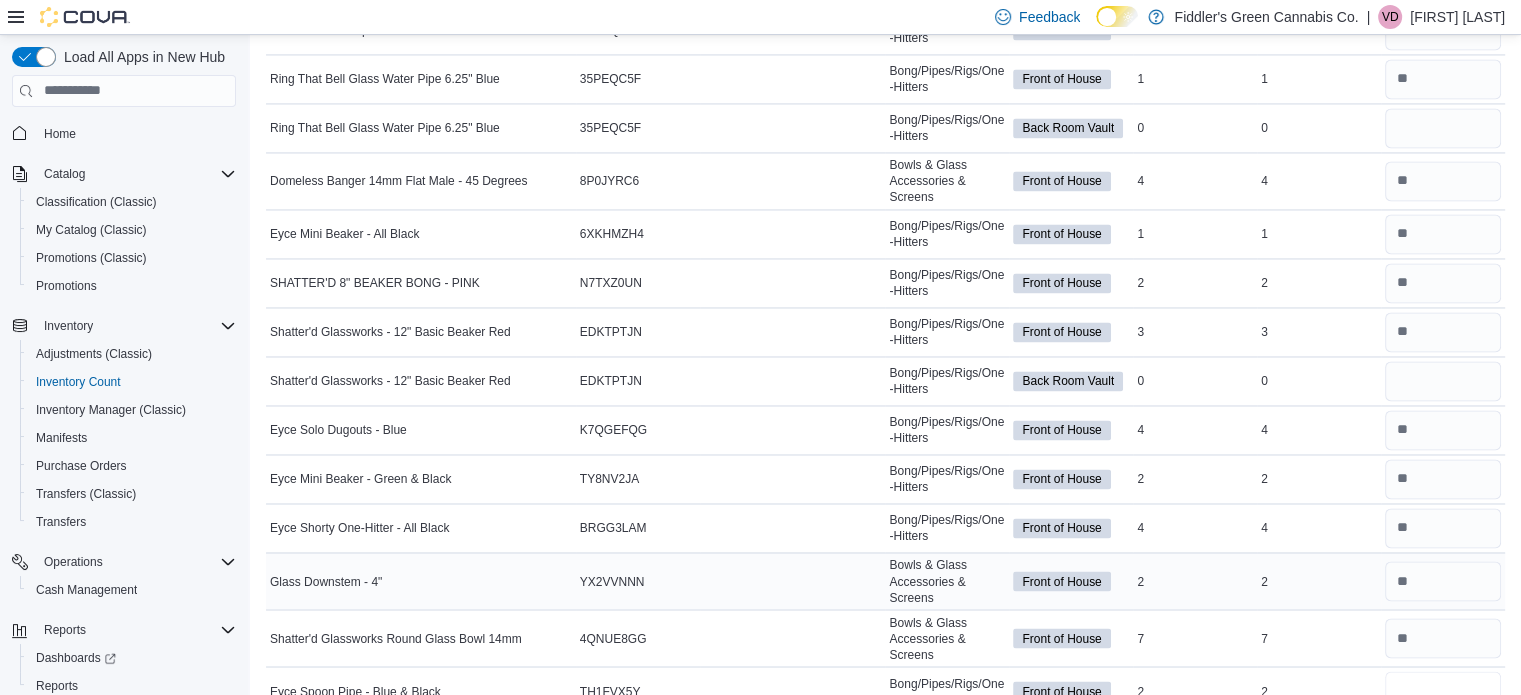 type on "*" 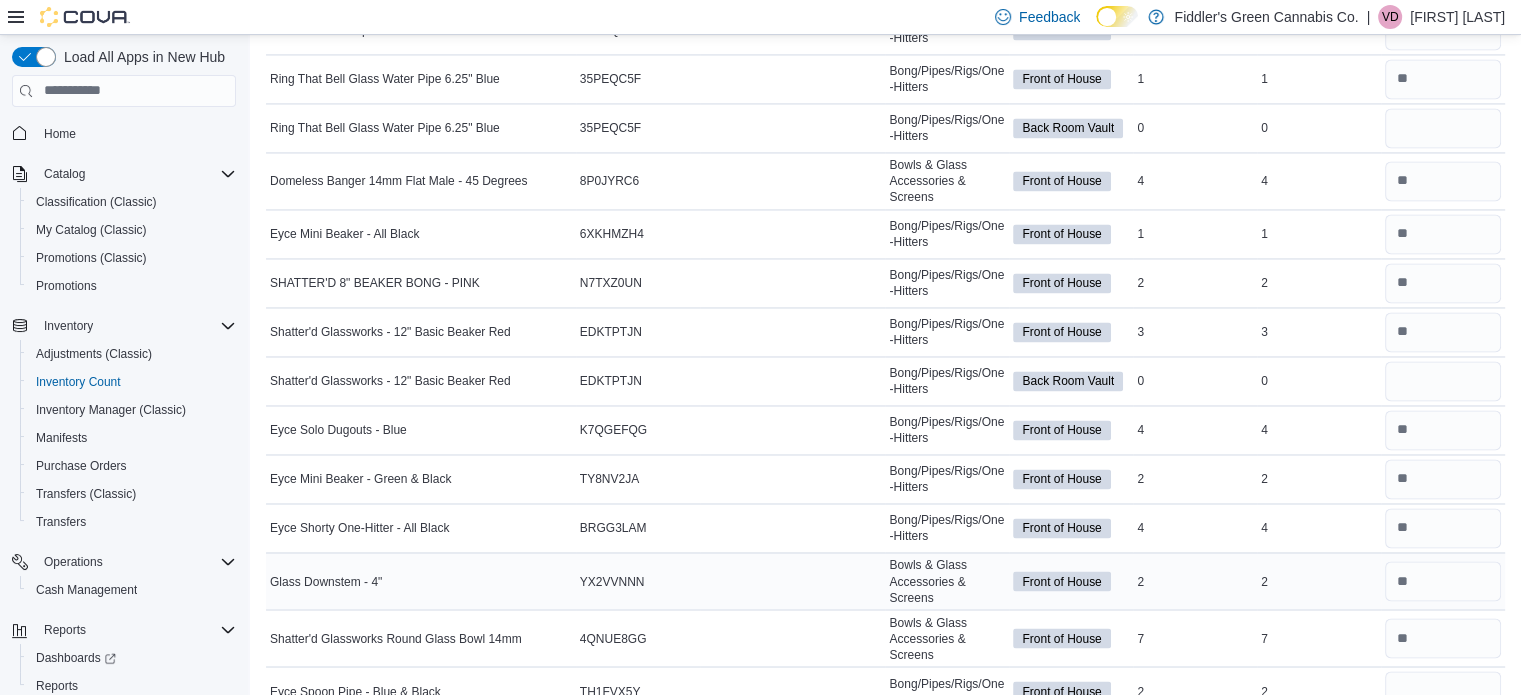 type 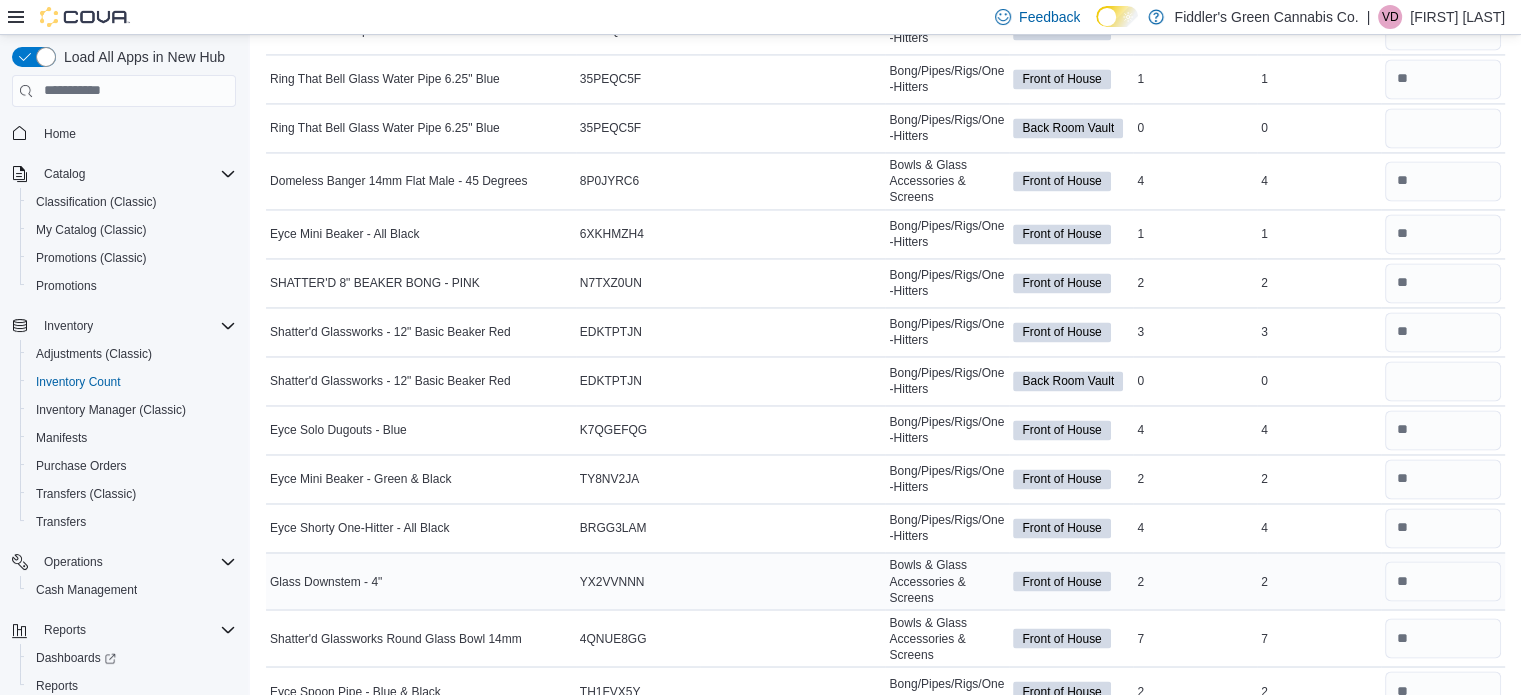 scroll, scrollTop: 3604, scrollLeft: 0, axis: vertical 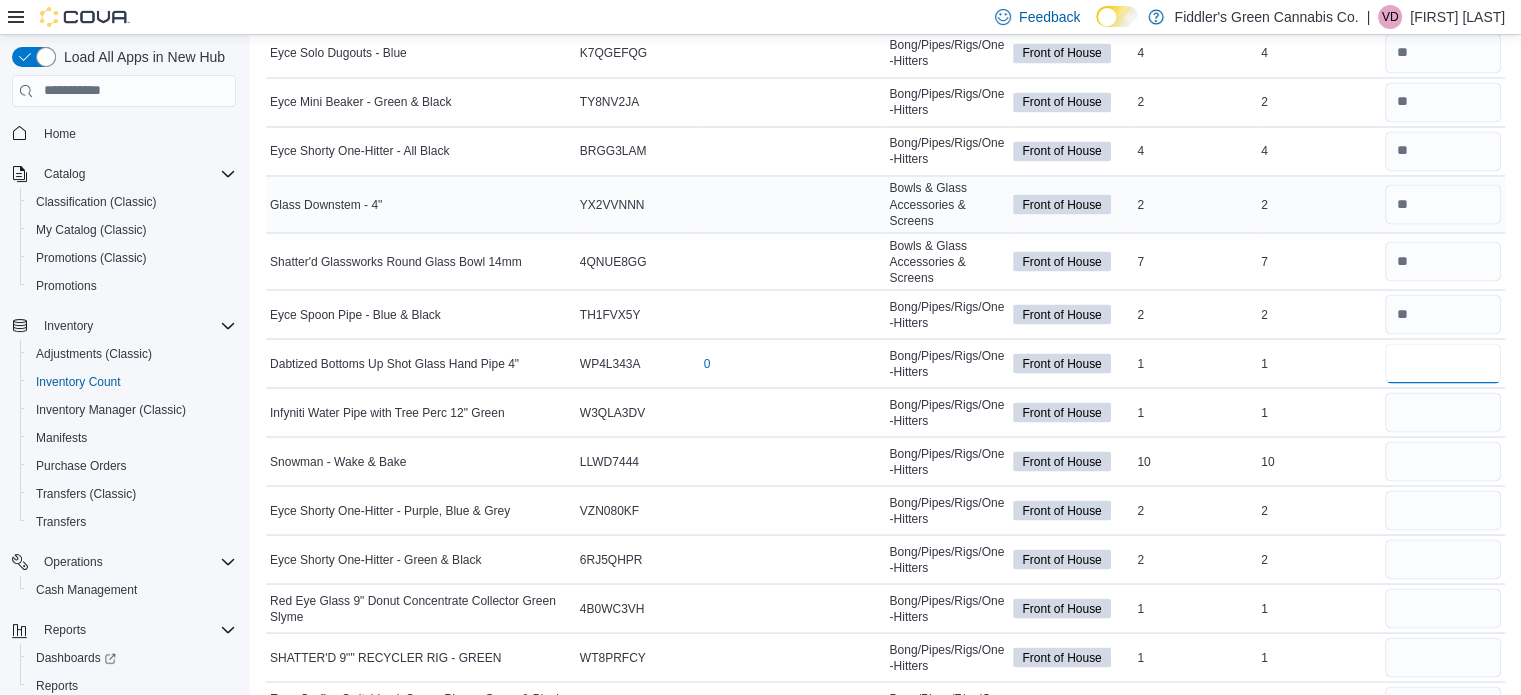 type on "*" 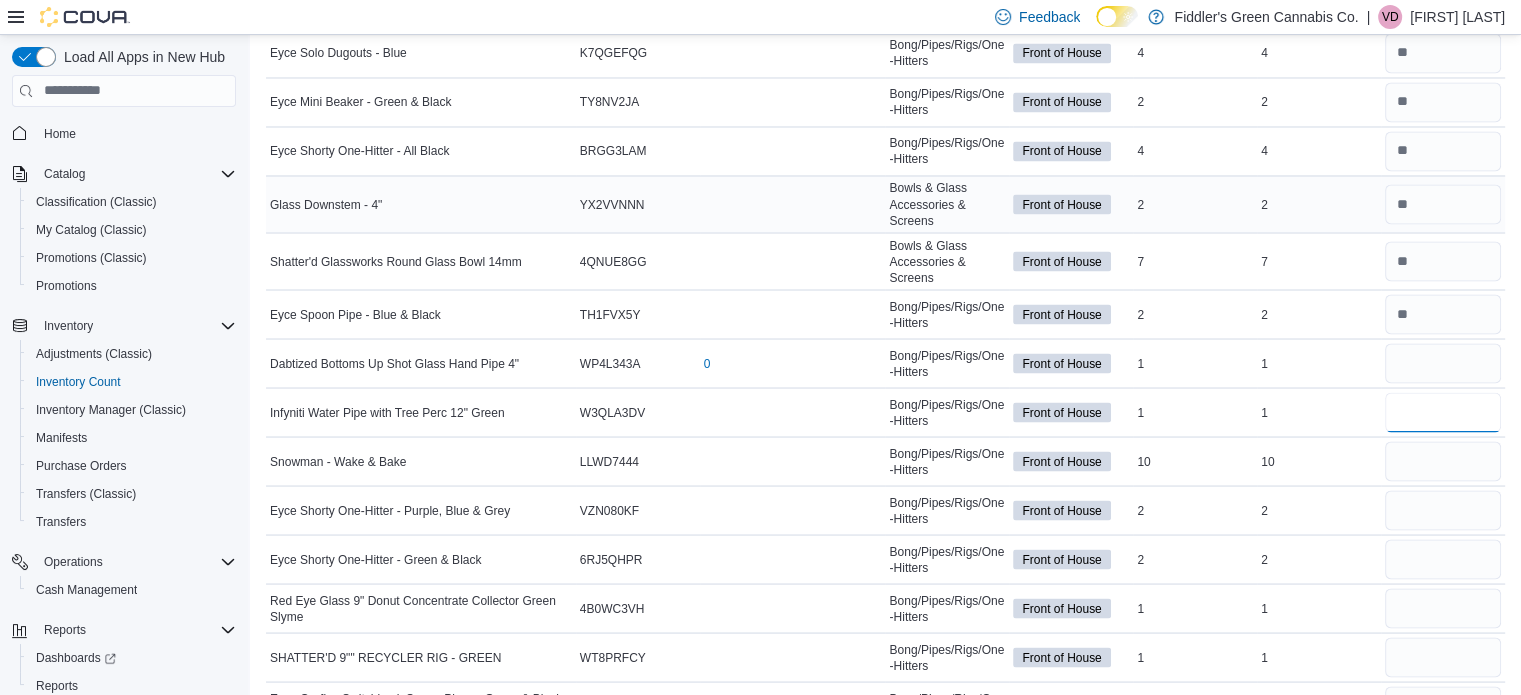 type 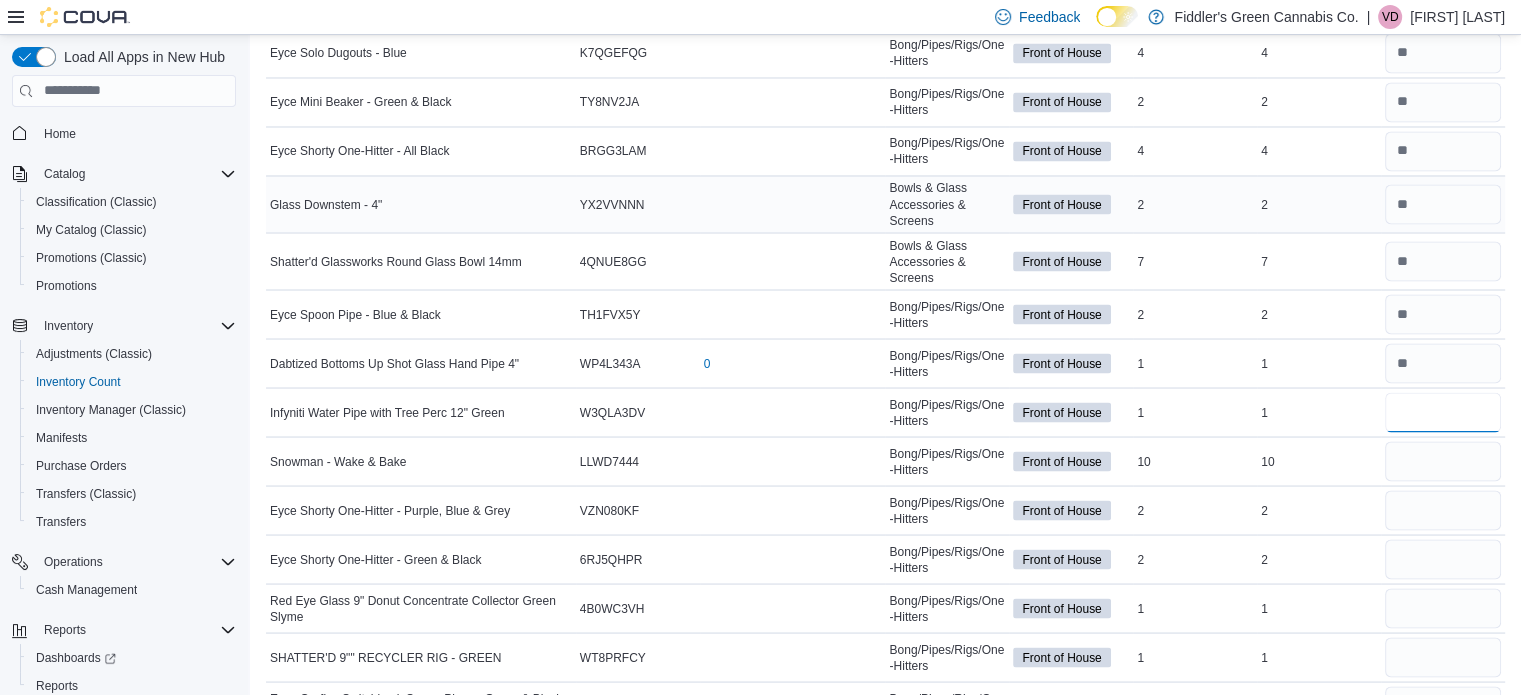 type on "*" 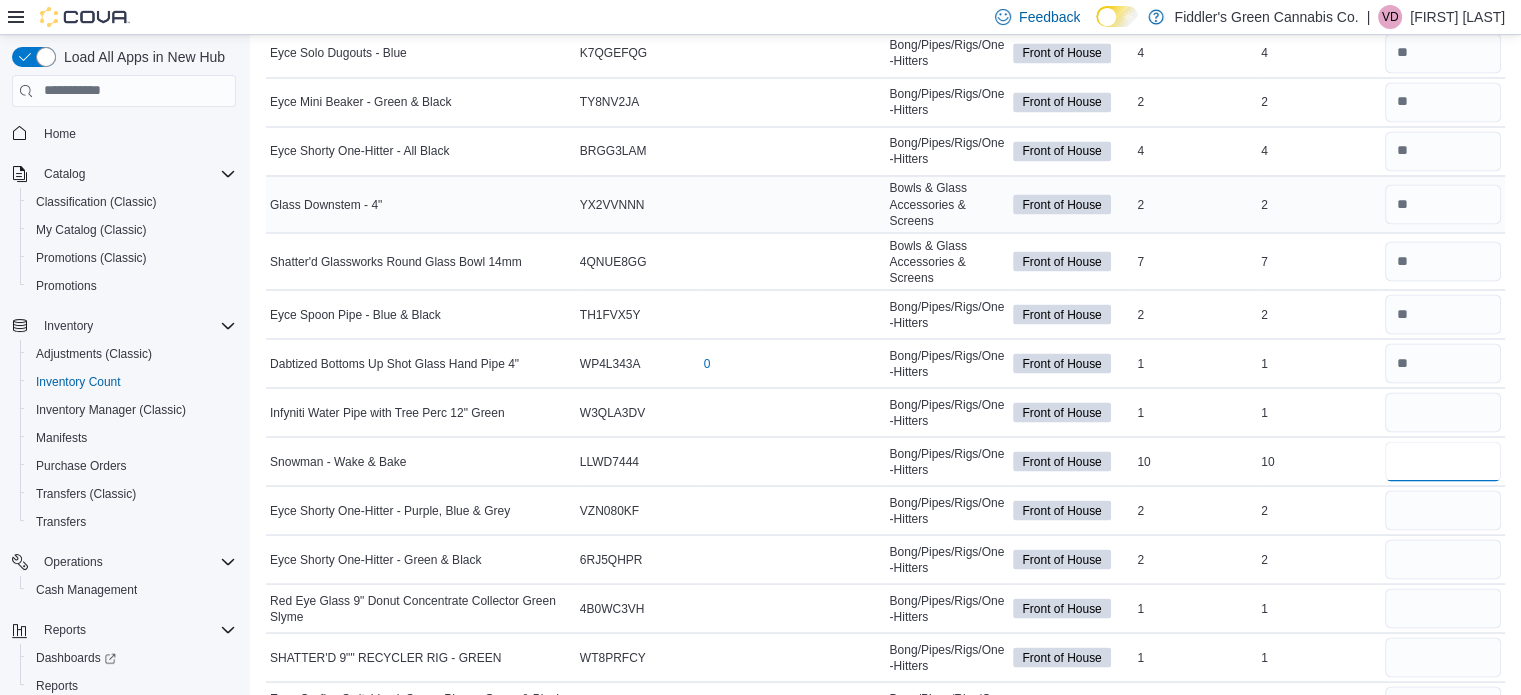 type 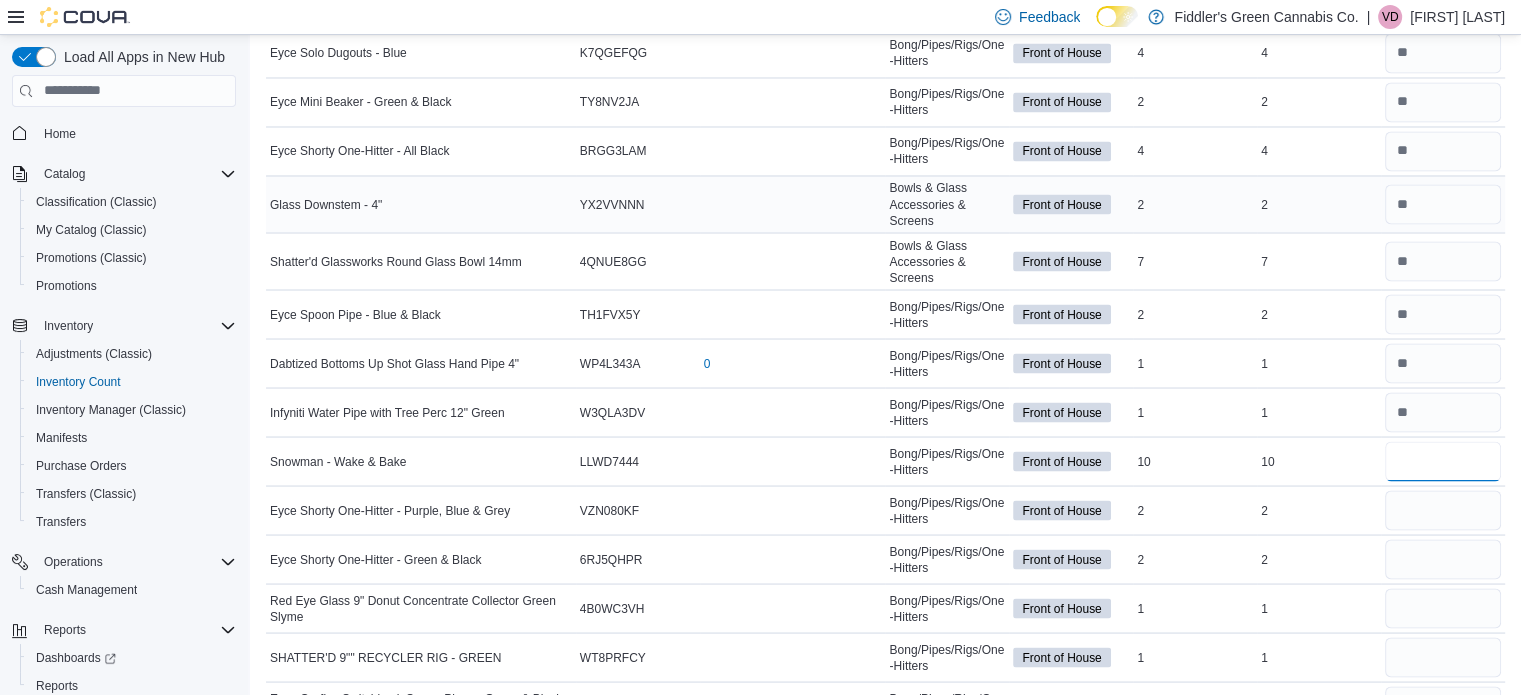 type on "**" 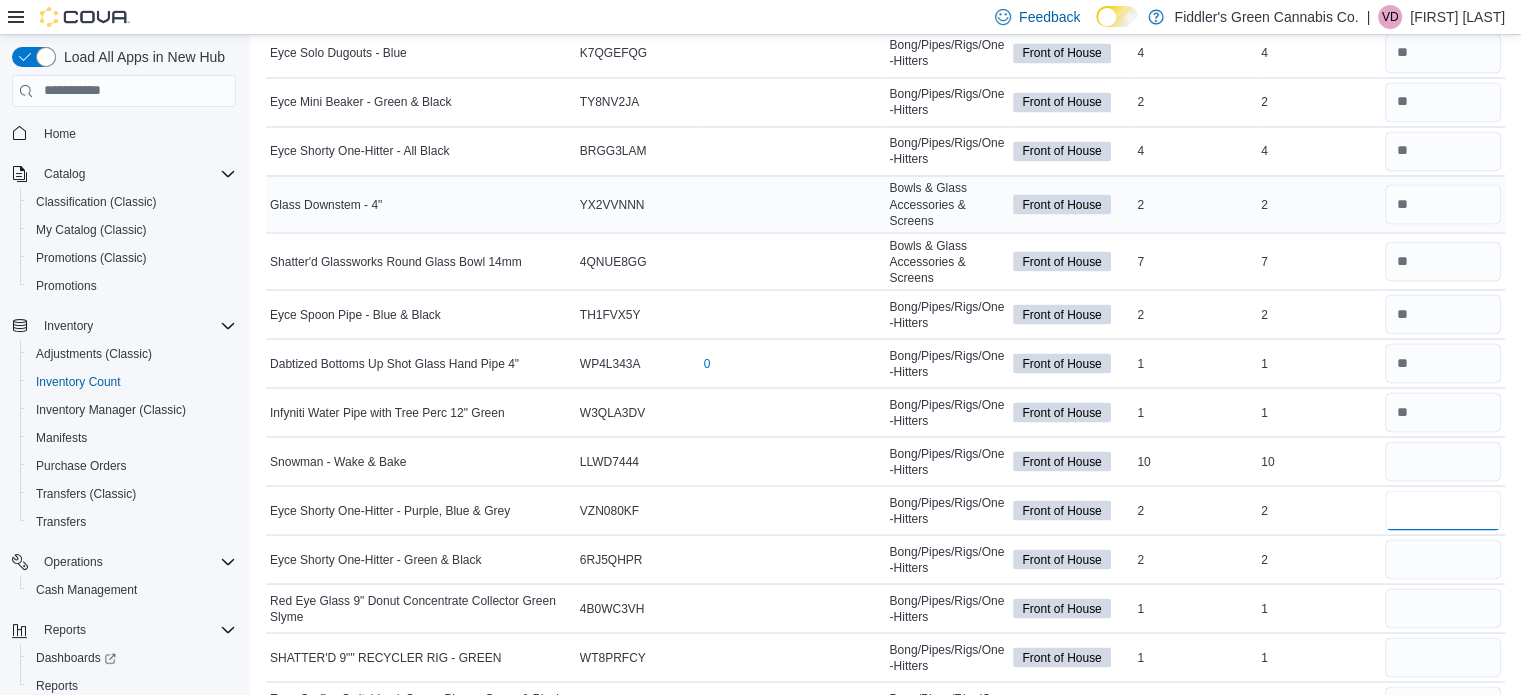type 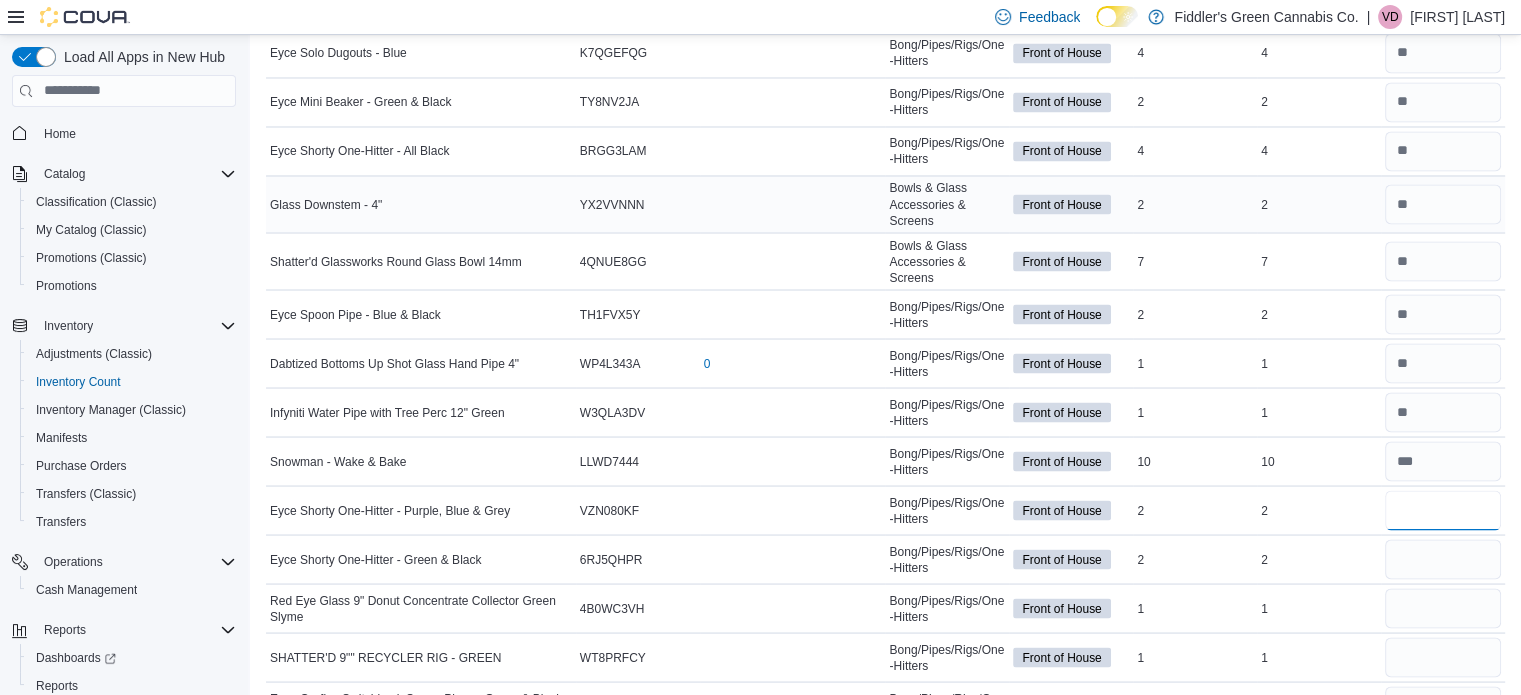 type on "*" 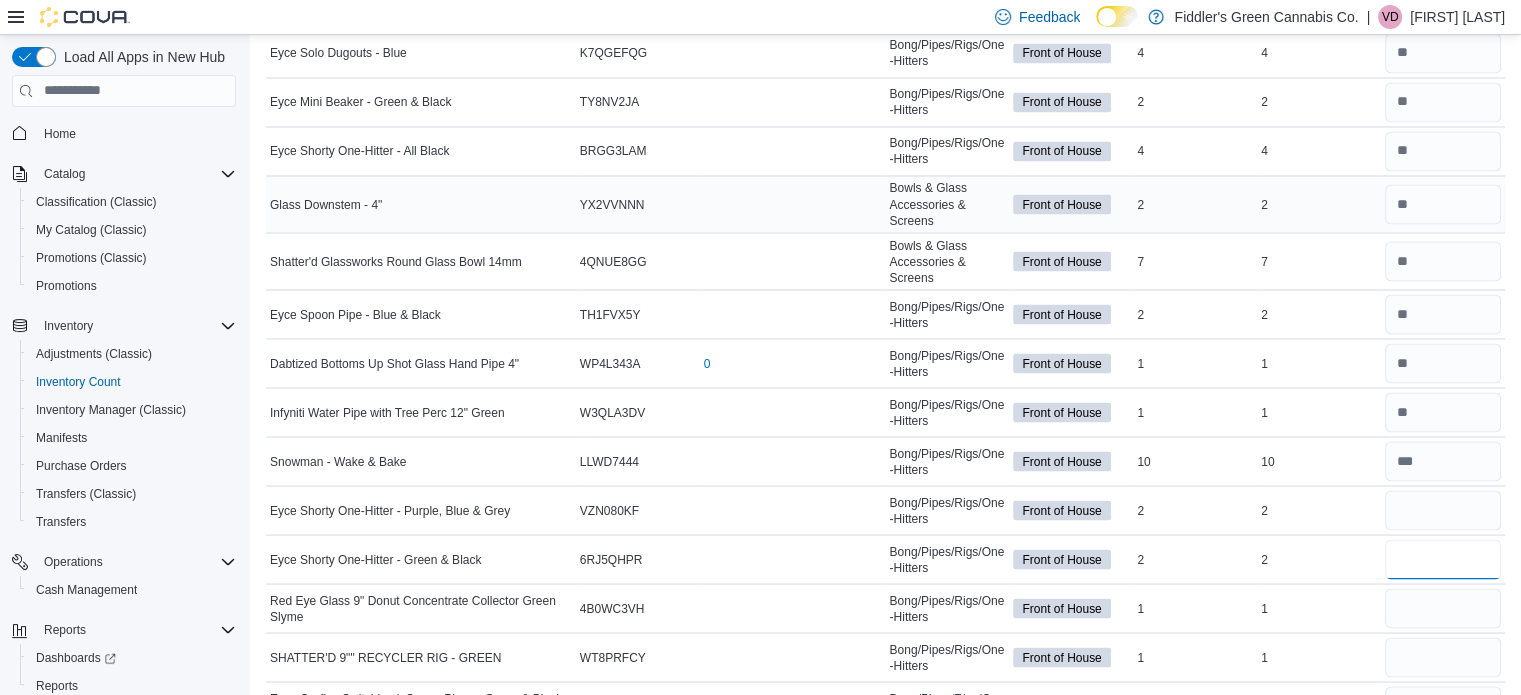 type 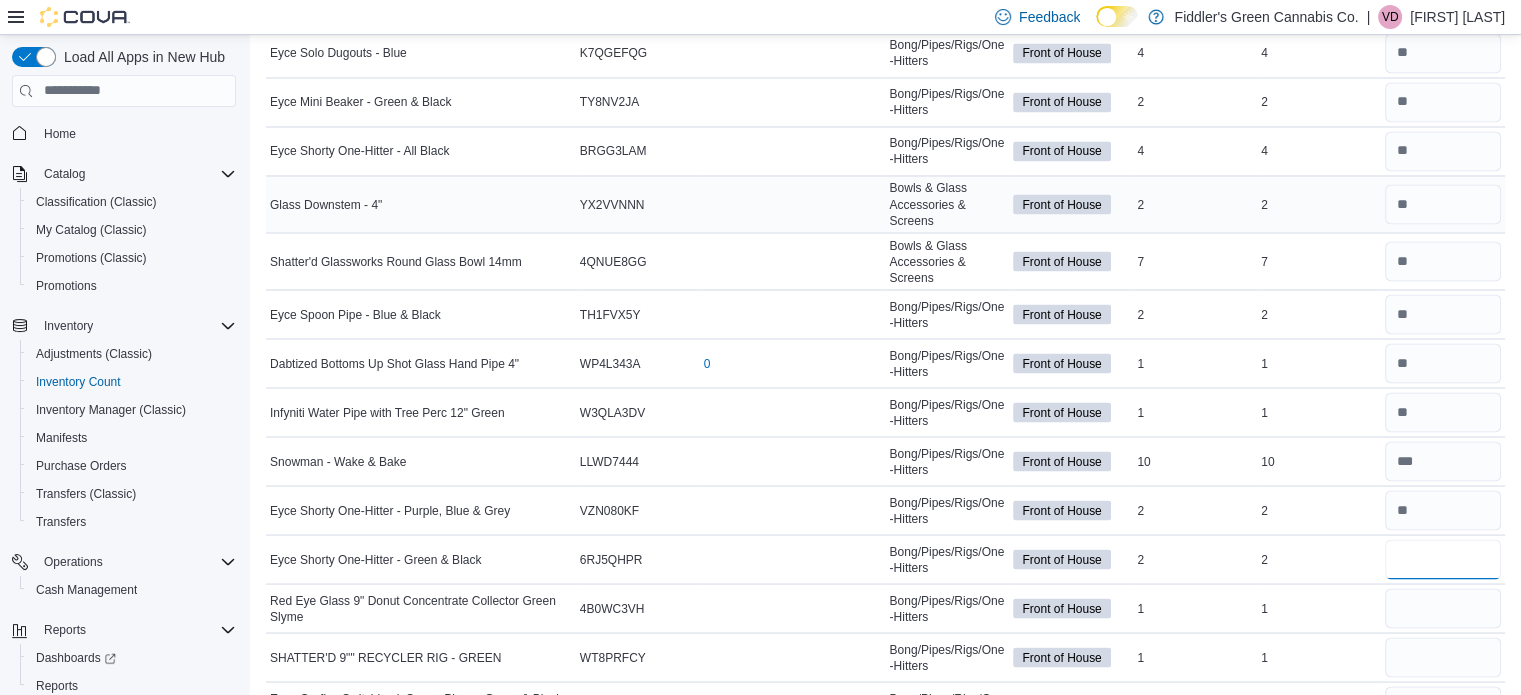 type on "*" 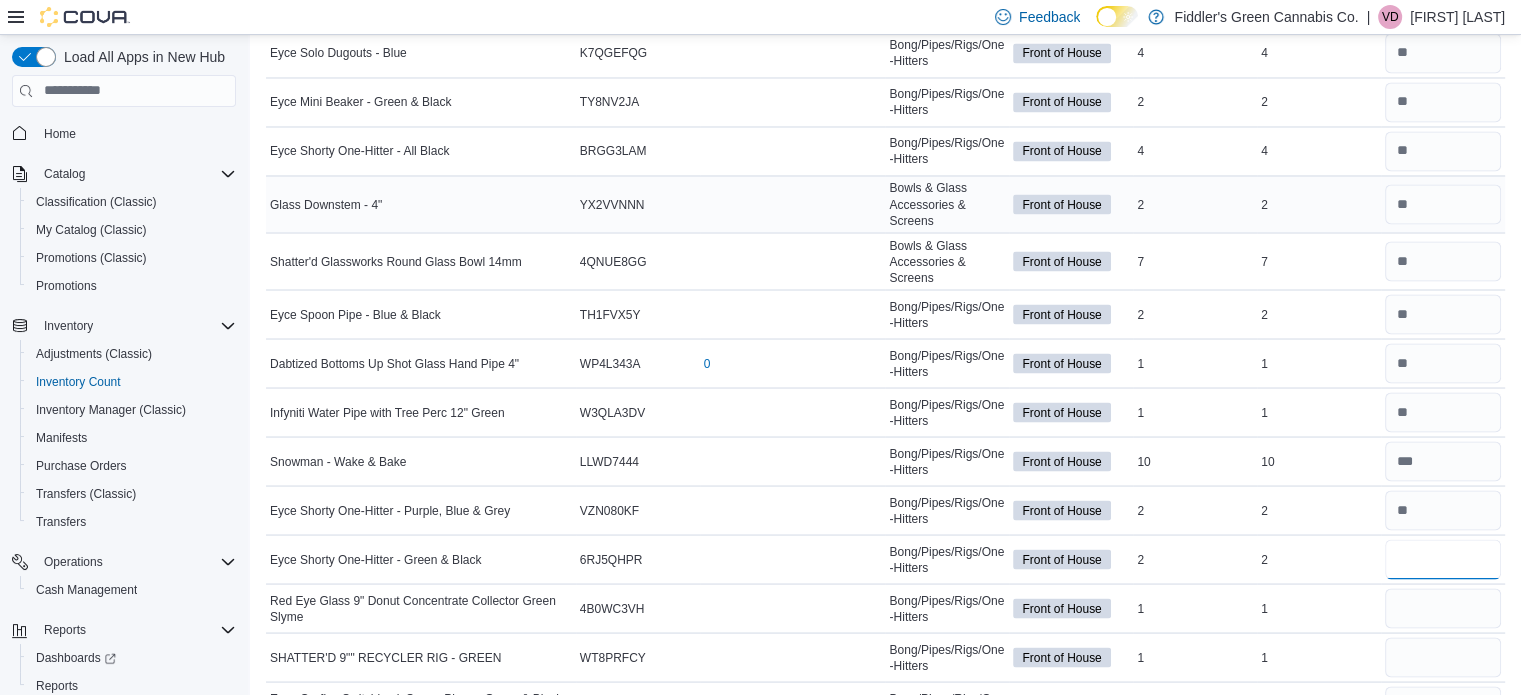 type on "*" 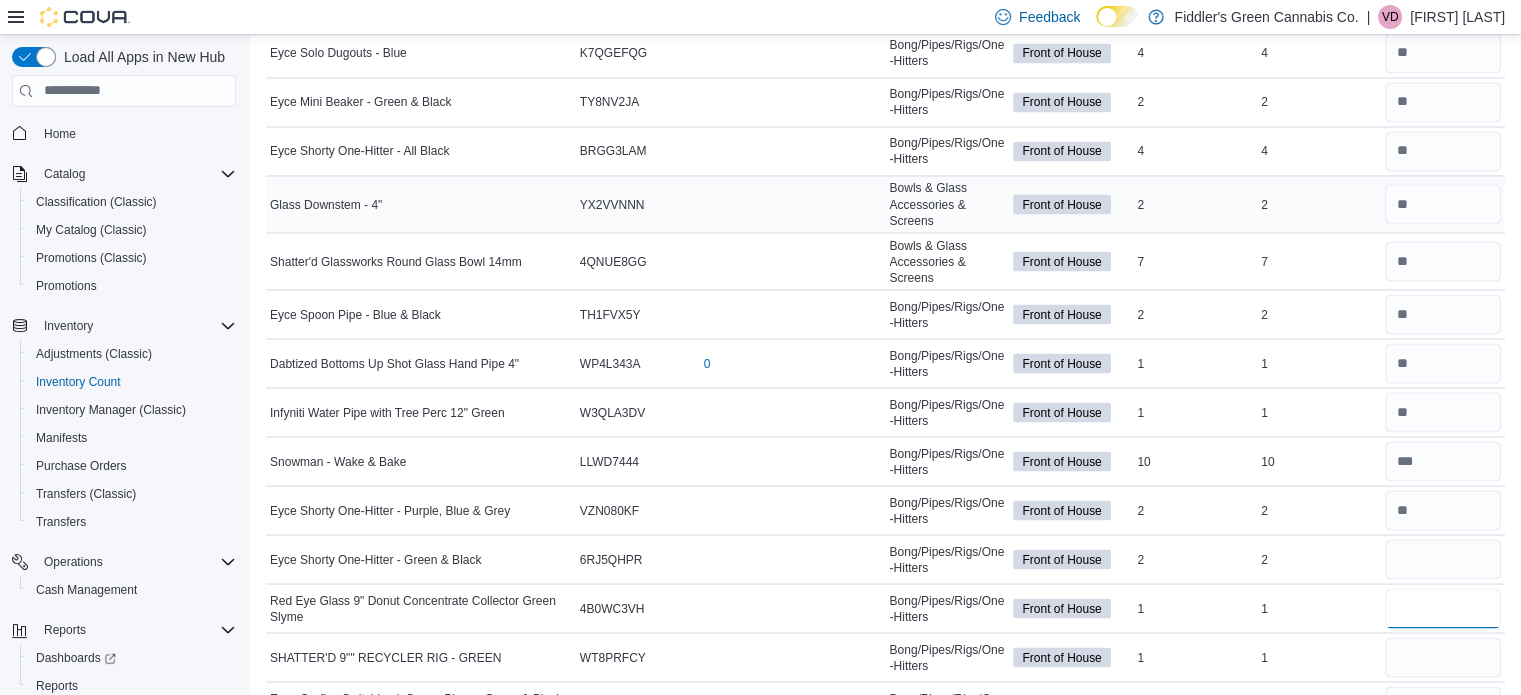 type 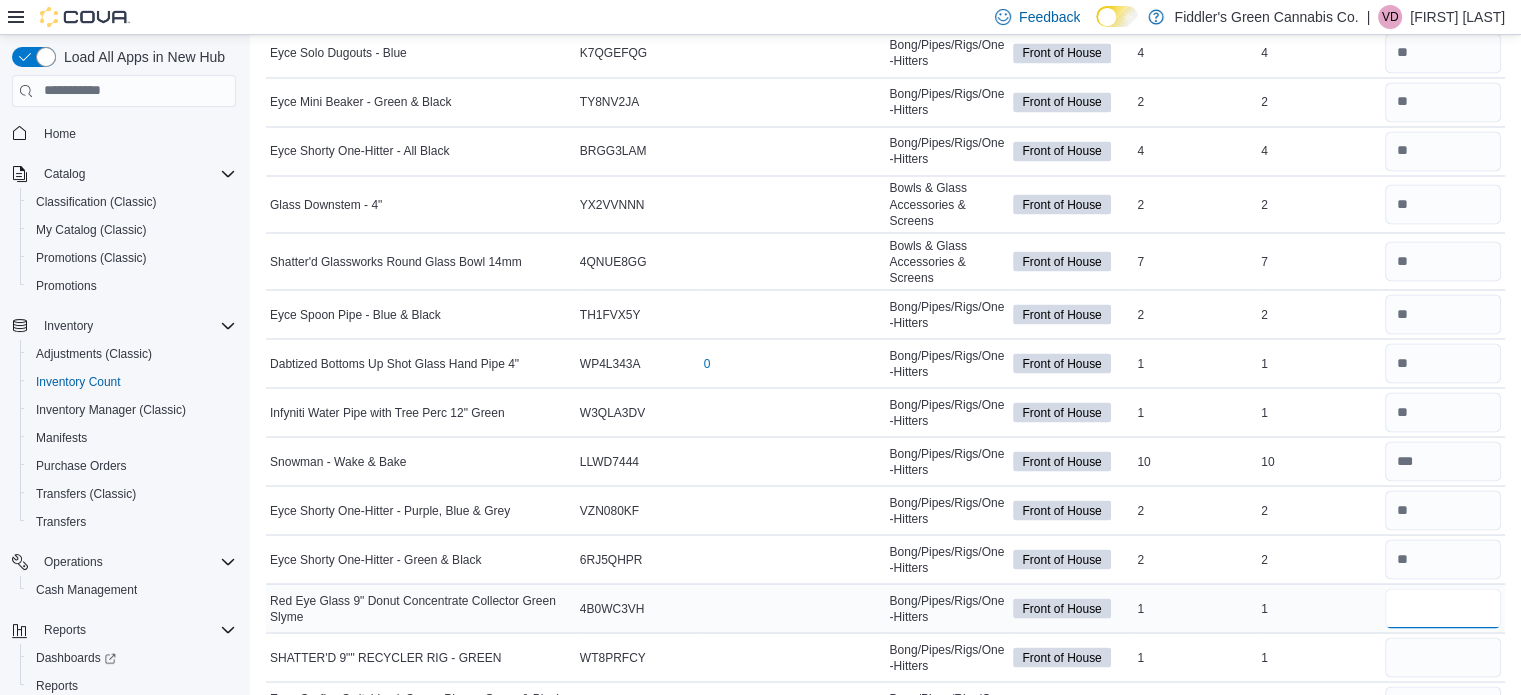 click at bounding box center [1443, 608] 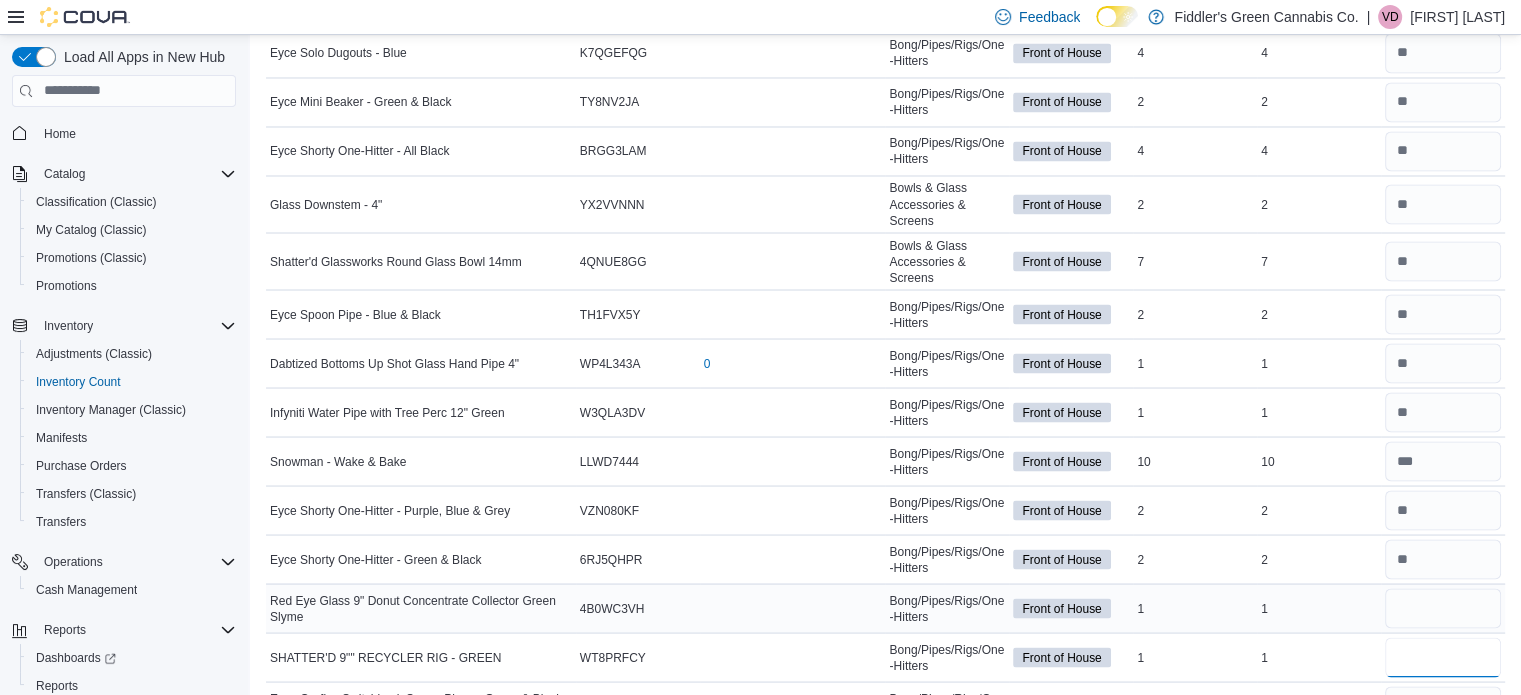 type 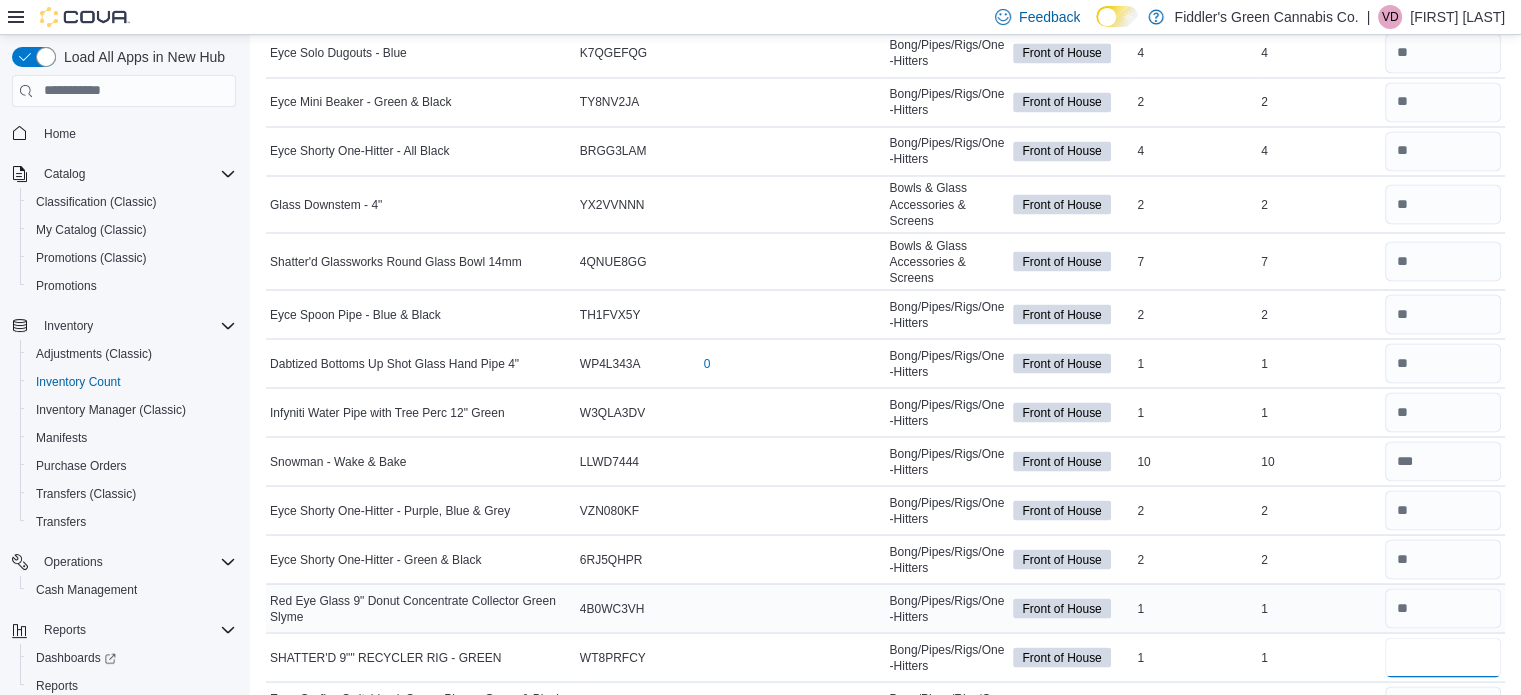 type on "*" 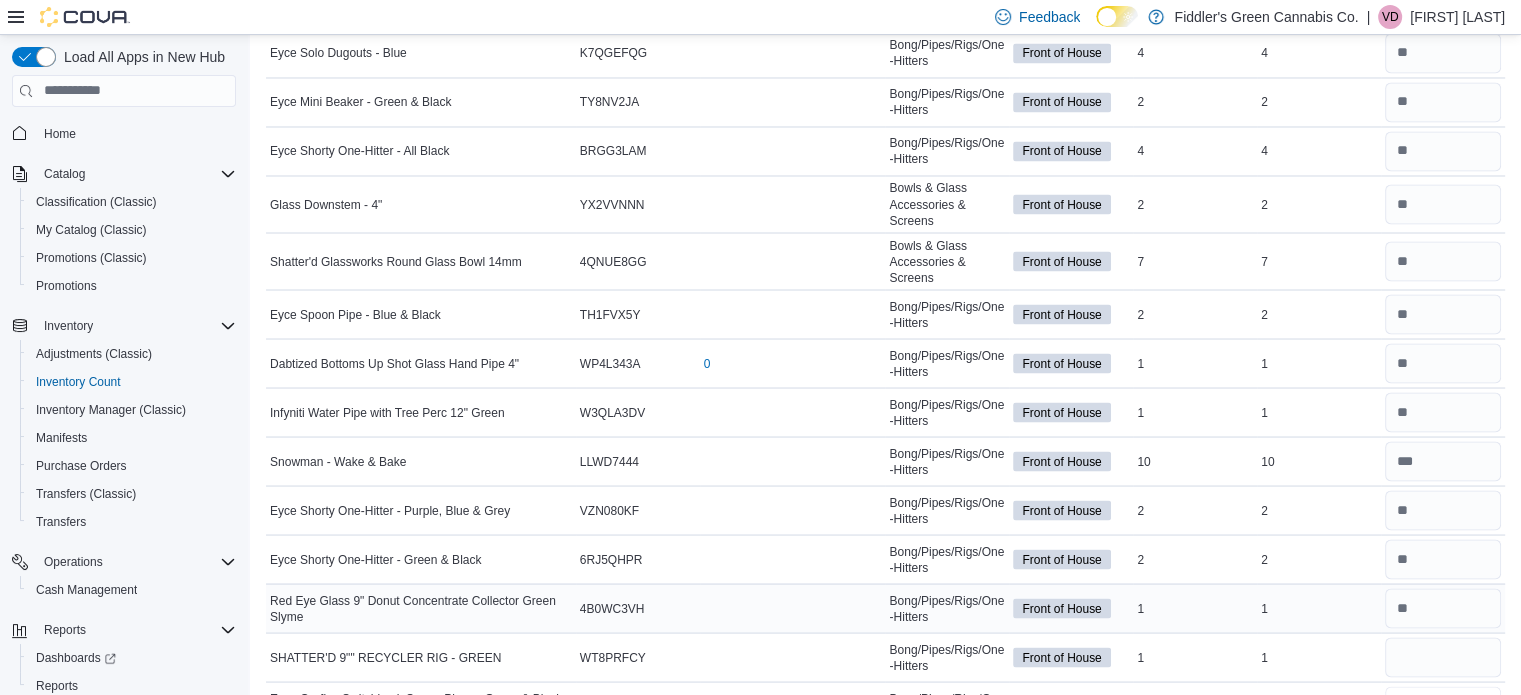 type 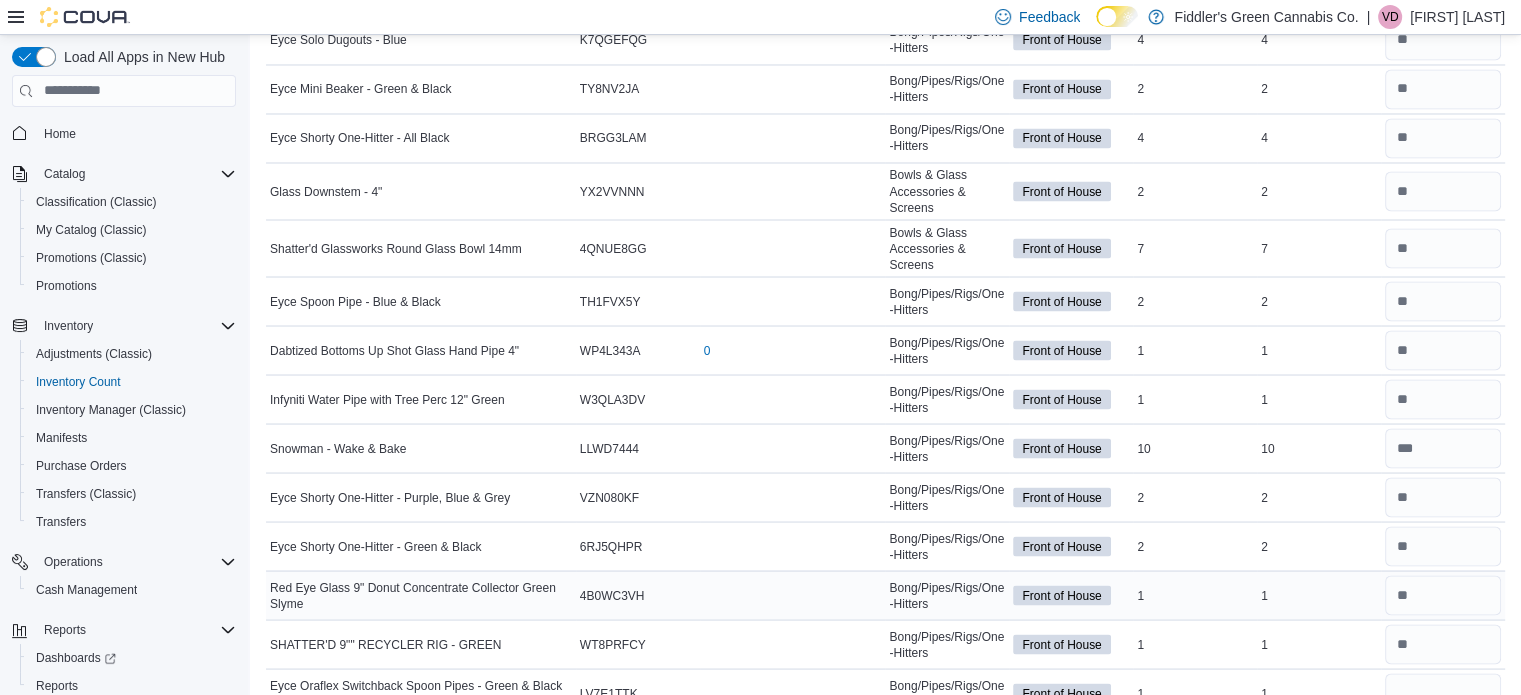 scroll, scrollTop: 3994, scrollLeft: 0, axis: vertical 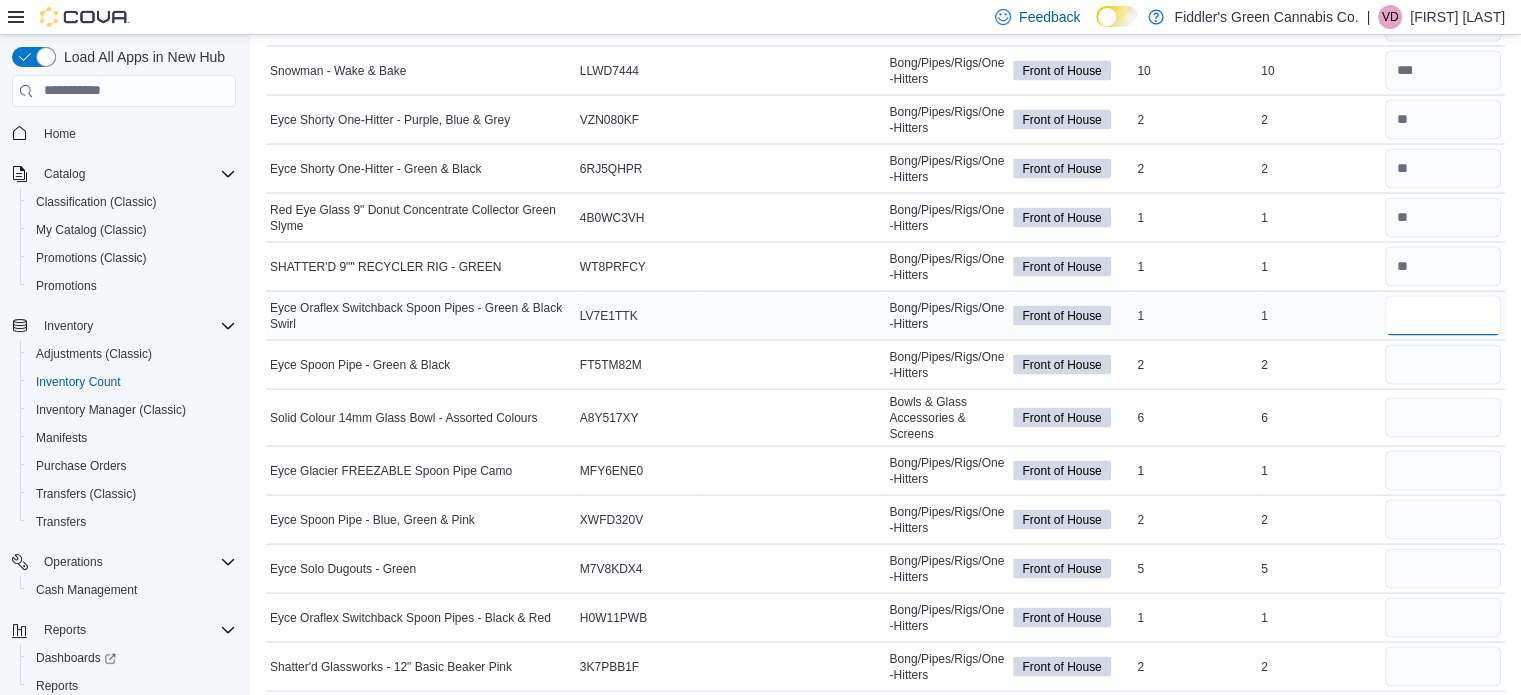click at bounding box center (1443, 316) 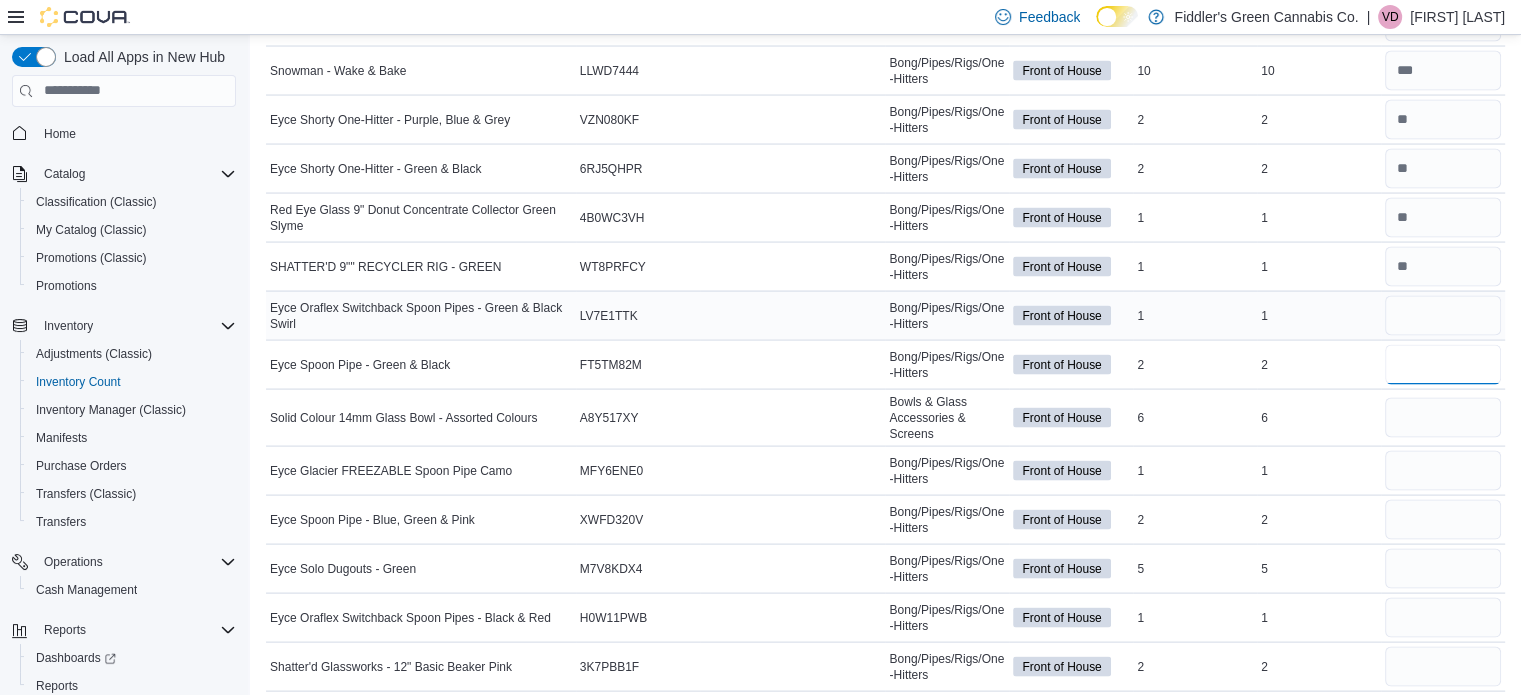 type 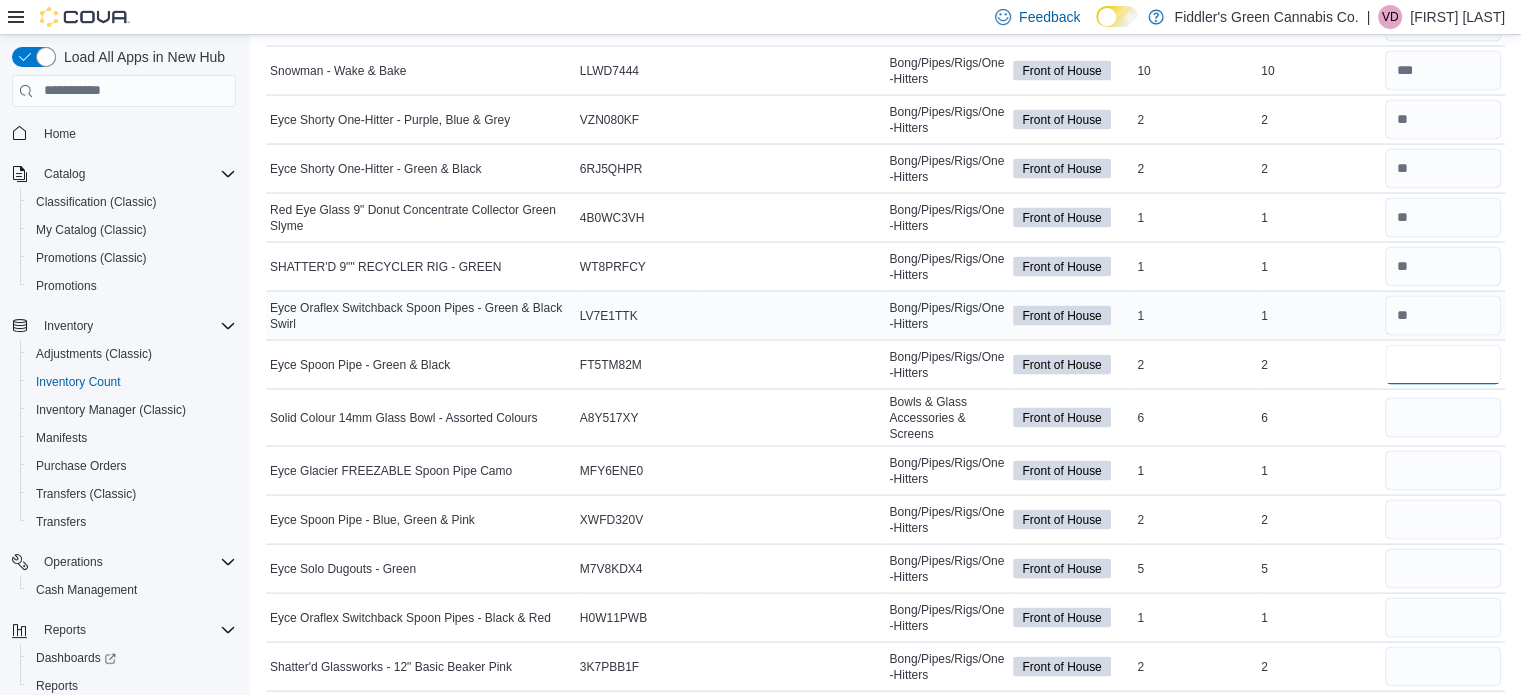 type on "*" 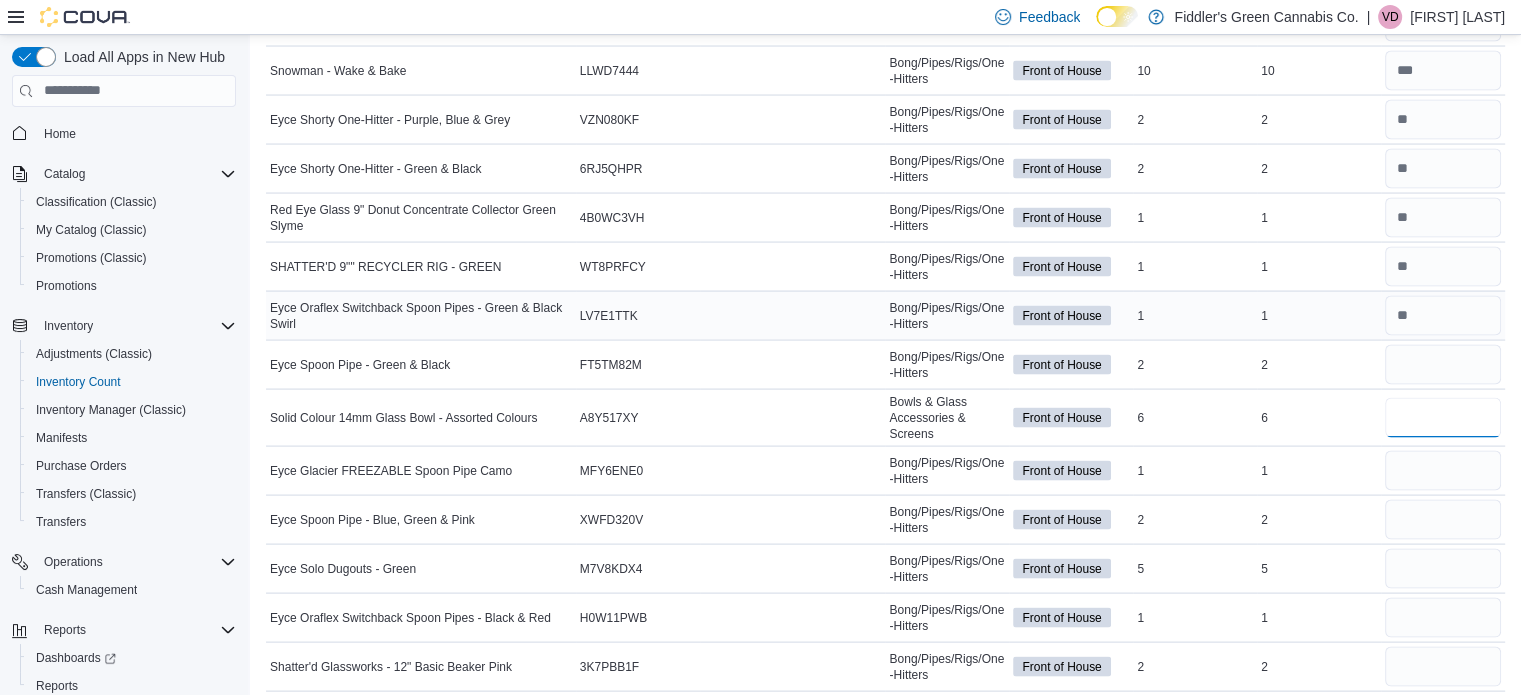 type 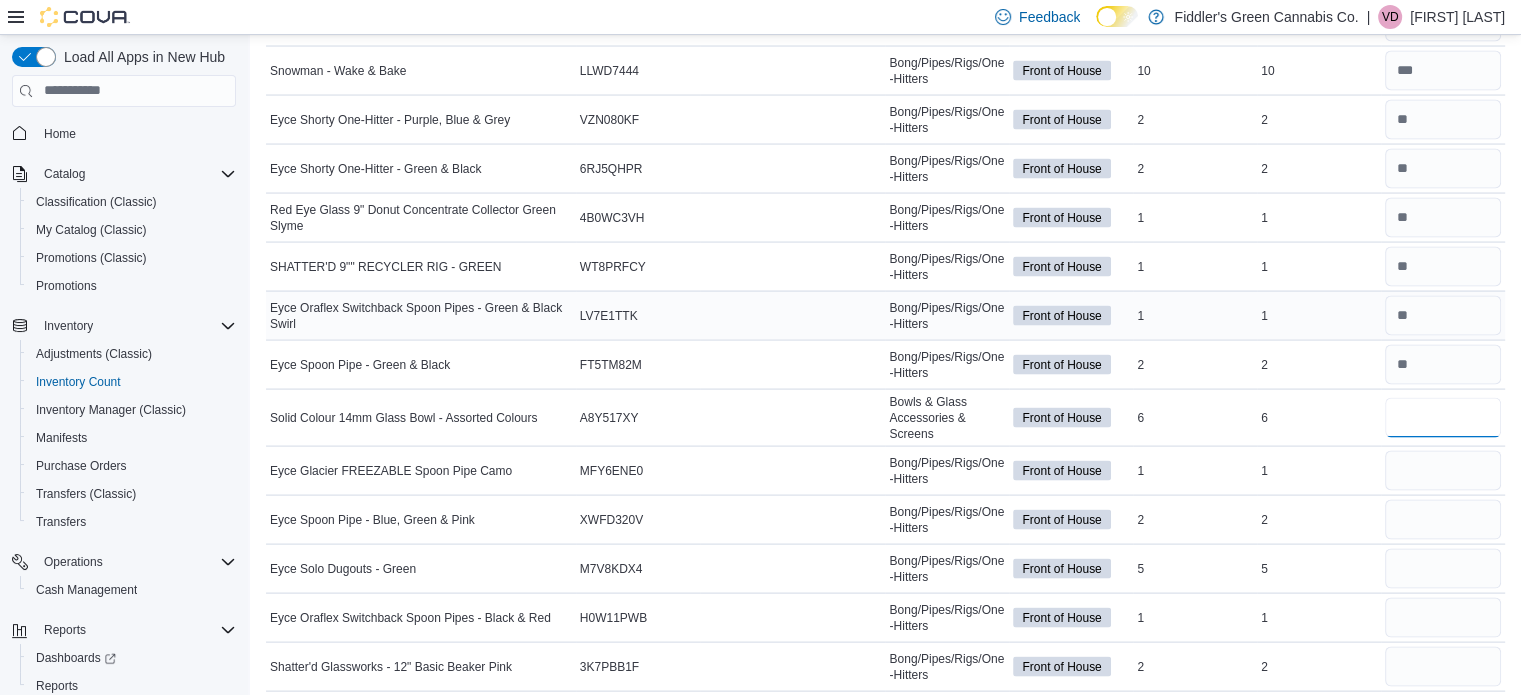 type on "*" 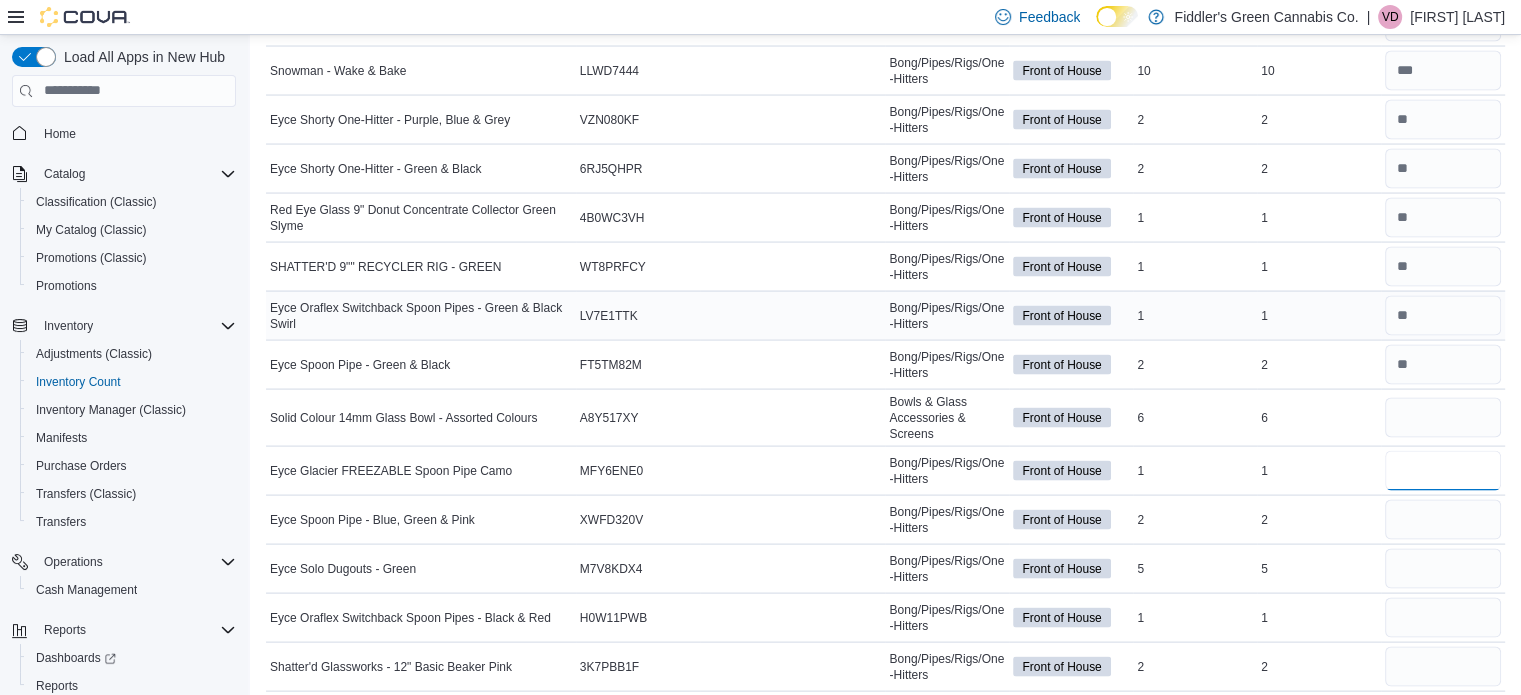 type 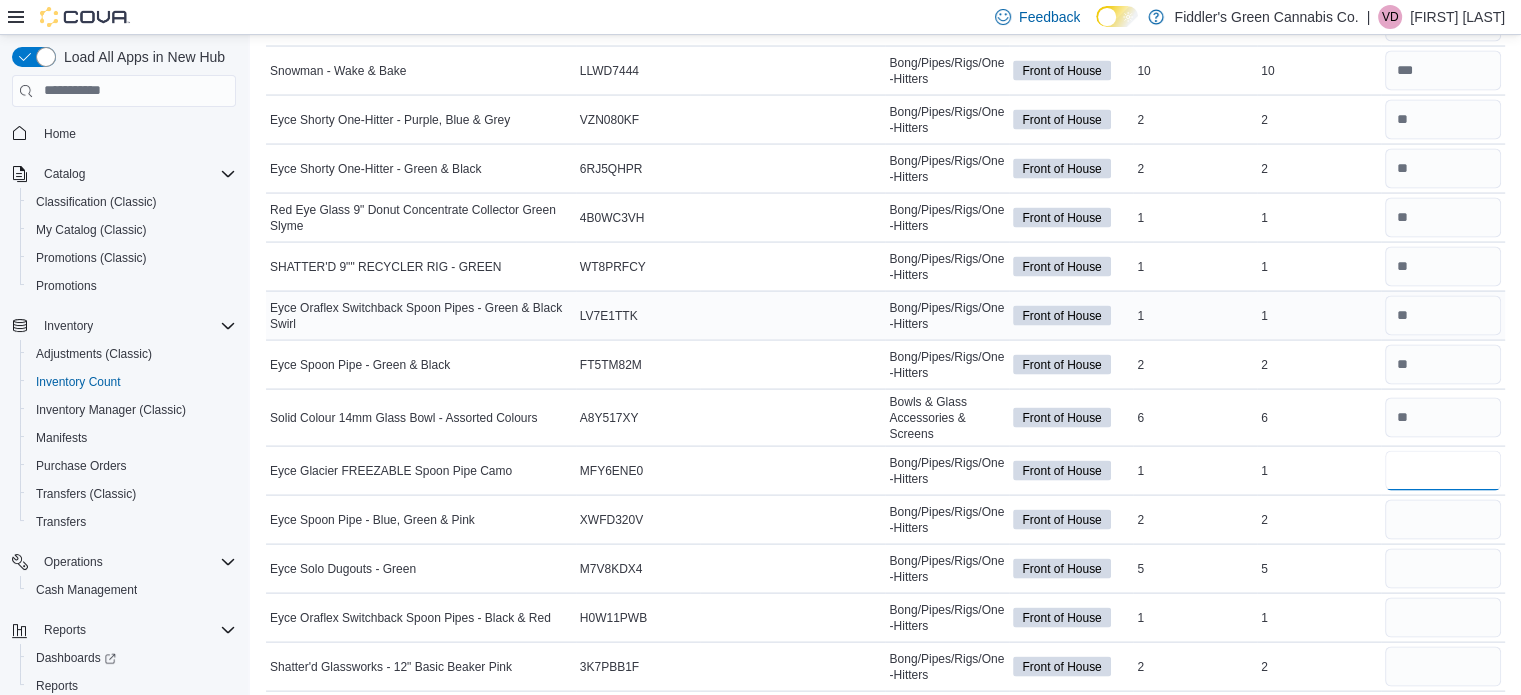 type on "*" 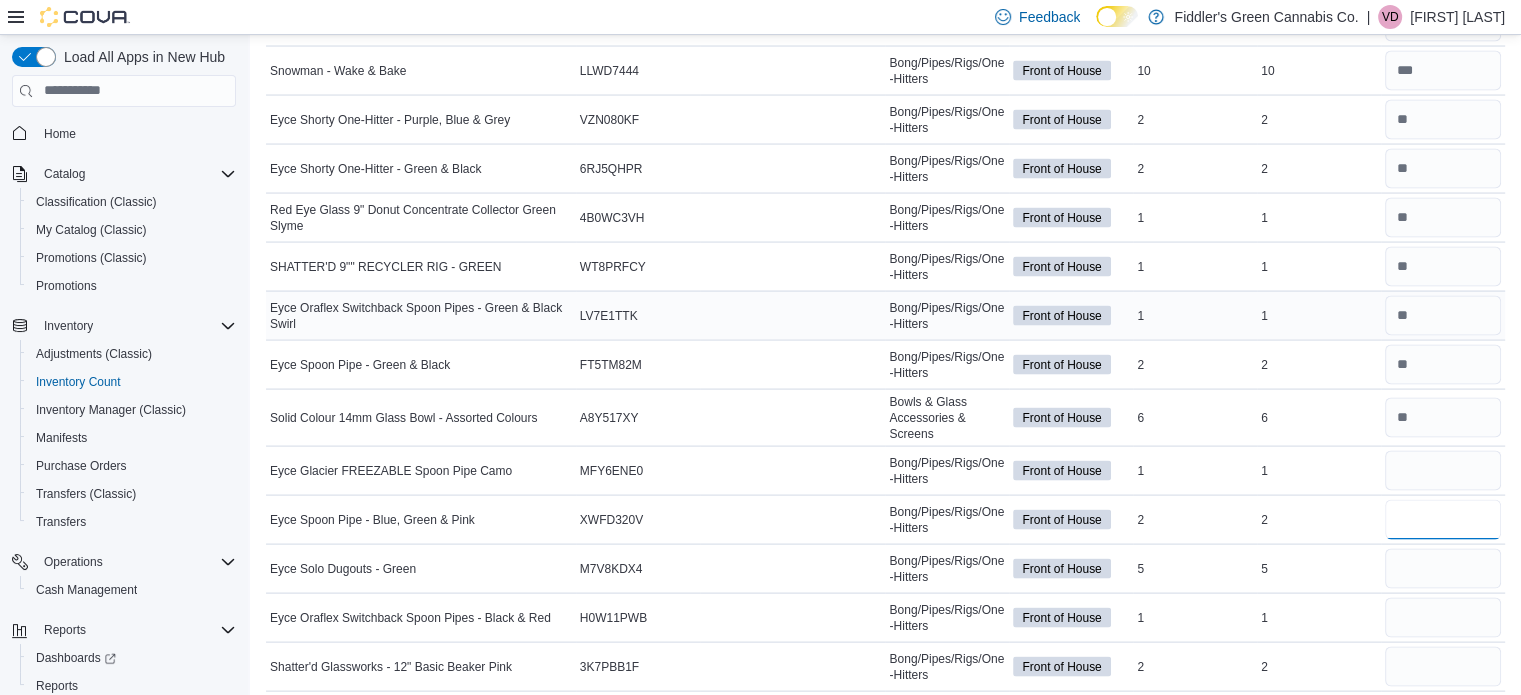 type 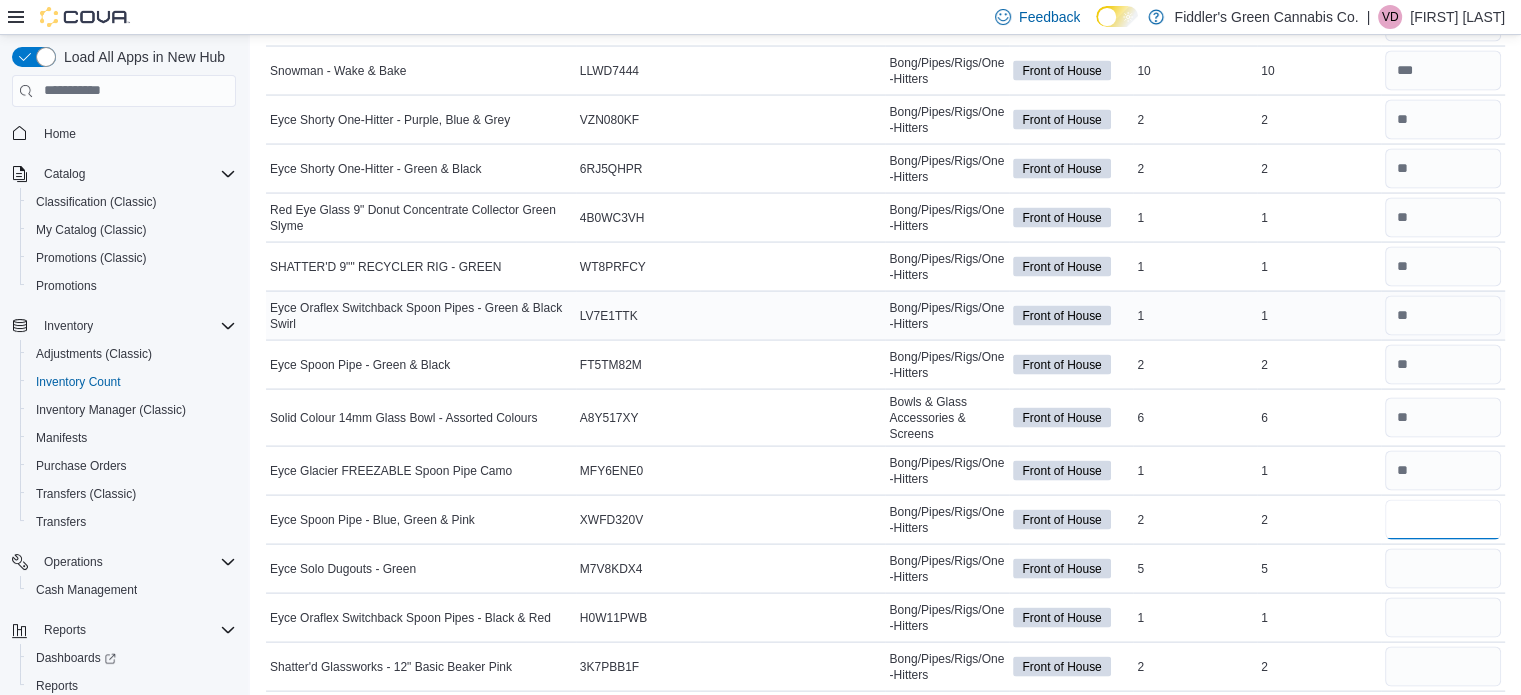 type on "*" 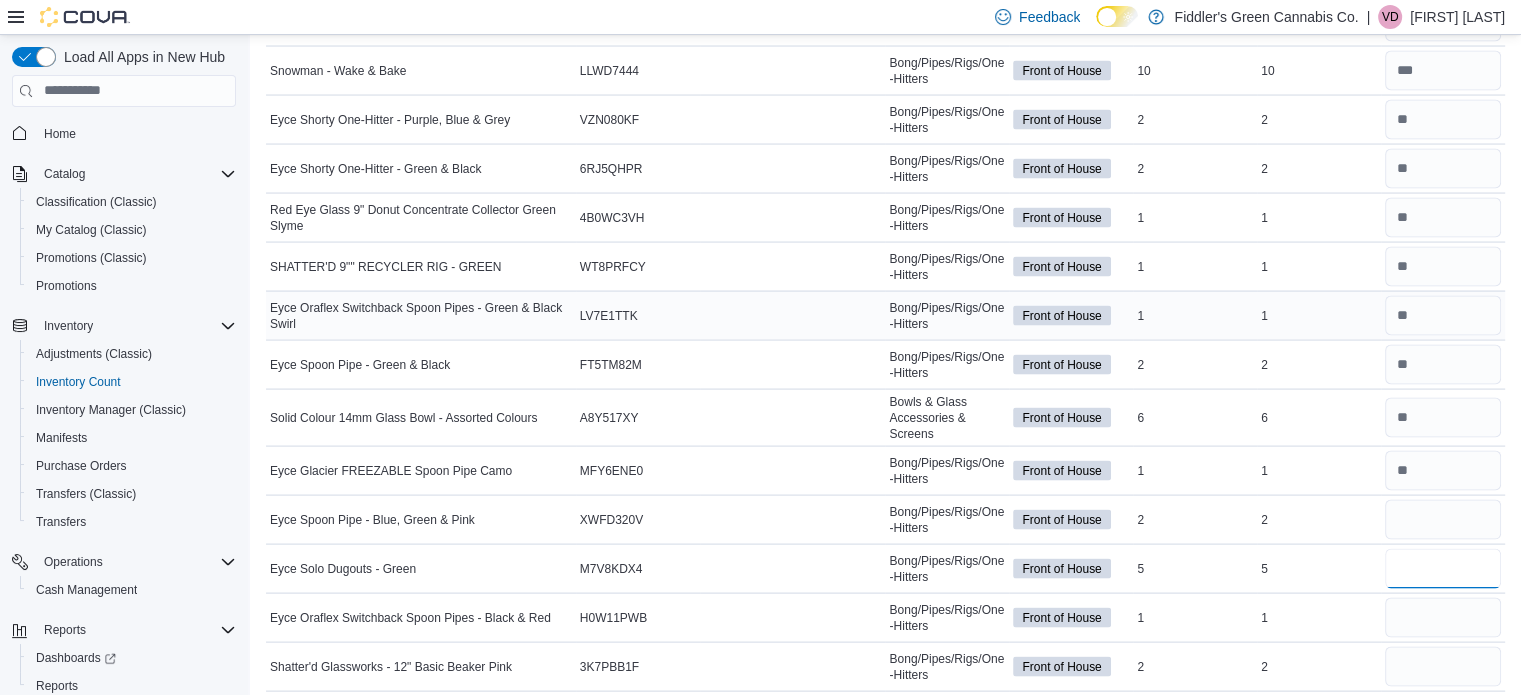 type 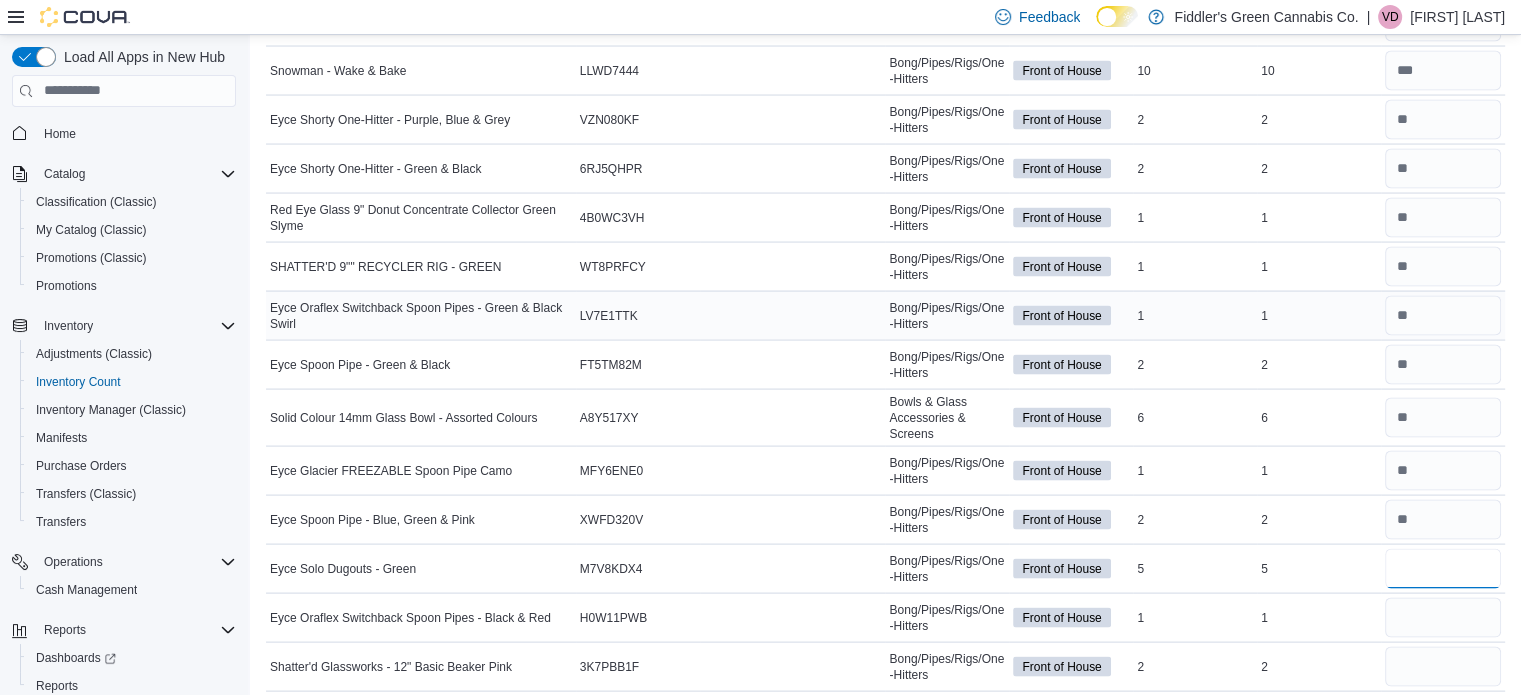 type on "*" 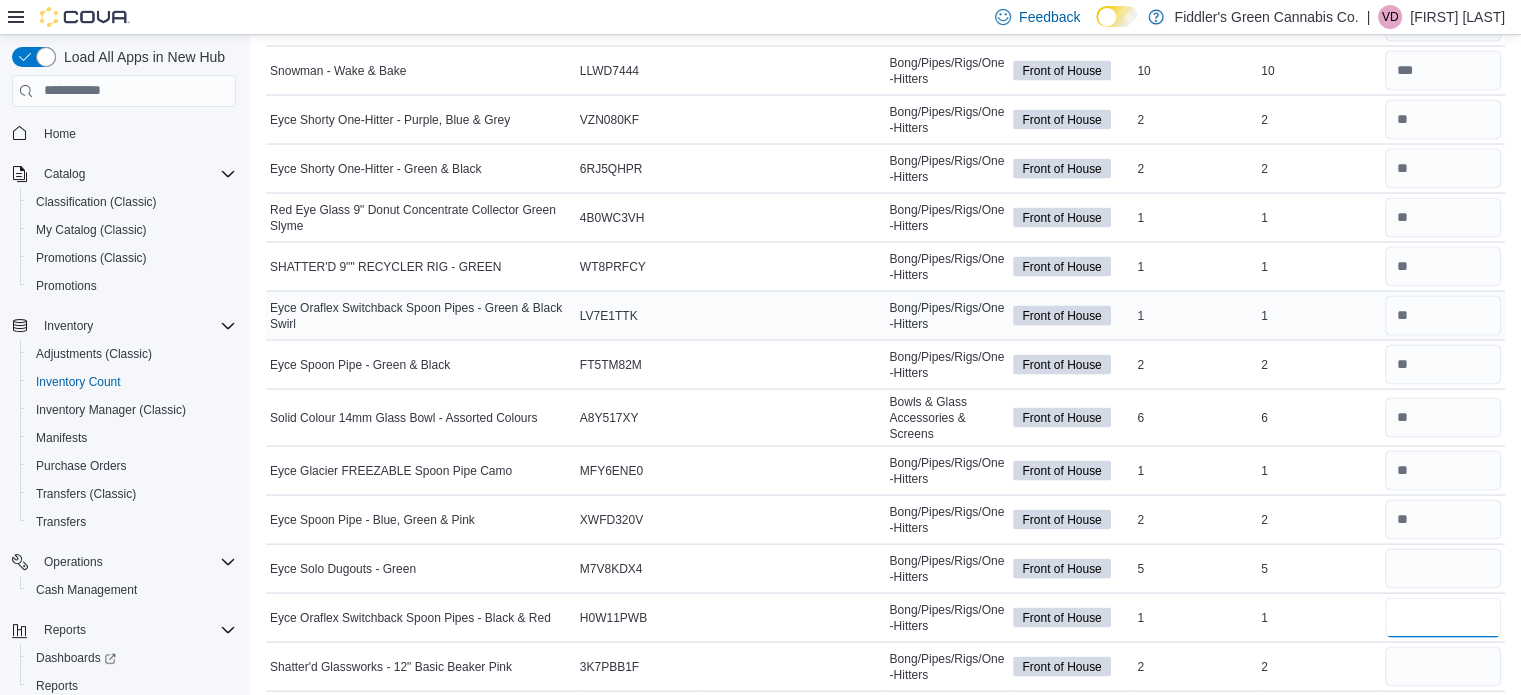 type 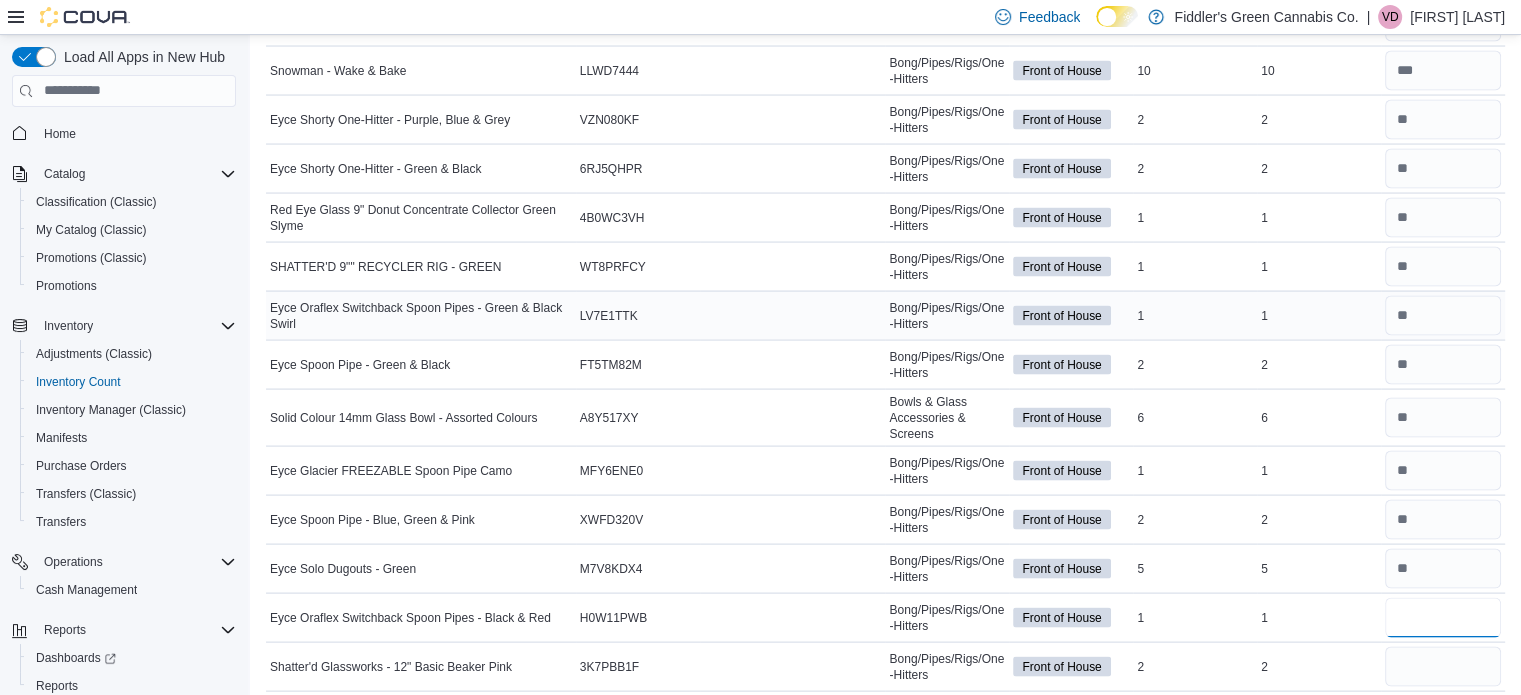 type on "*" 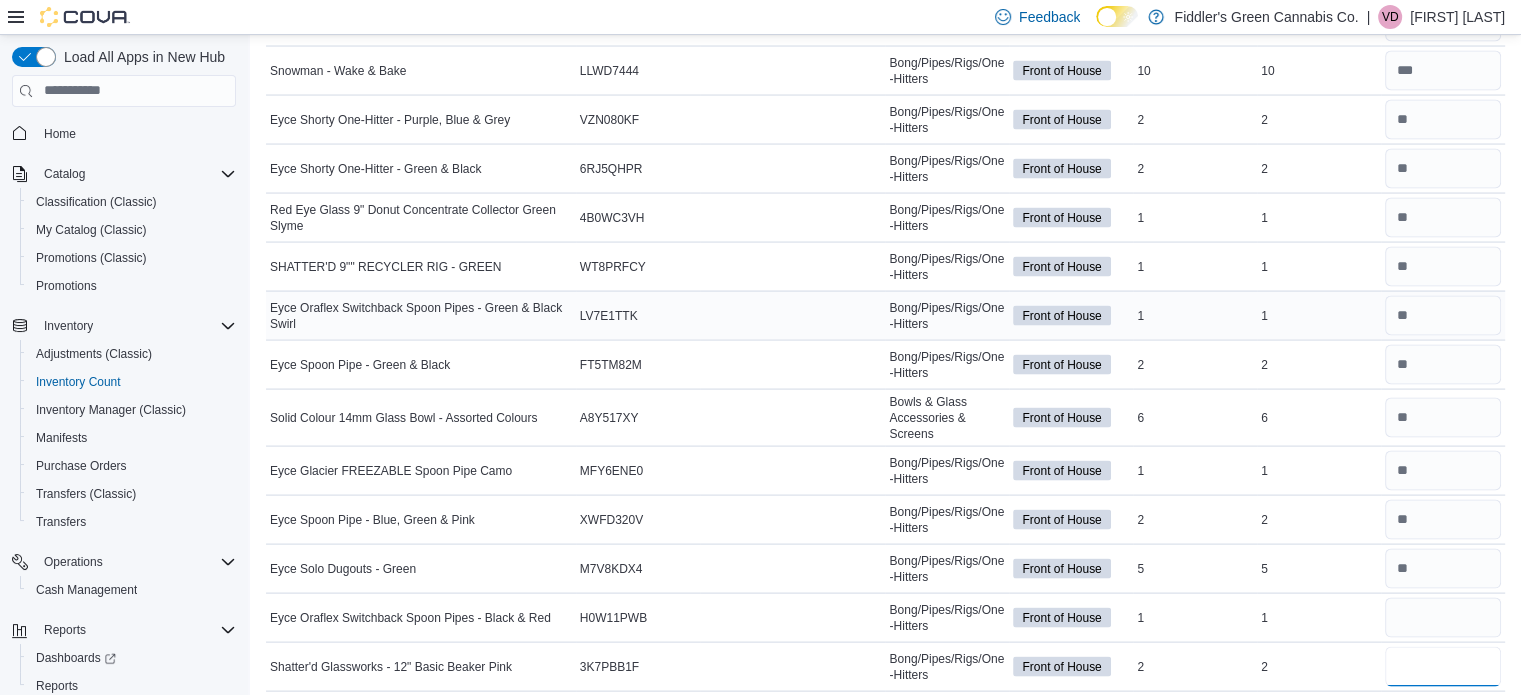 type 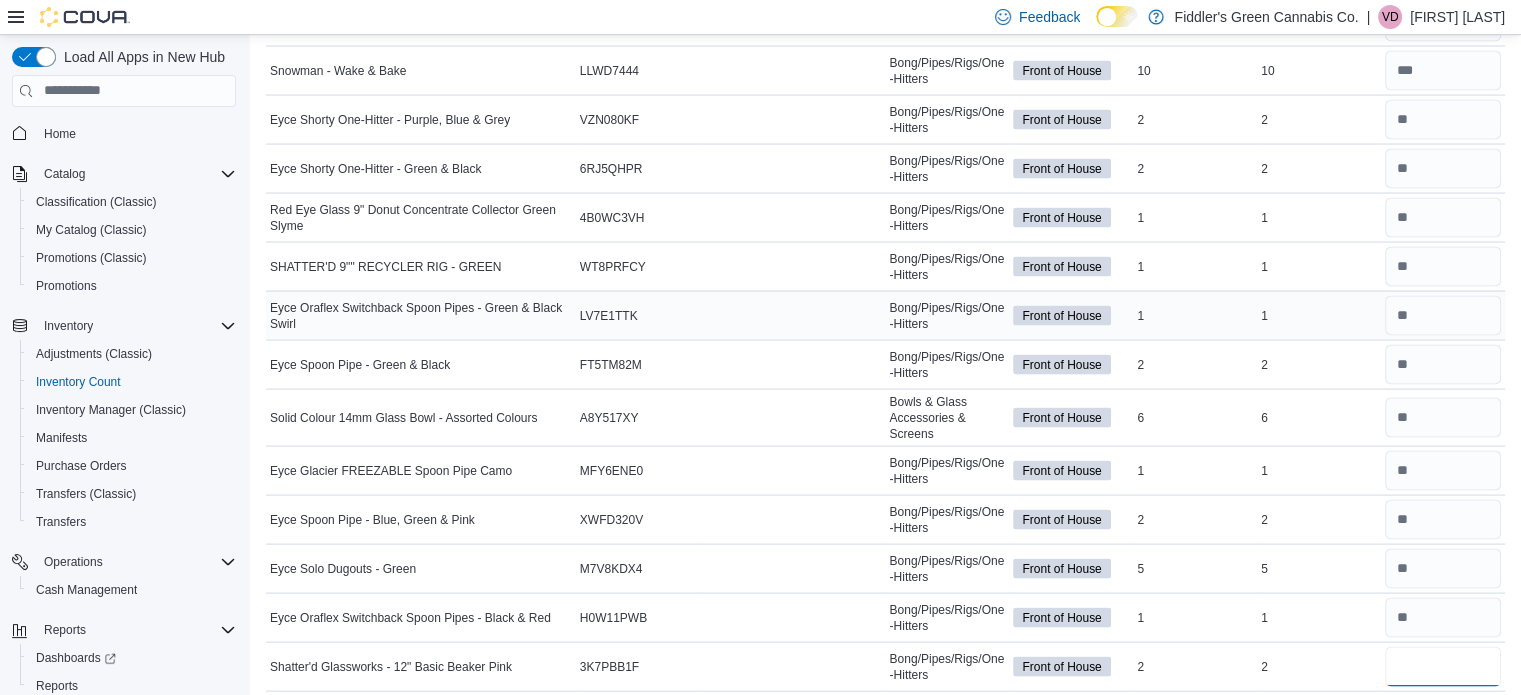 type on "*" 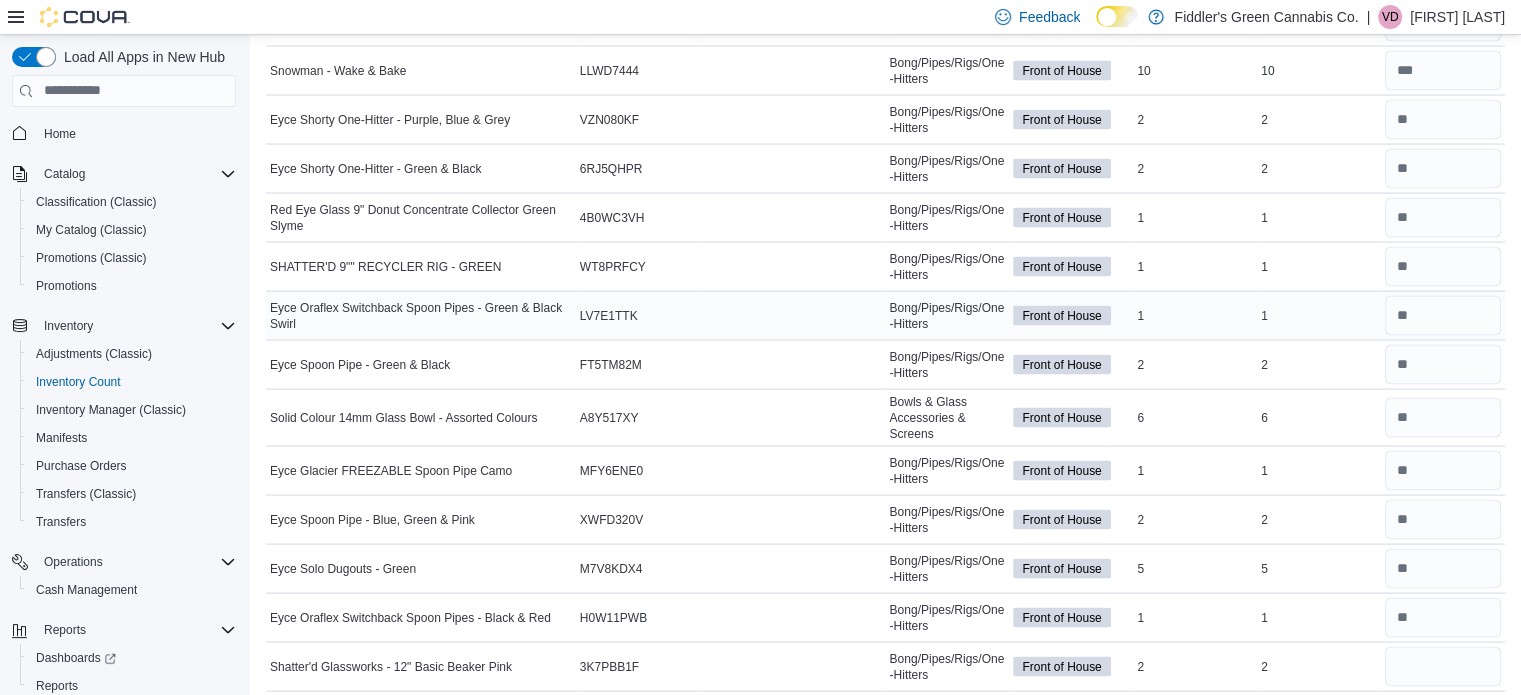 type 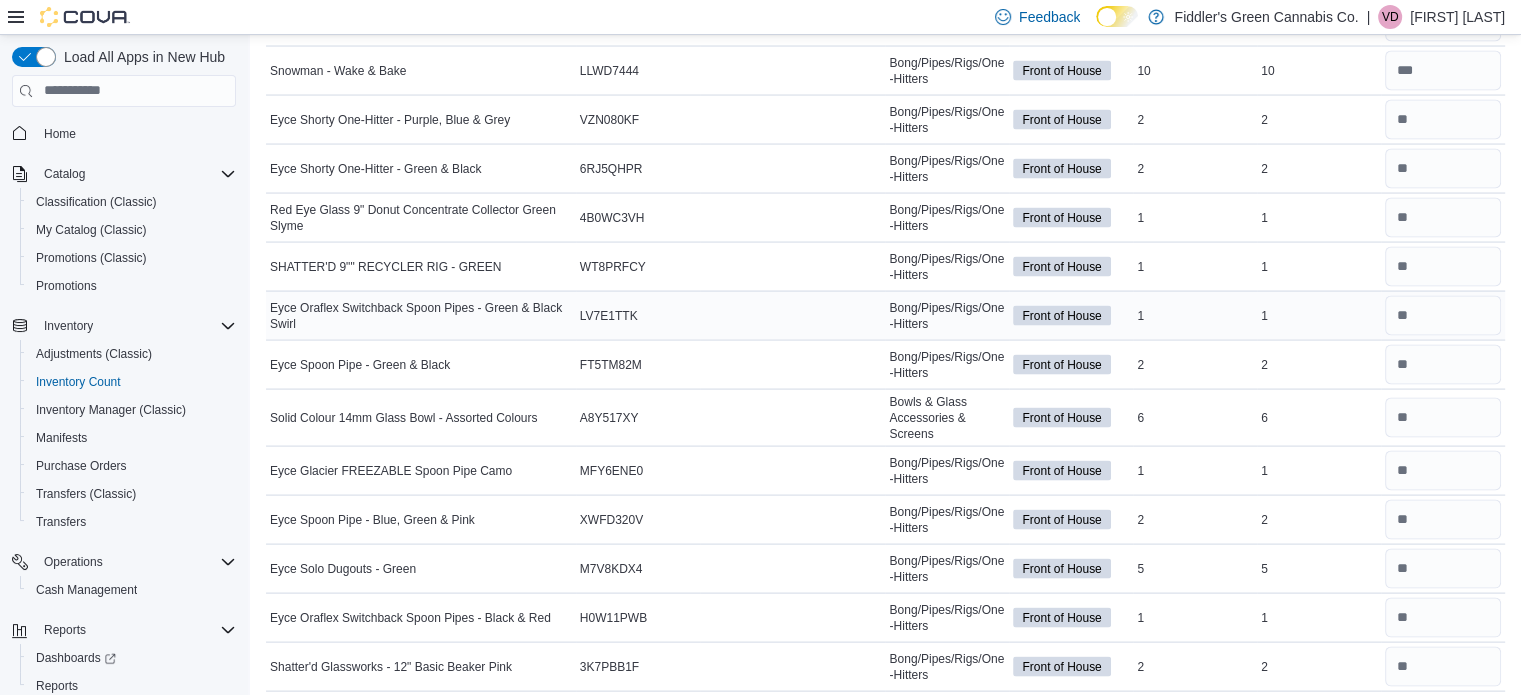 scroll, scrollTop: 4016, scrollLeft: 0, axis: vertical 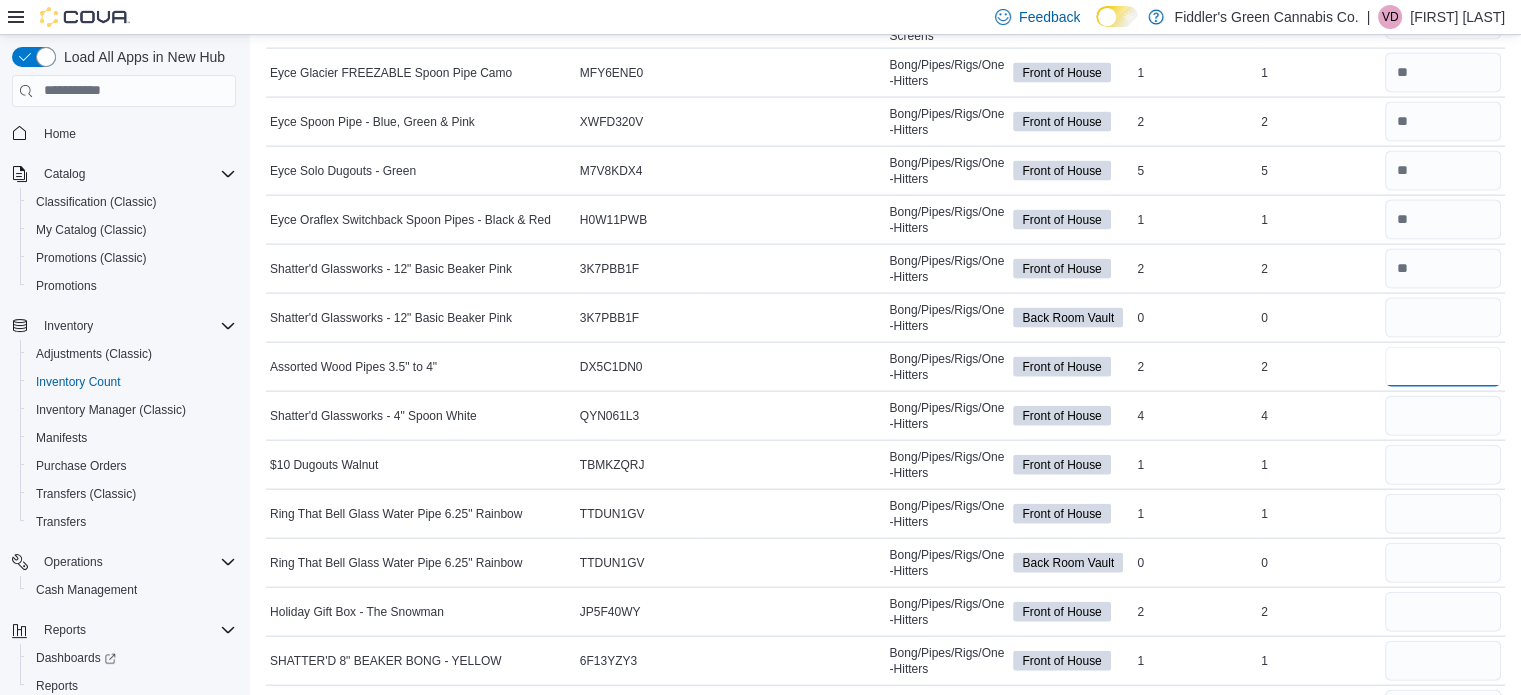 type on "*" 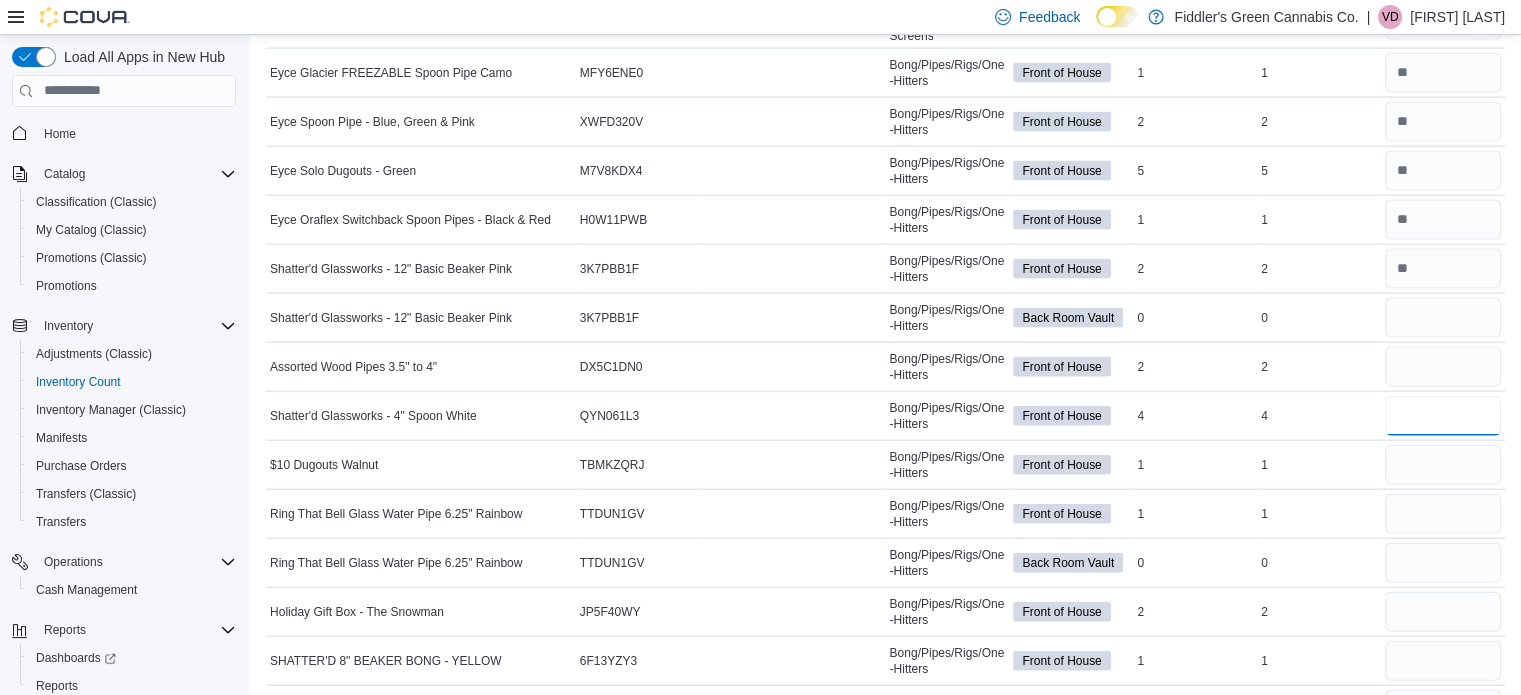 type 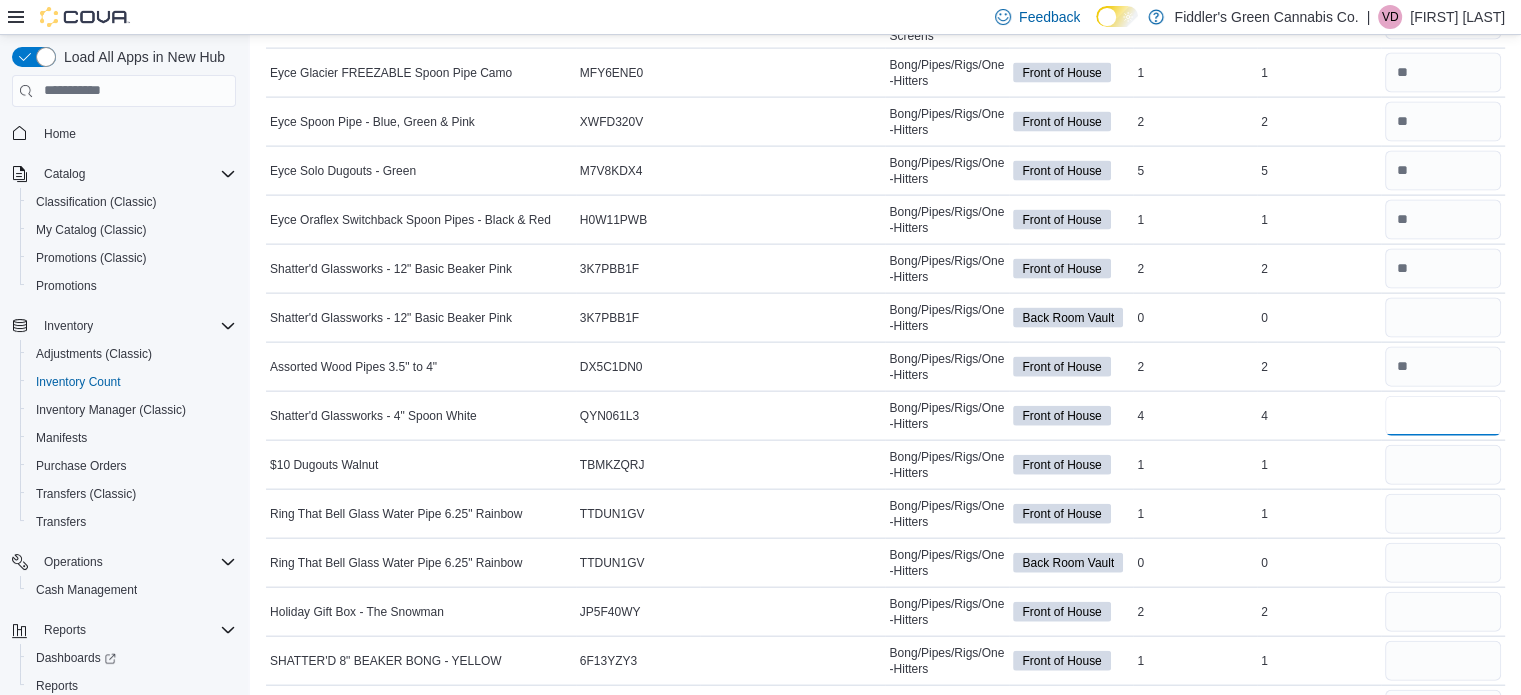 type on "*" 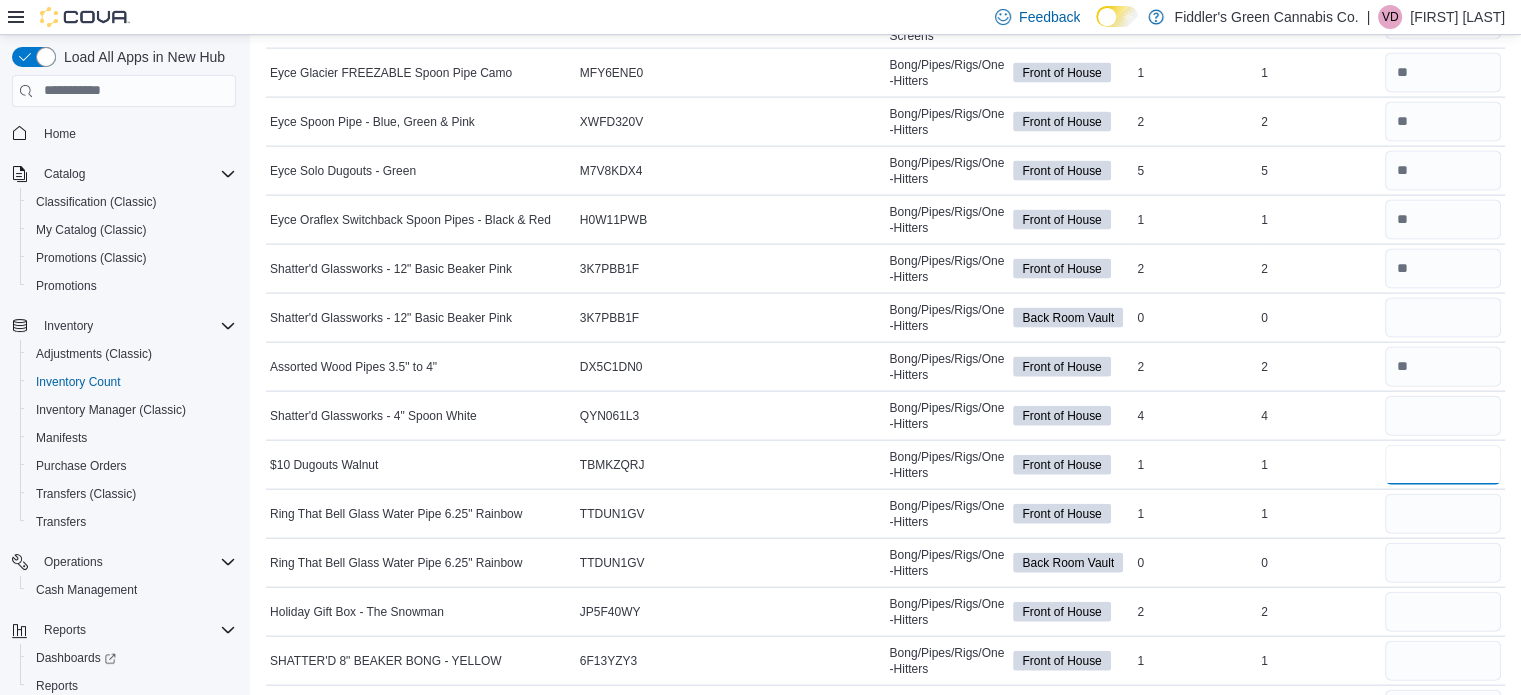 type 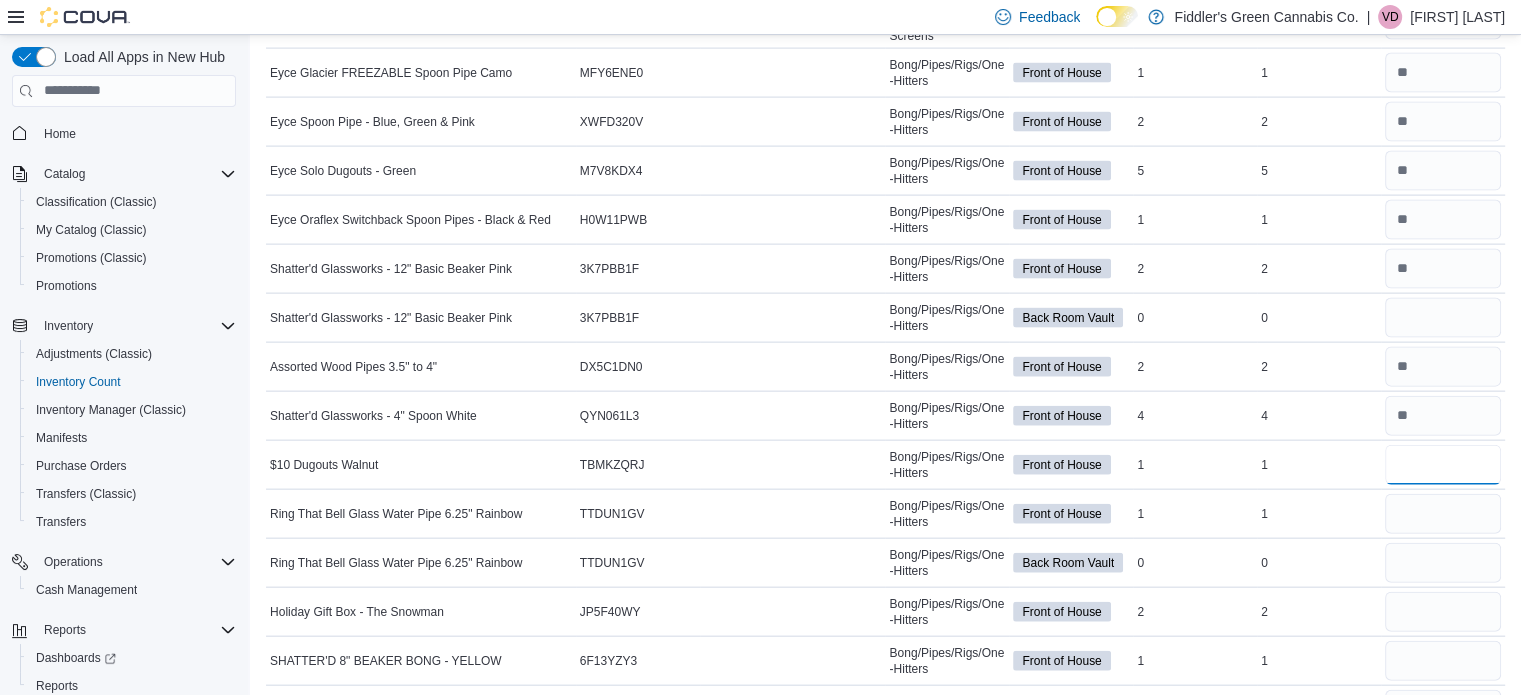 type on "*" 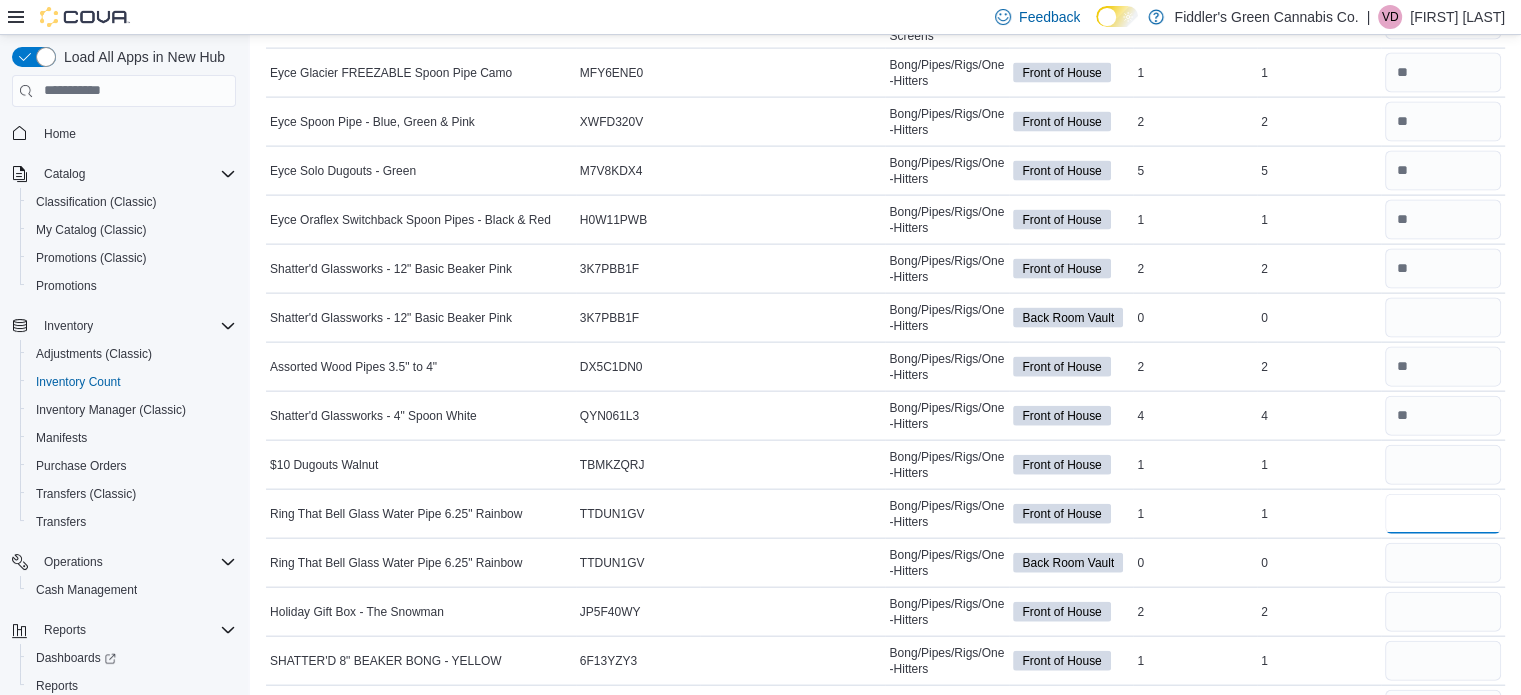 type 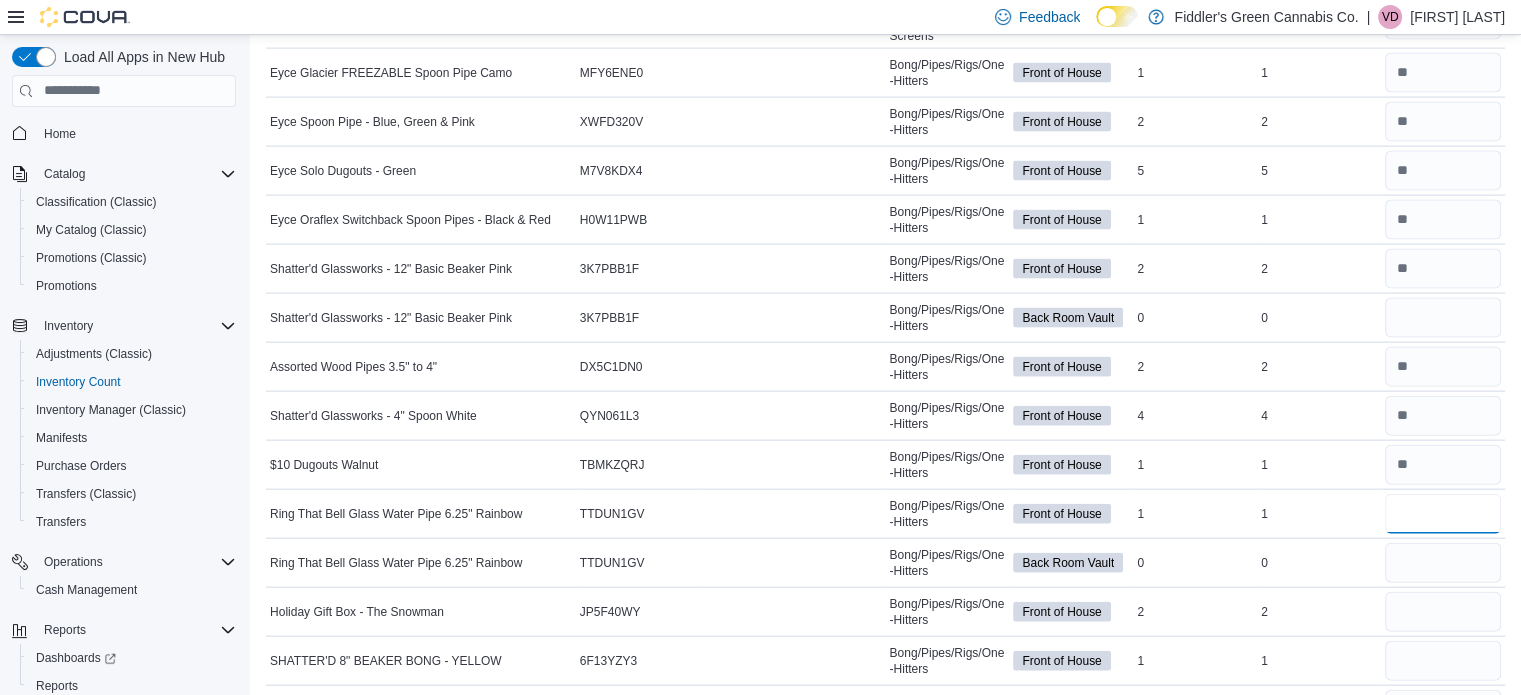 type on "*" 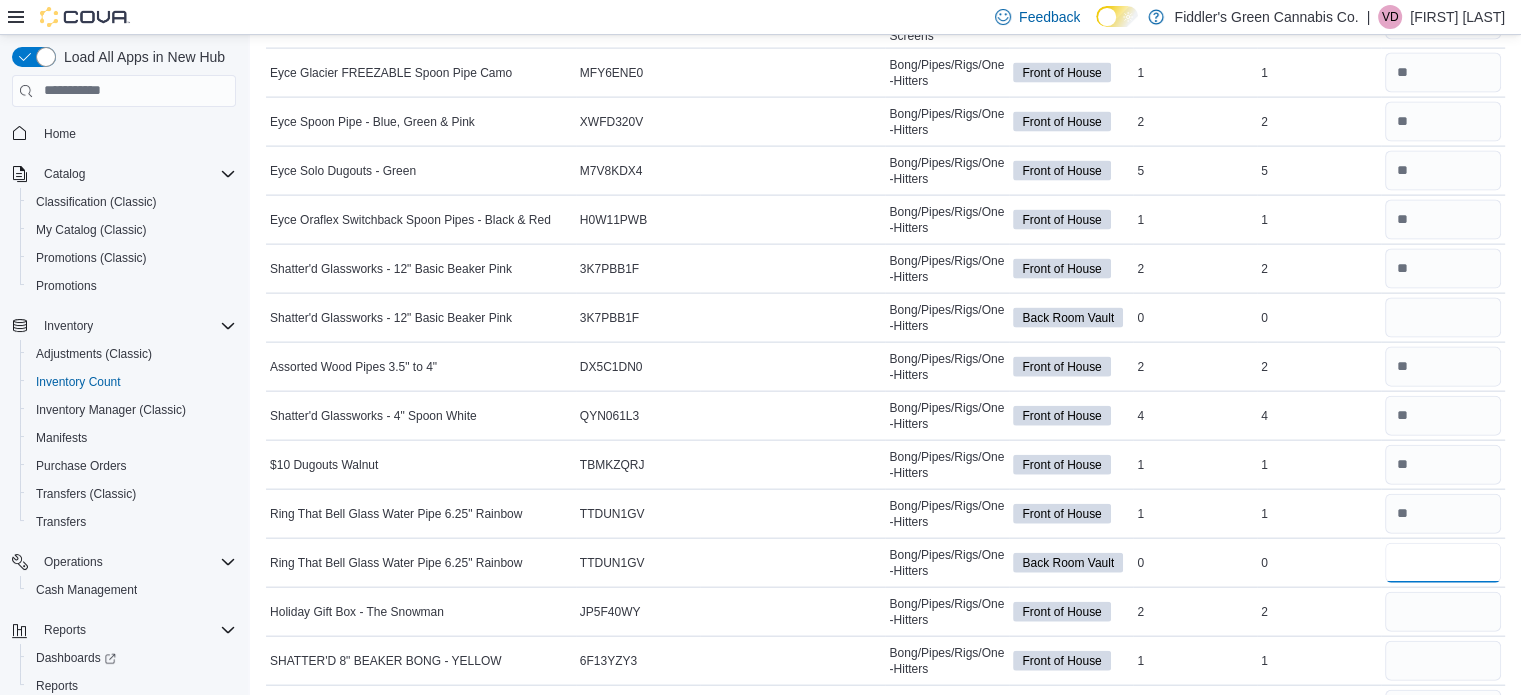 type 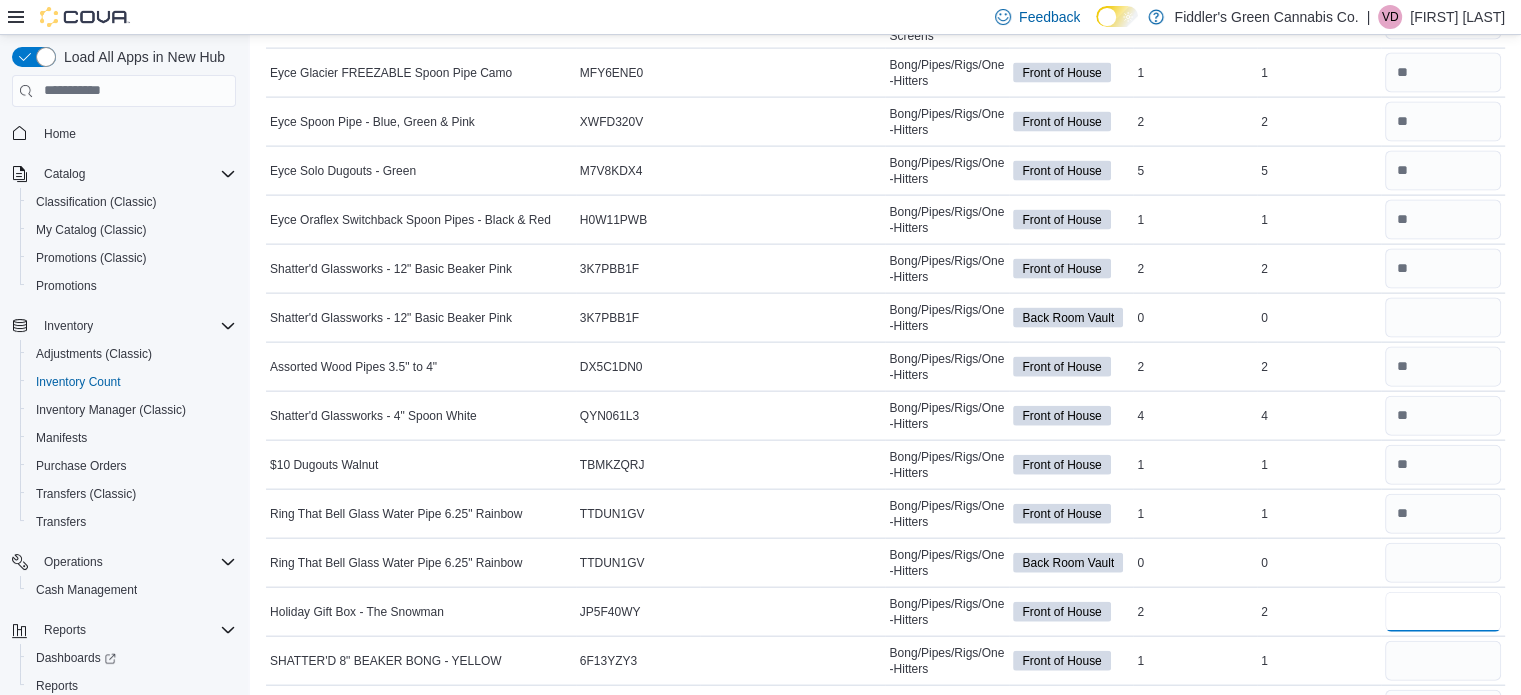 type on "*" 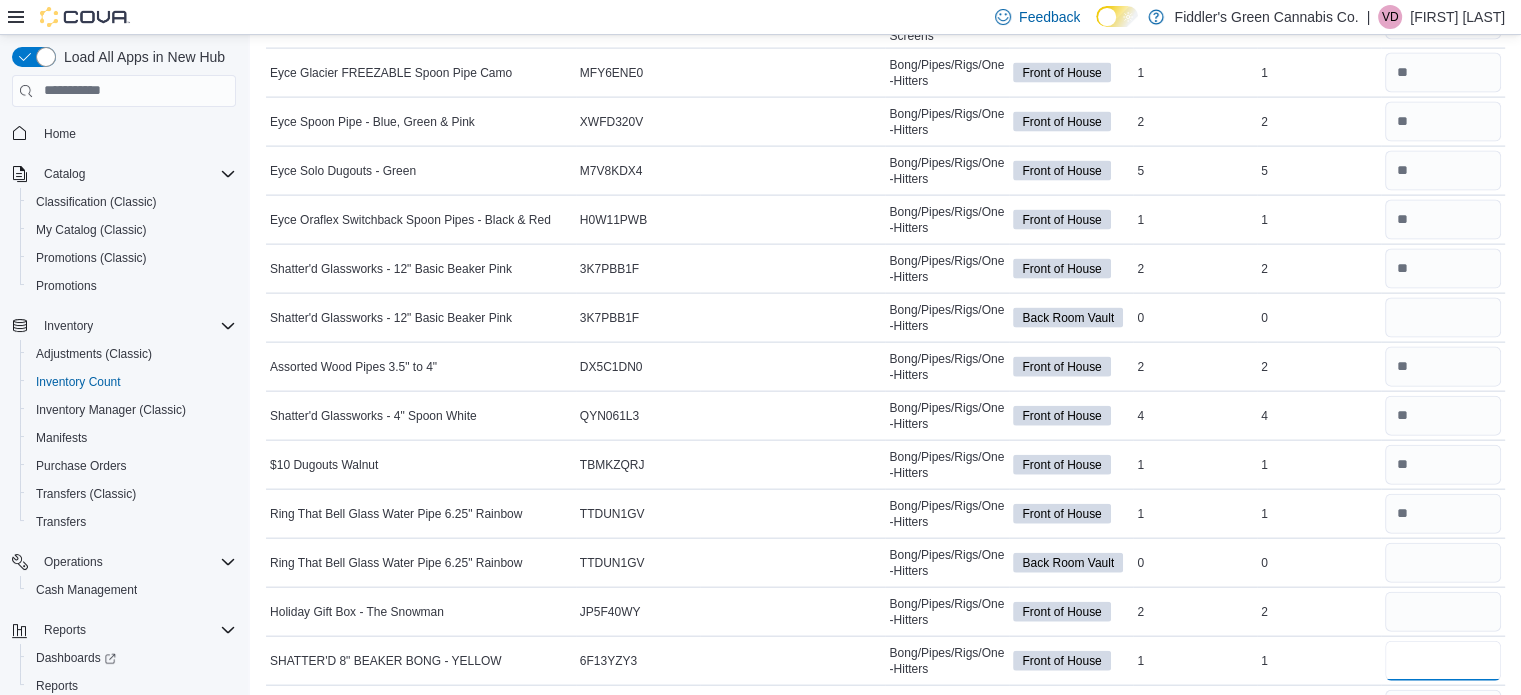 type 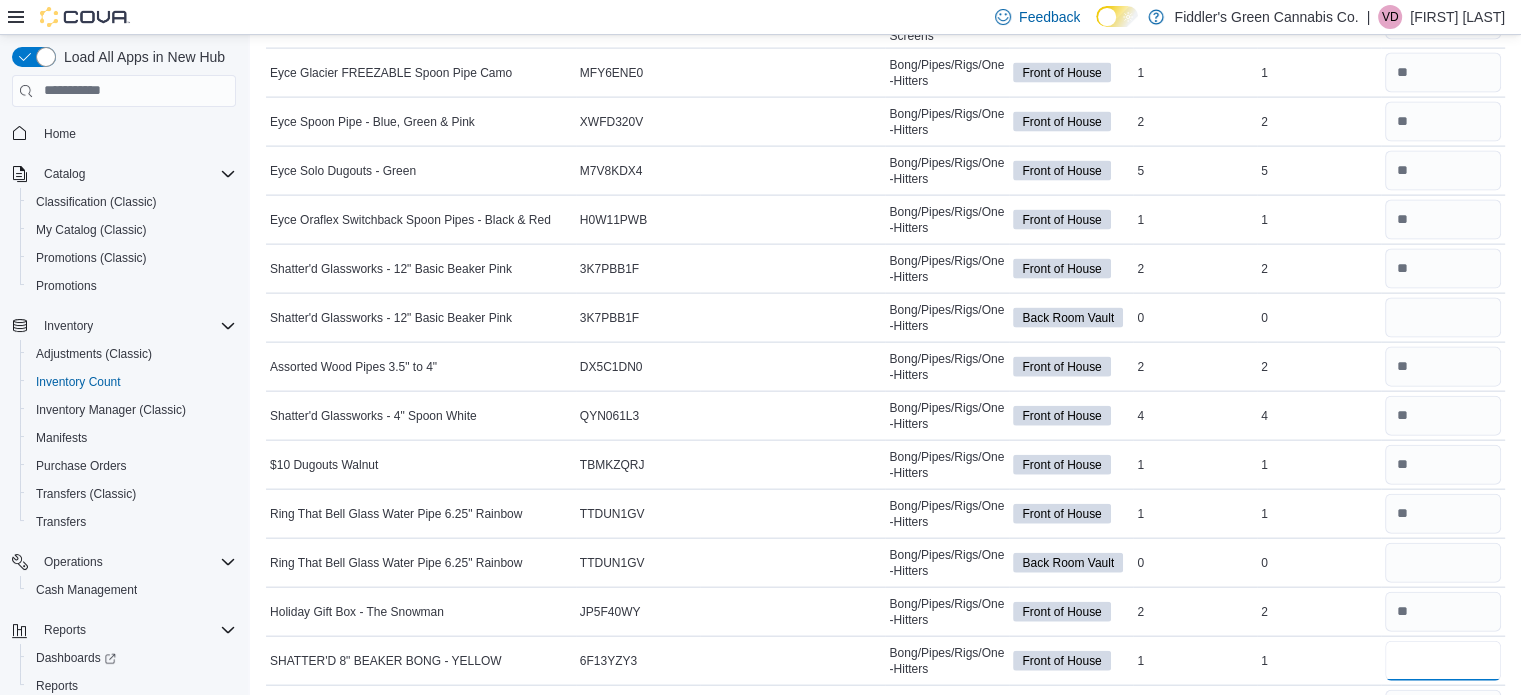 type on "*" 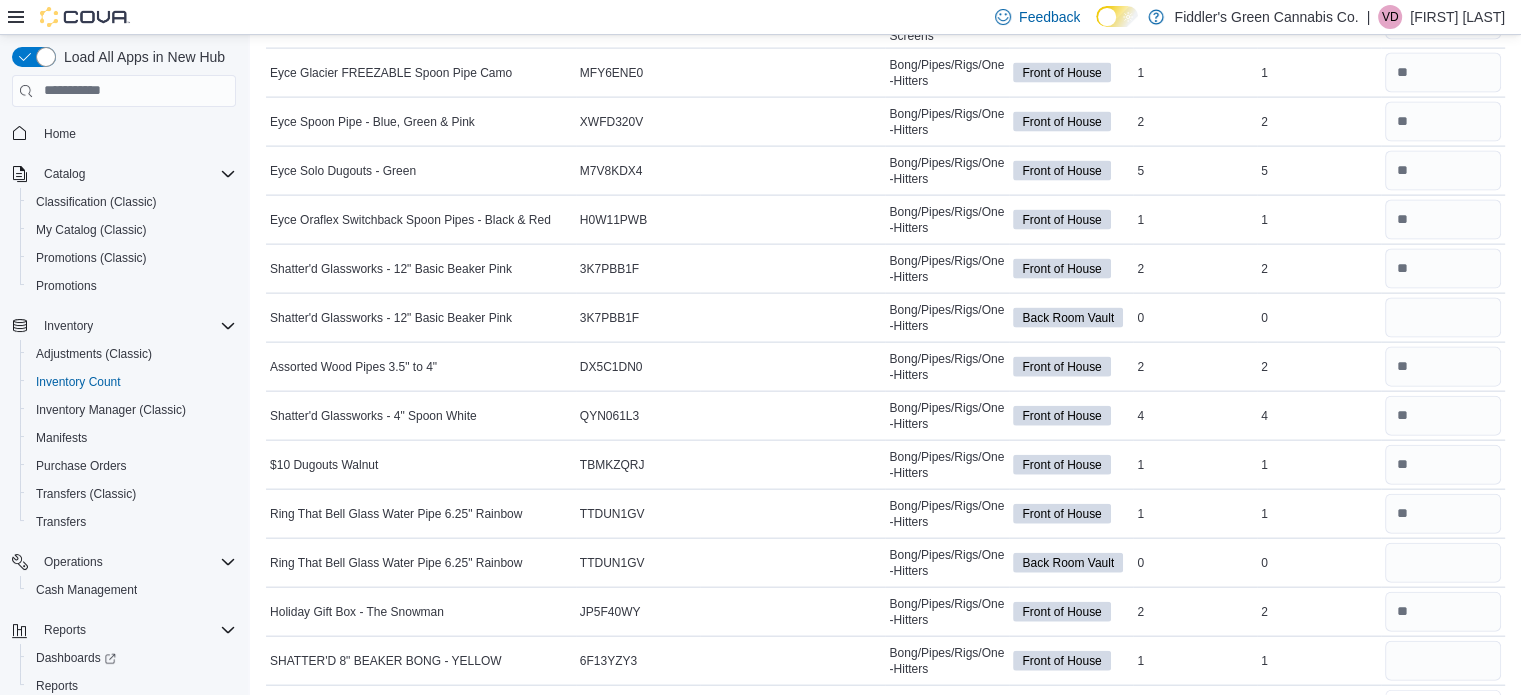 type 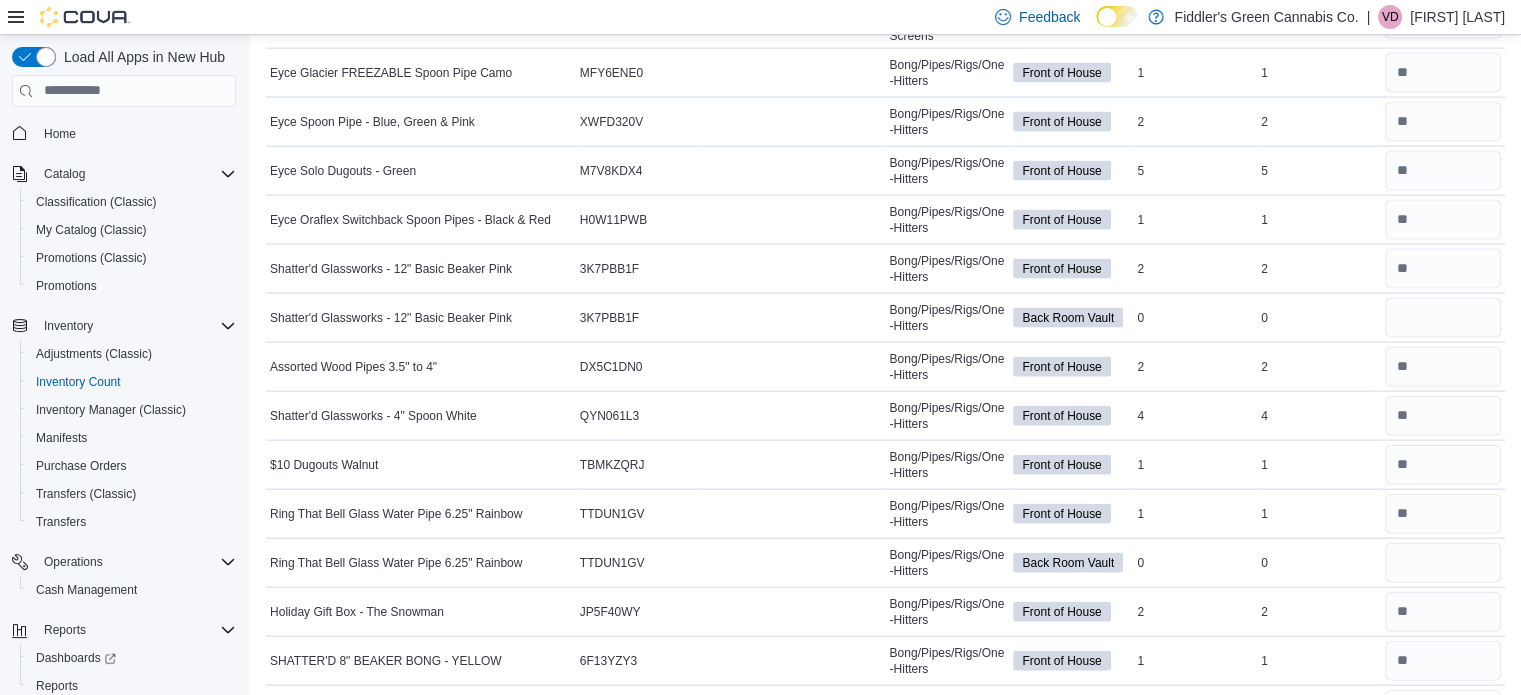 scroll, scrollTop: 4406, scrollLeft: 0, axis: vertical 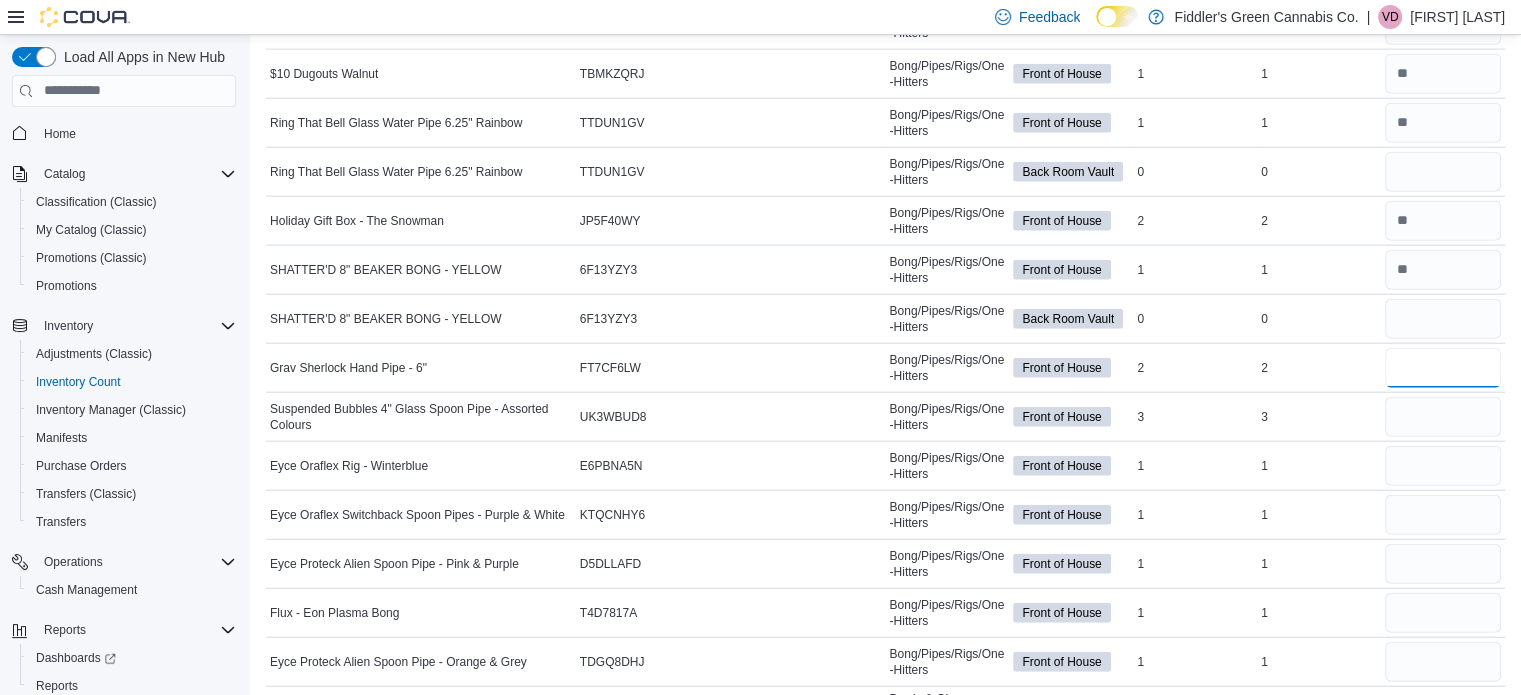 type on "*" 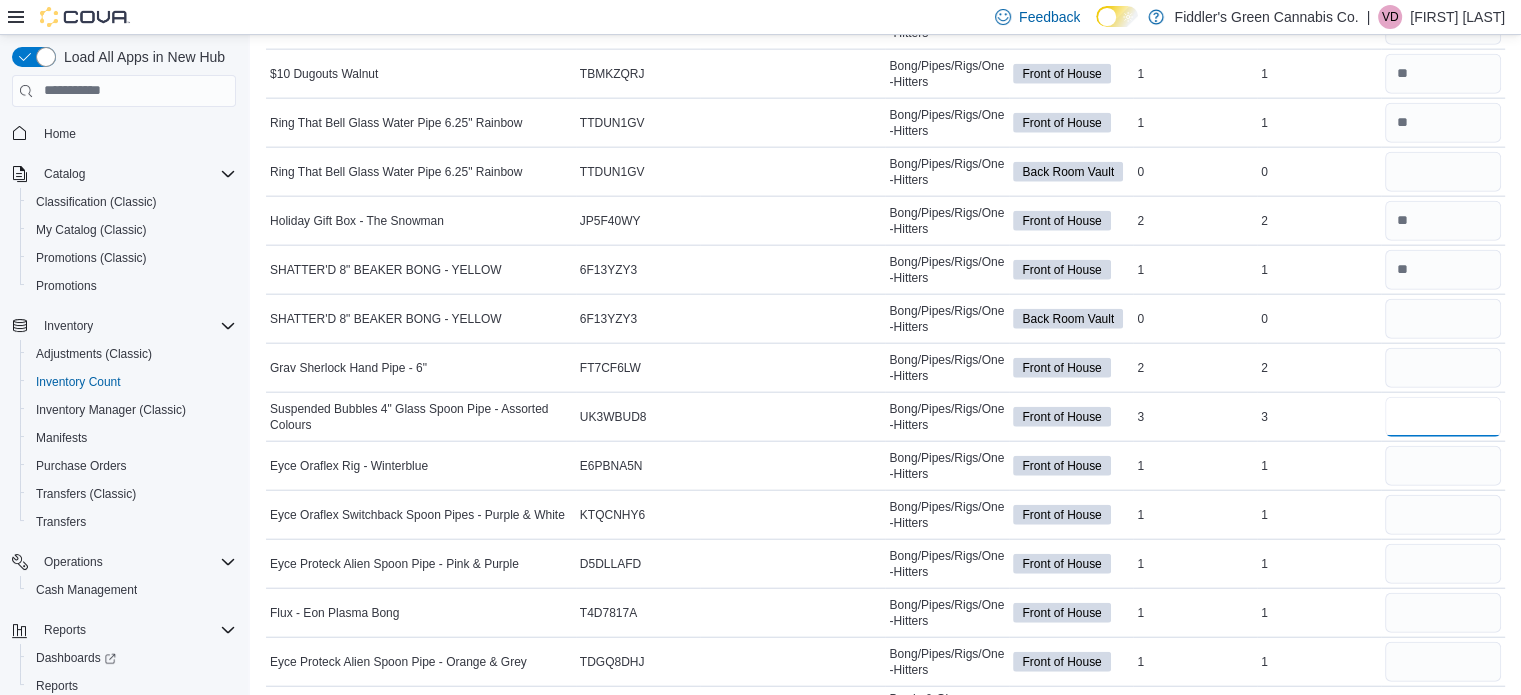 type 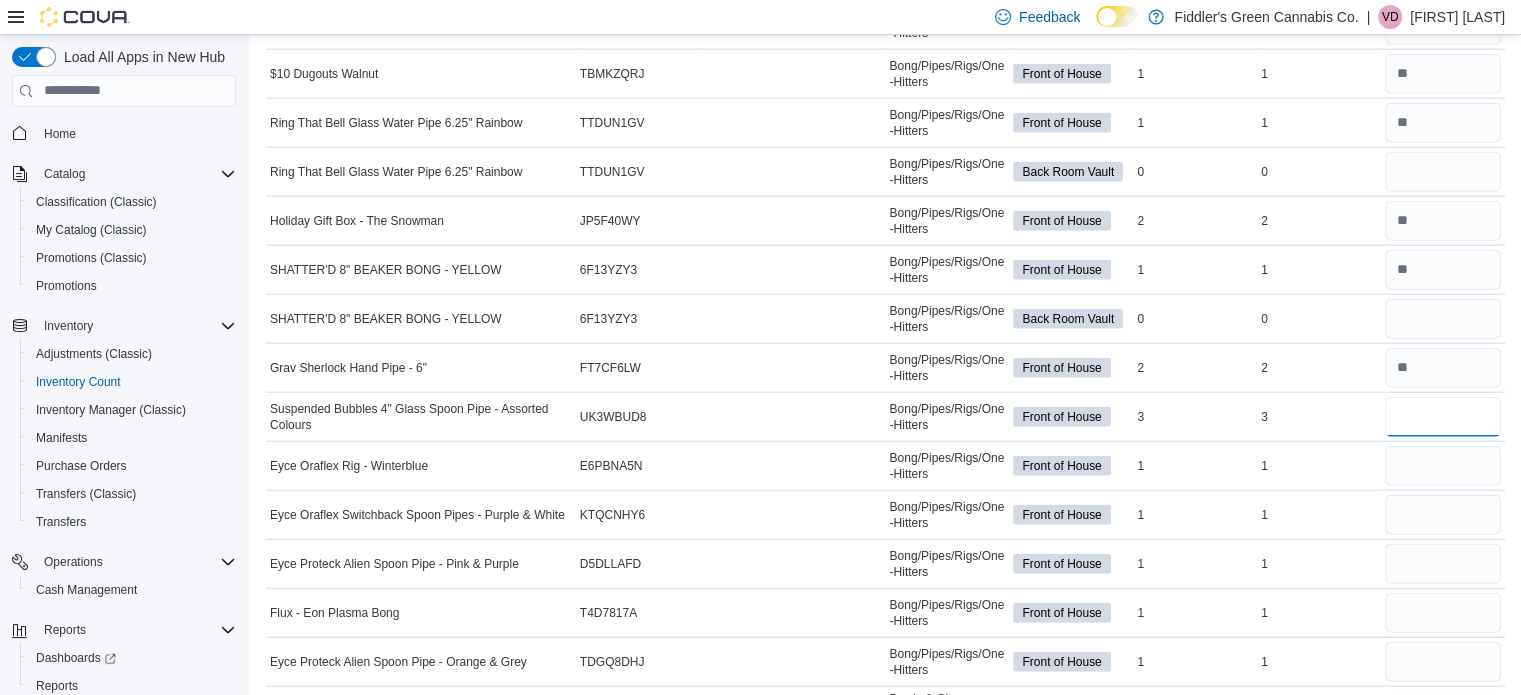 type on "*" 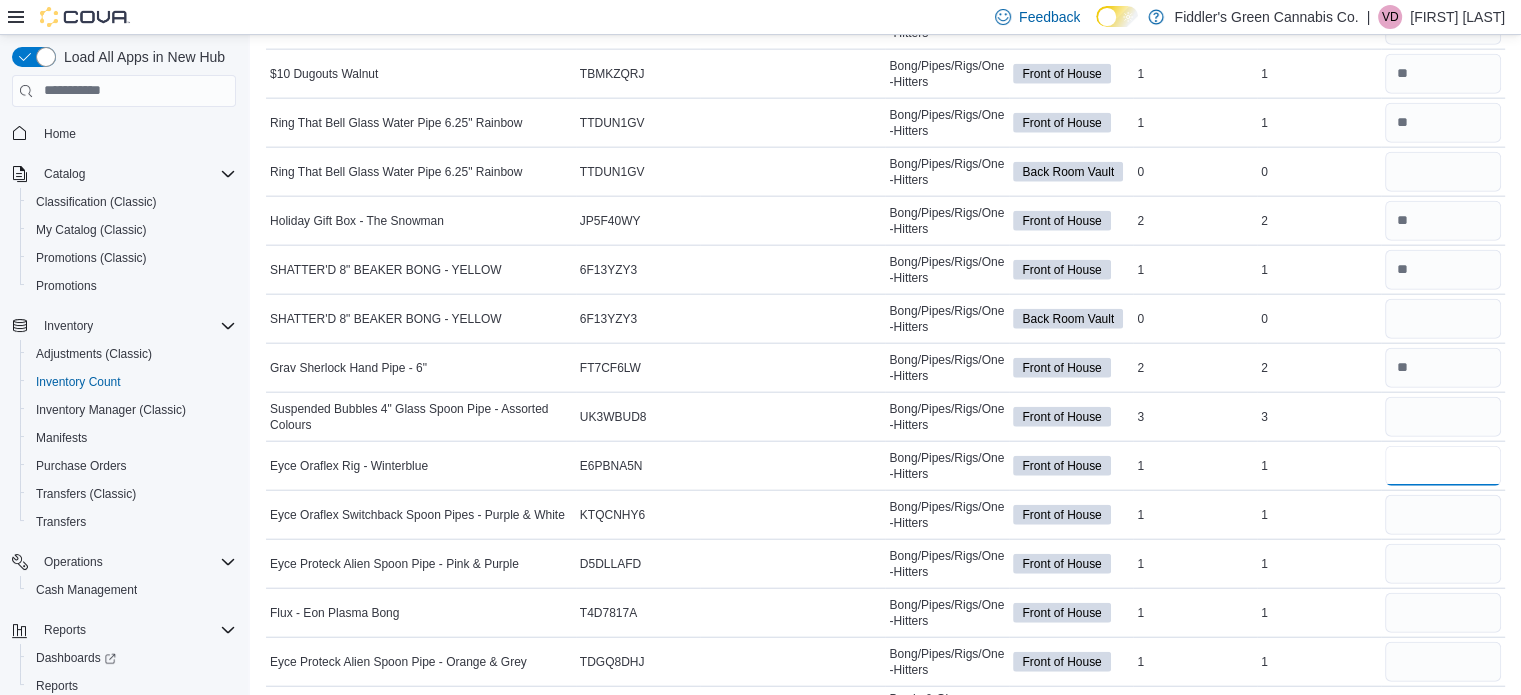 type 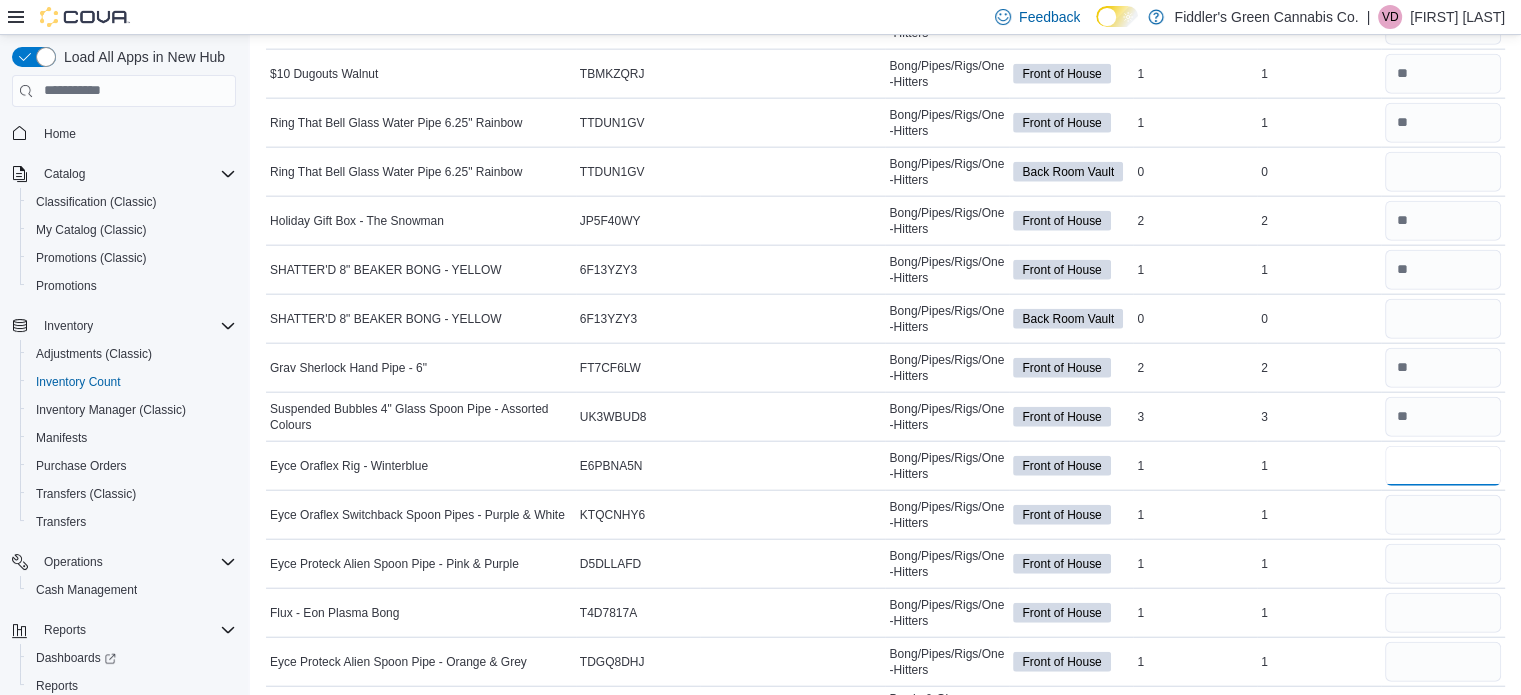 type on "*" 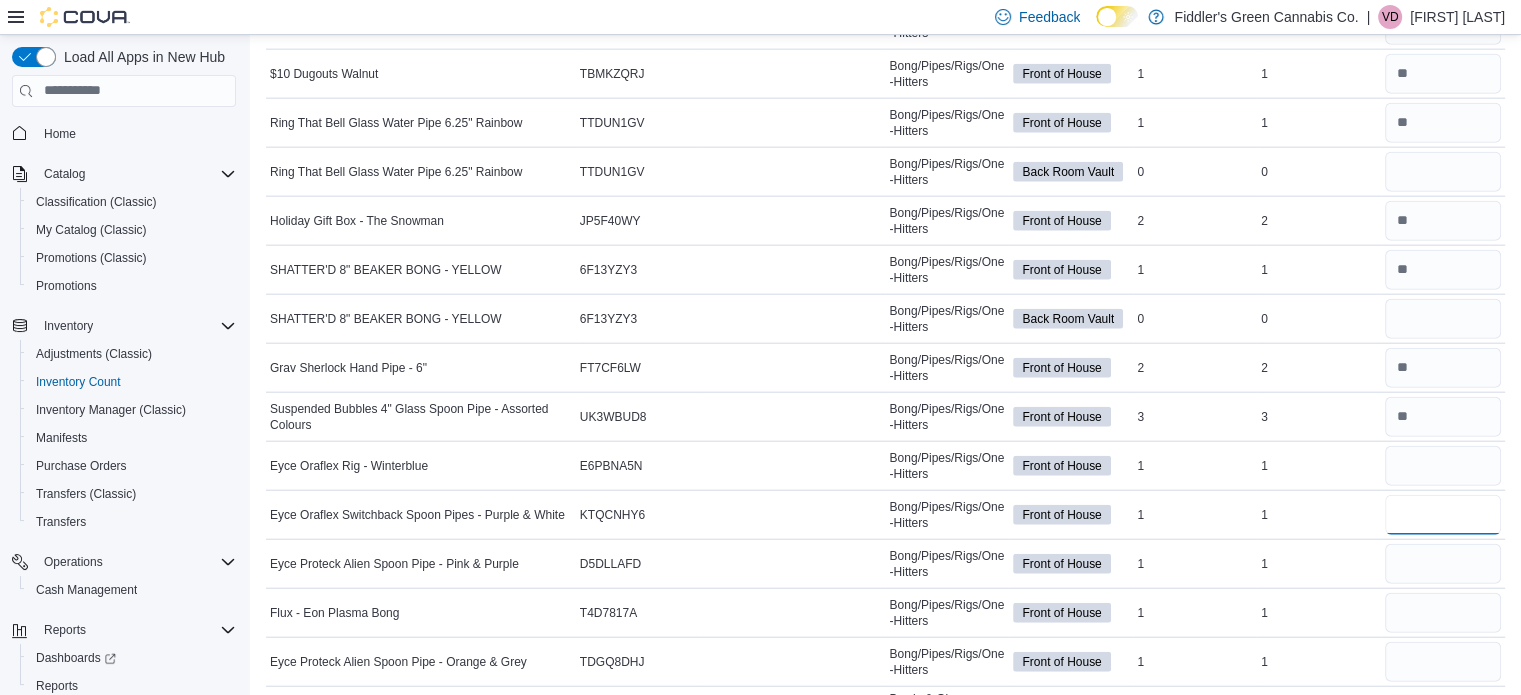 type 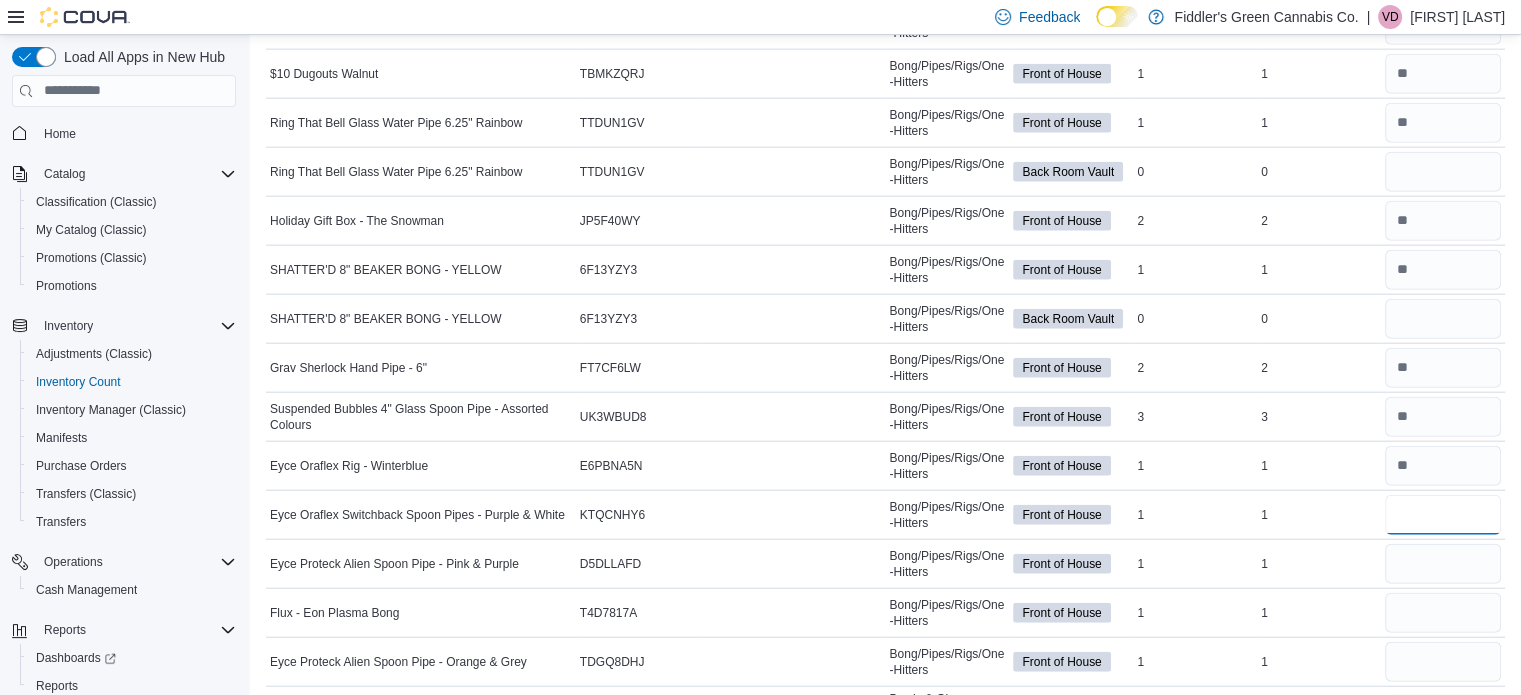 type on "*" 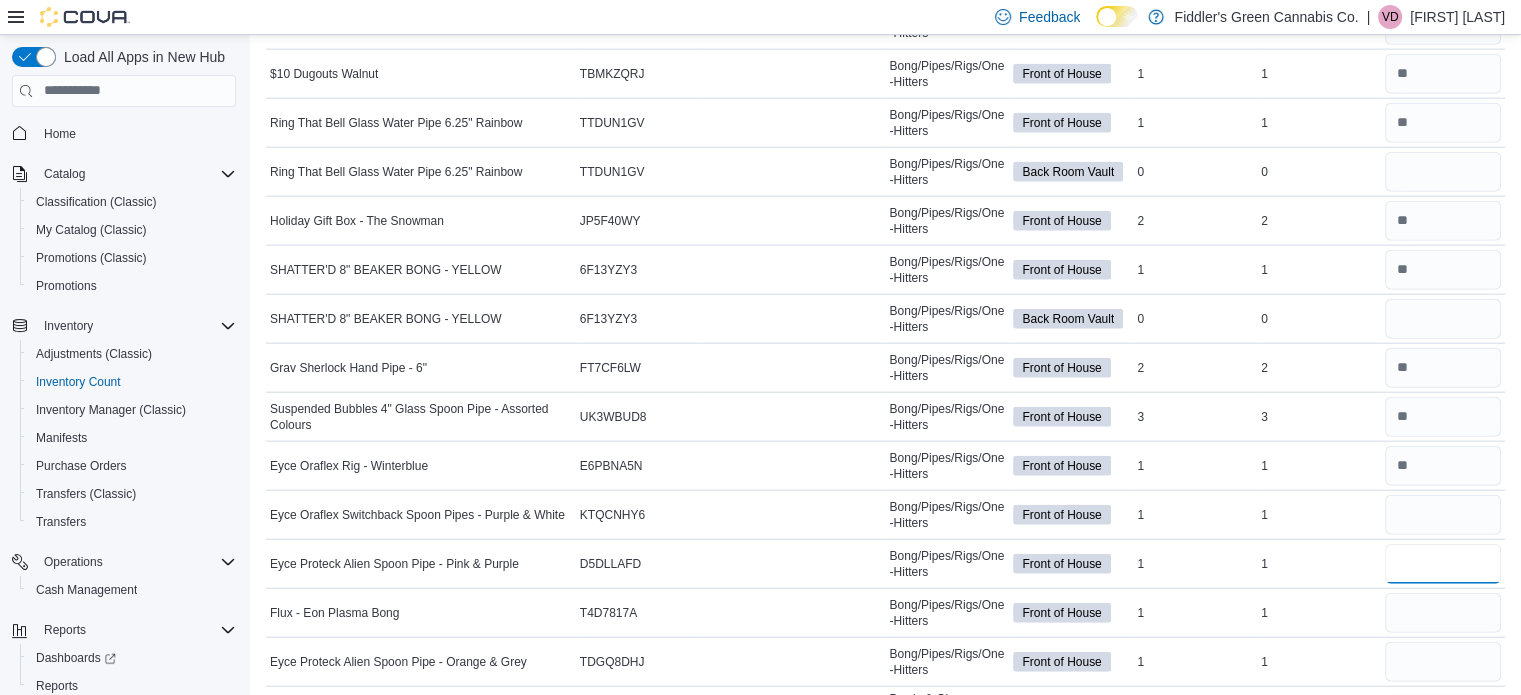 type 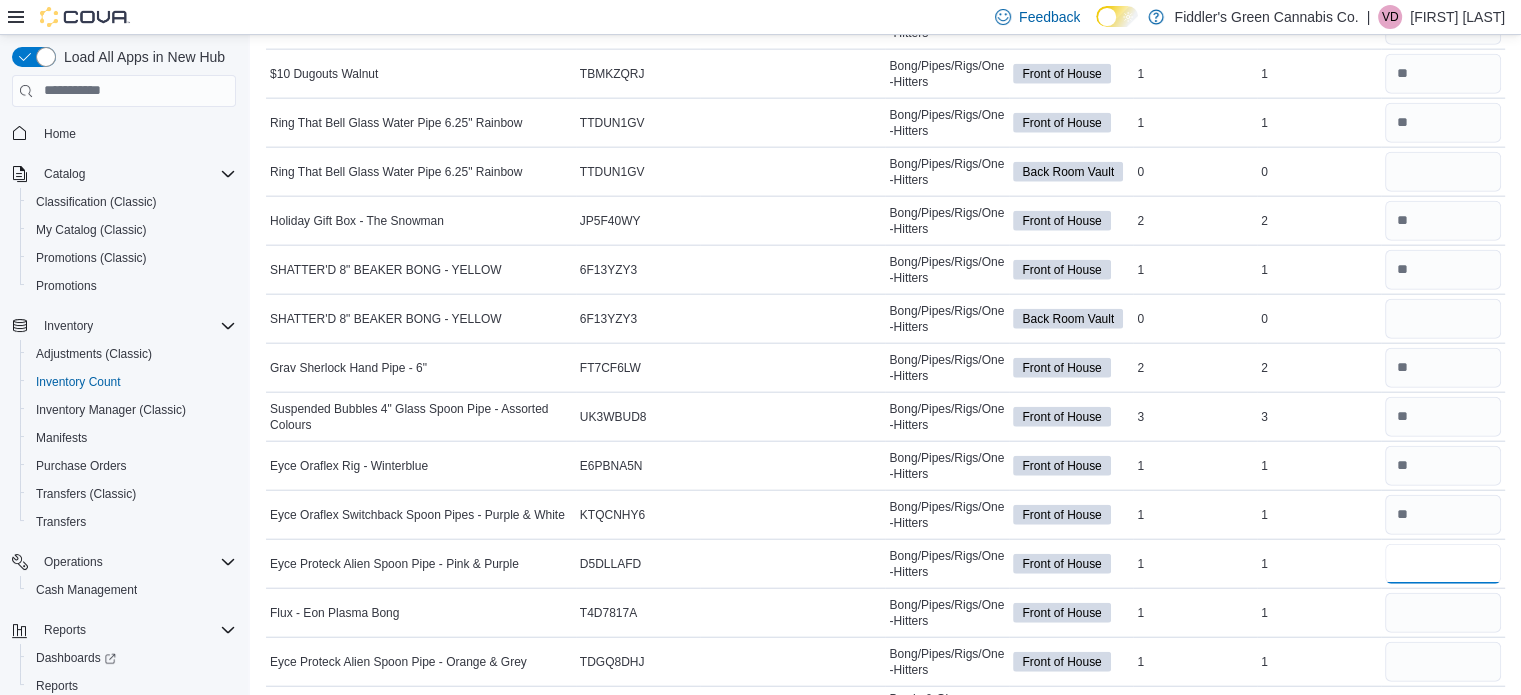 type on "*" 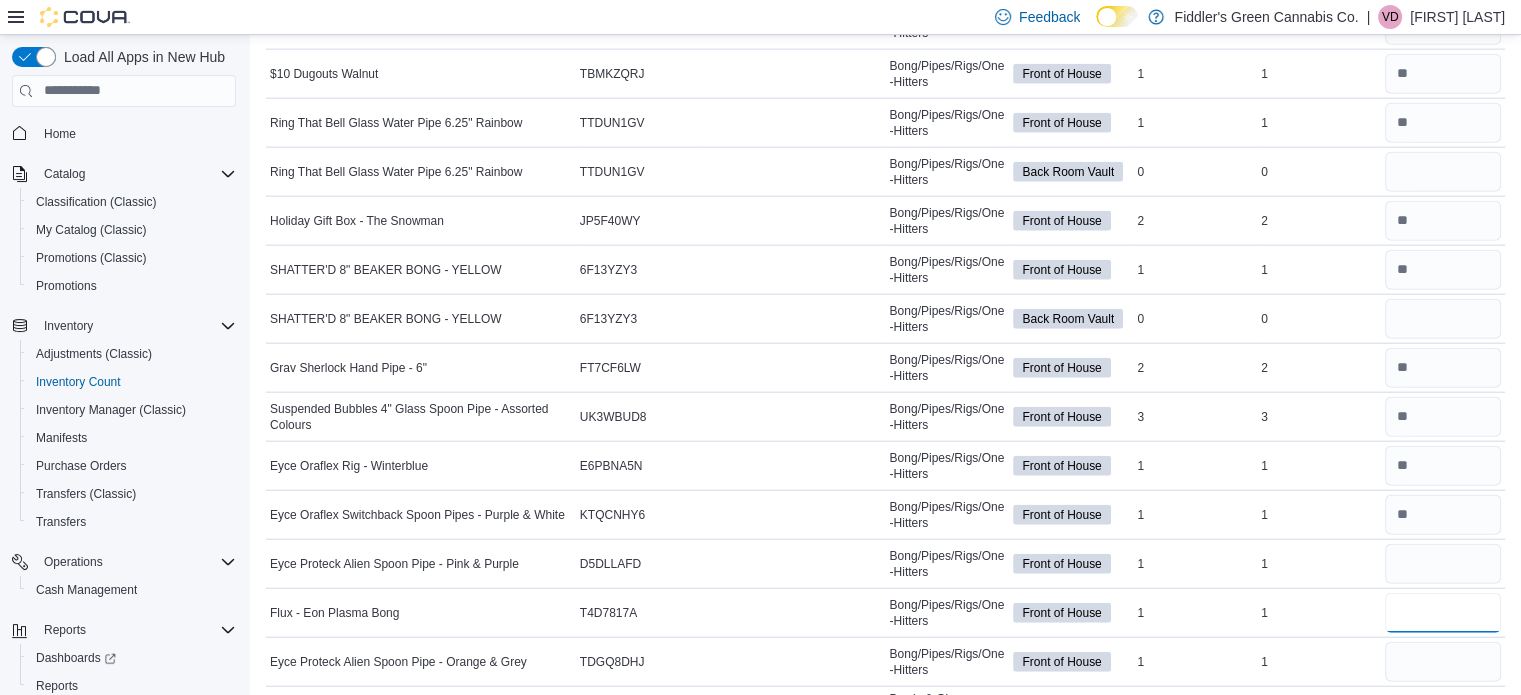 type 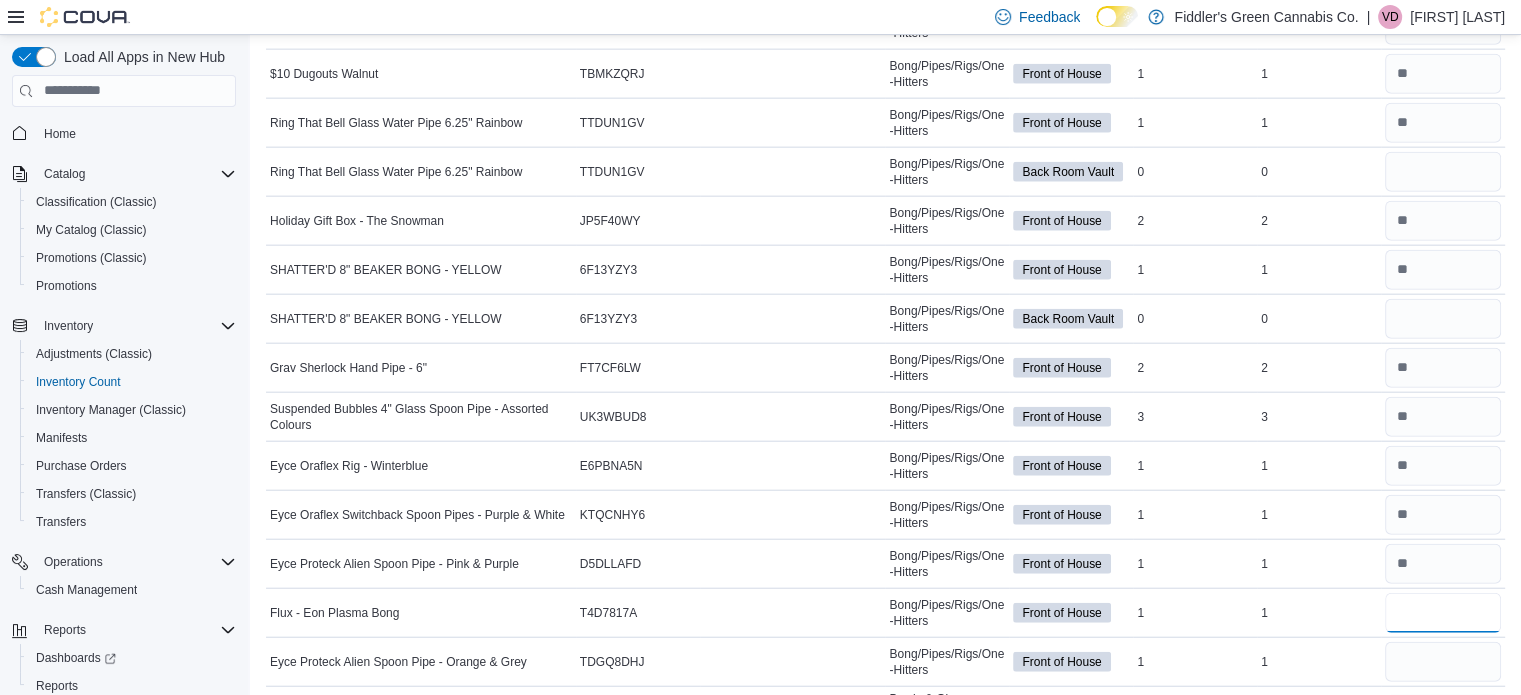type on "*" 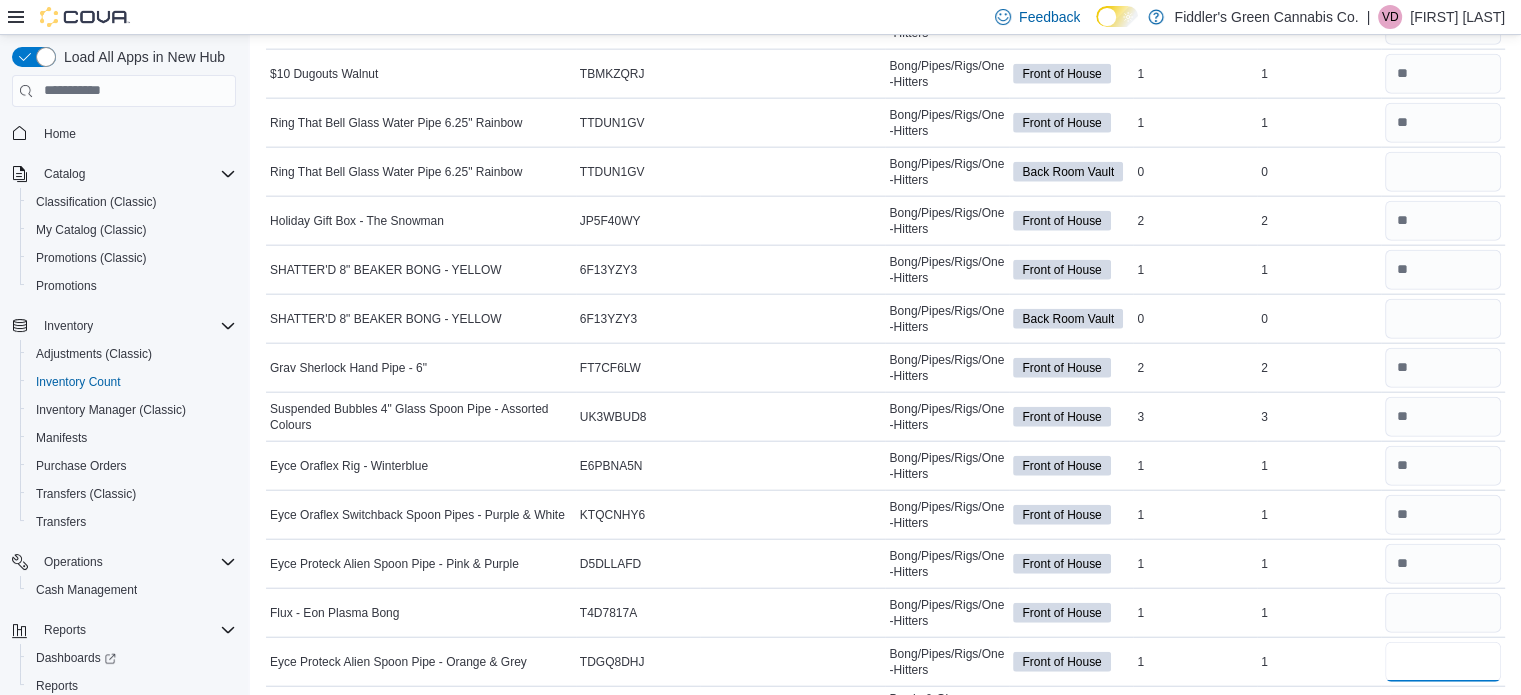 type 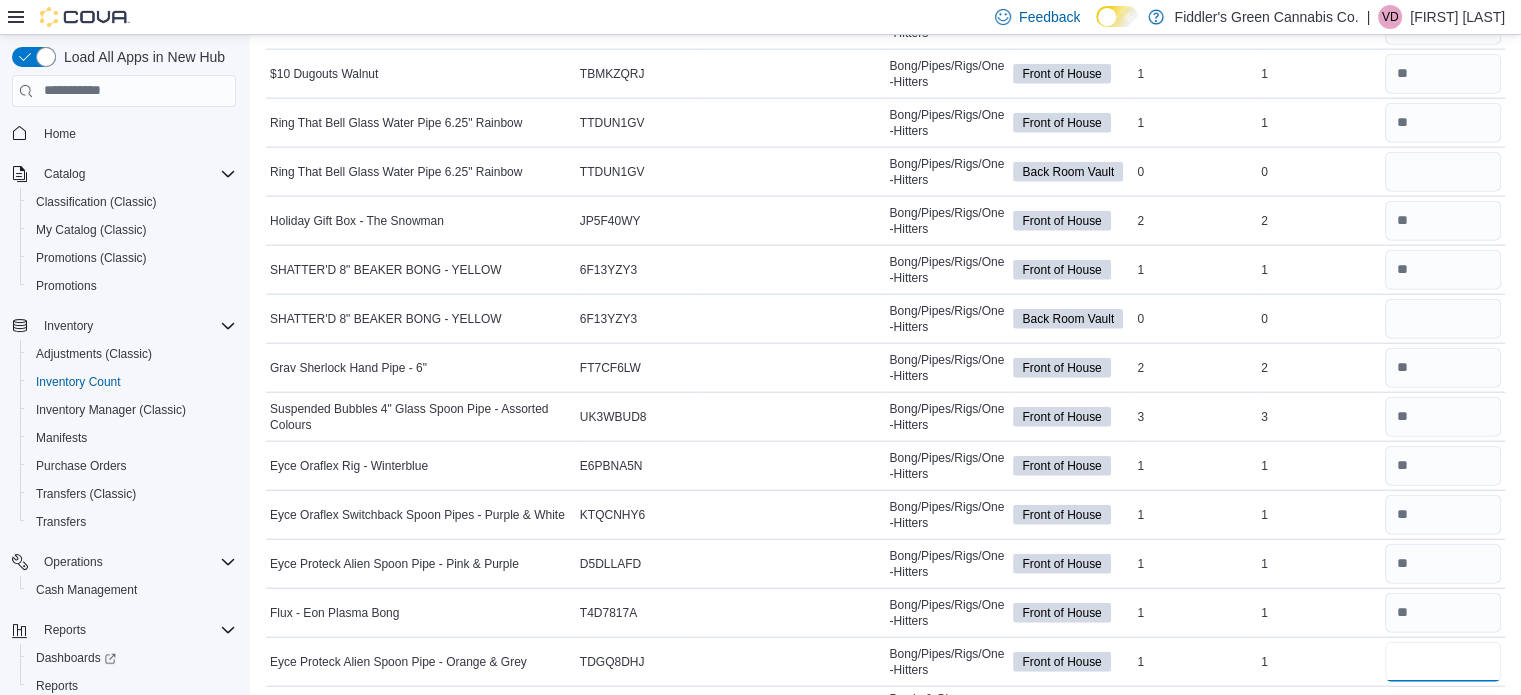 type on "*" 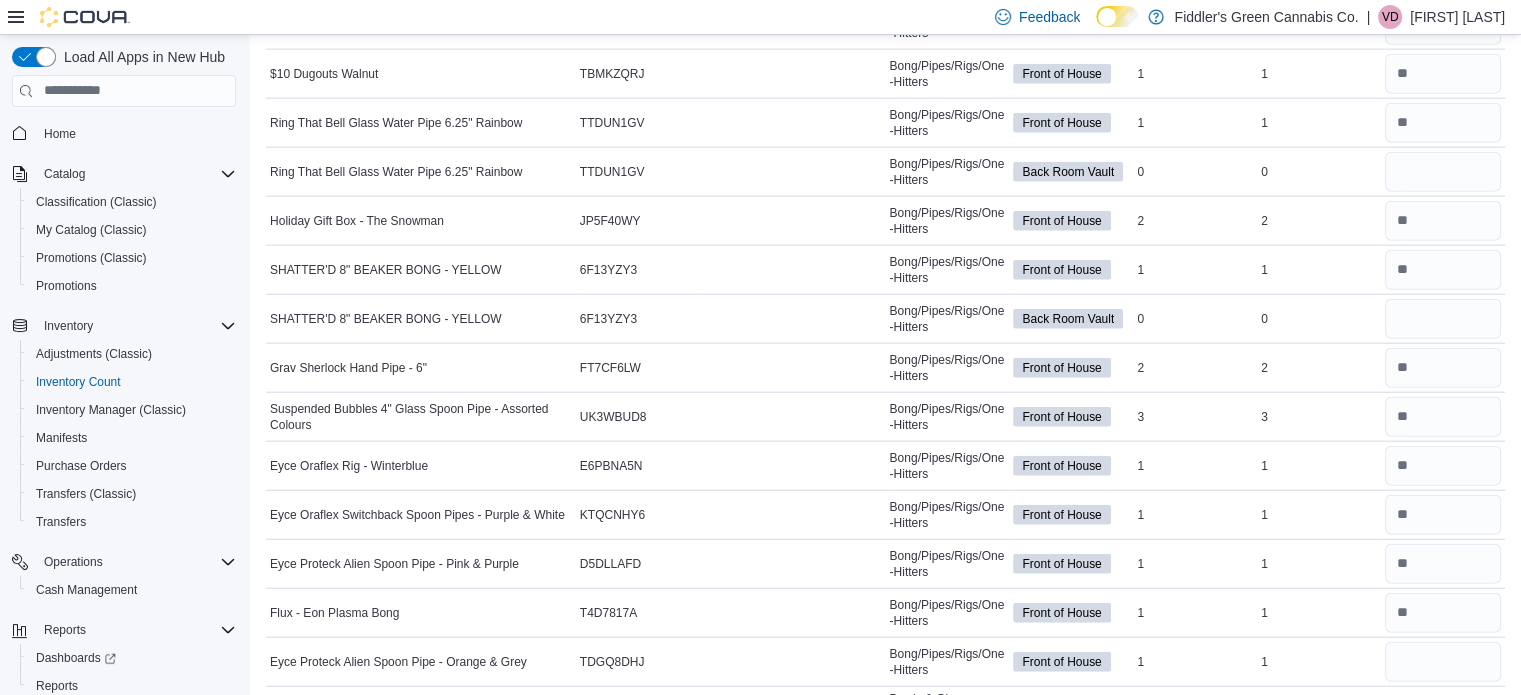 type 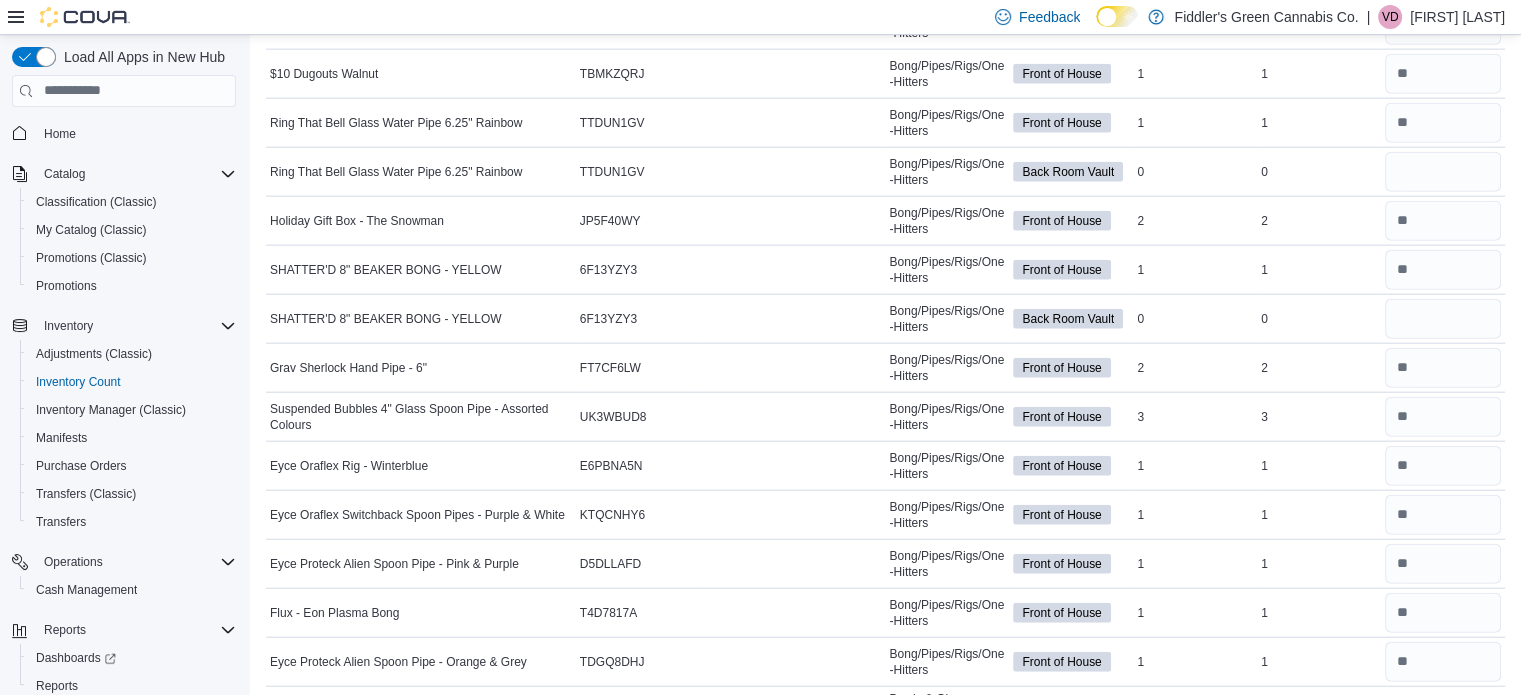scroll, scrollTop: 4800, scrollLeft: 0, axis: vertical 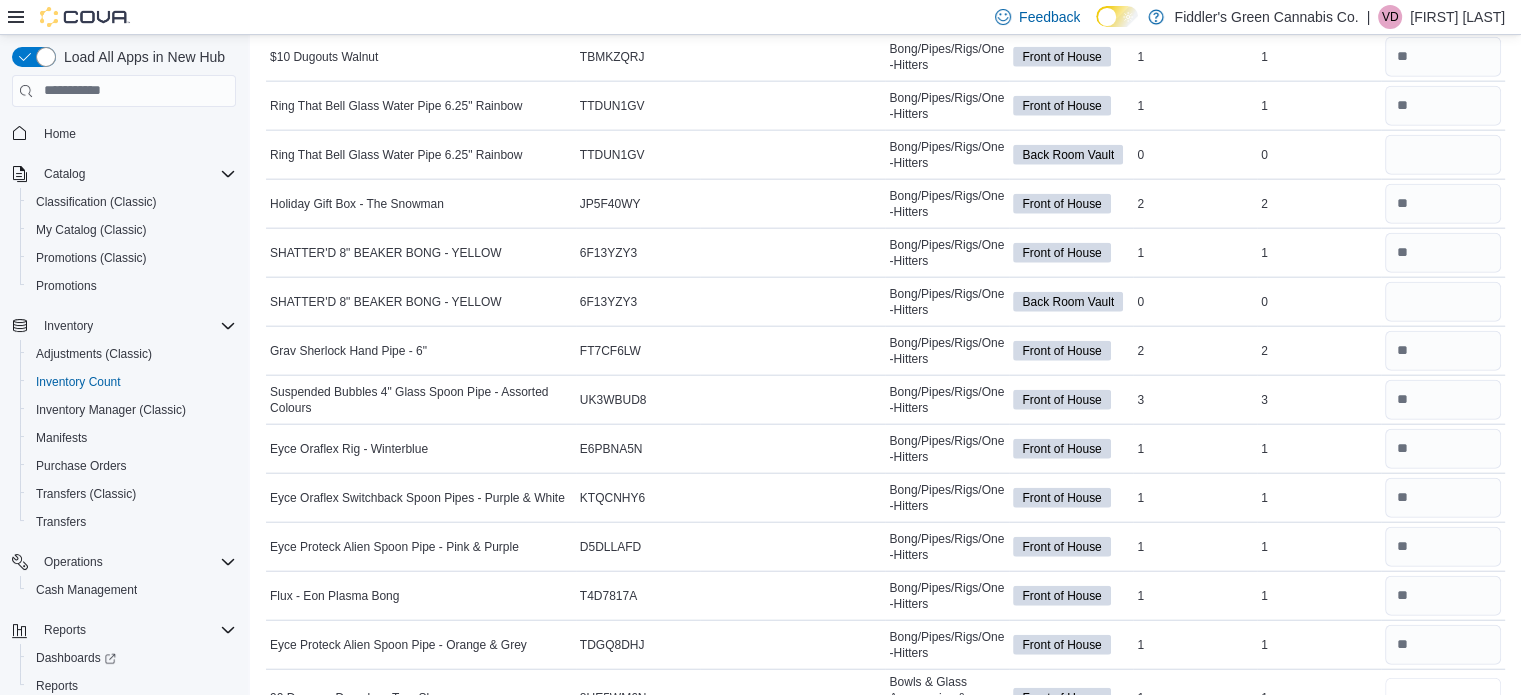type on "*" 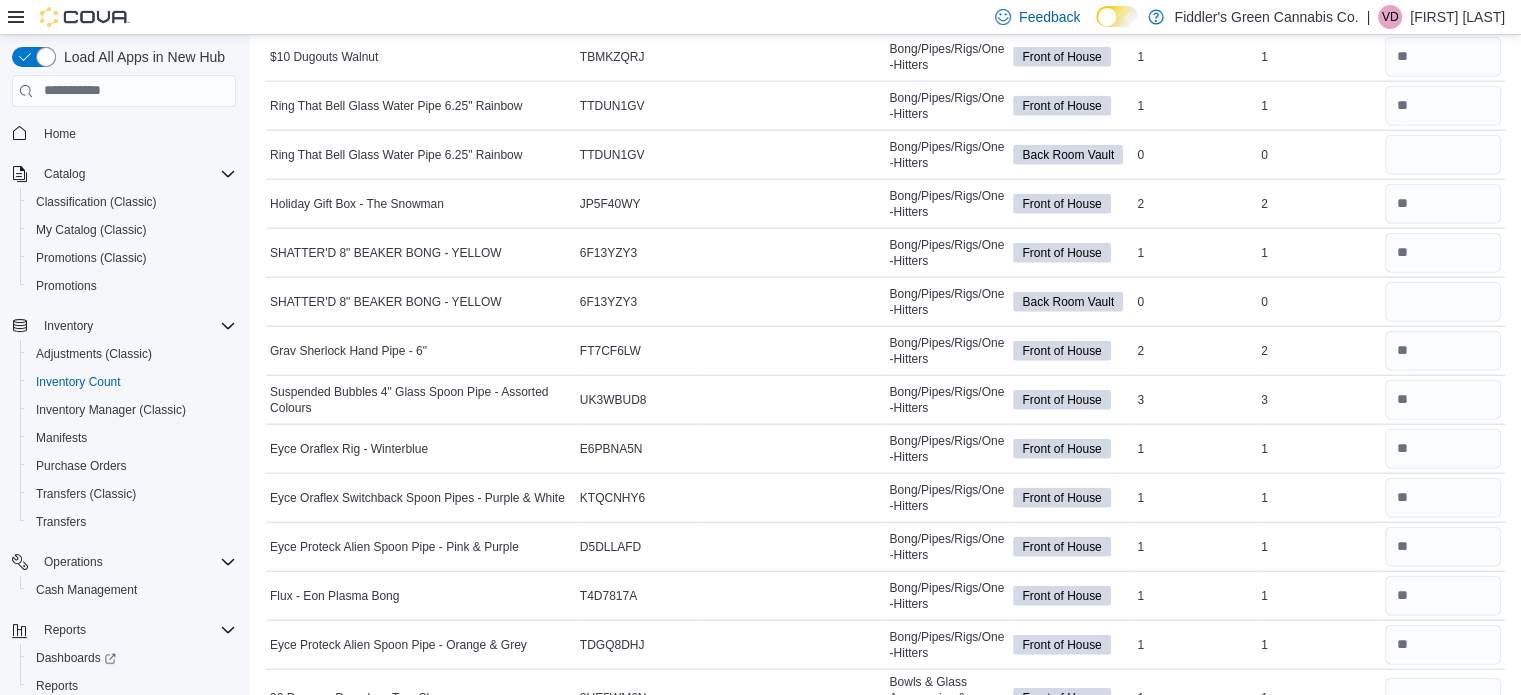 type 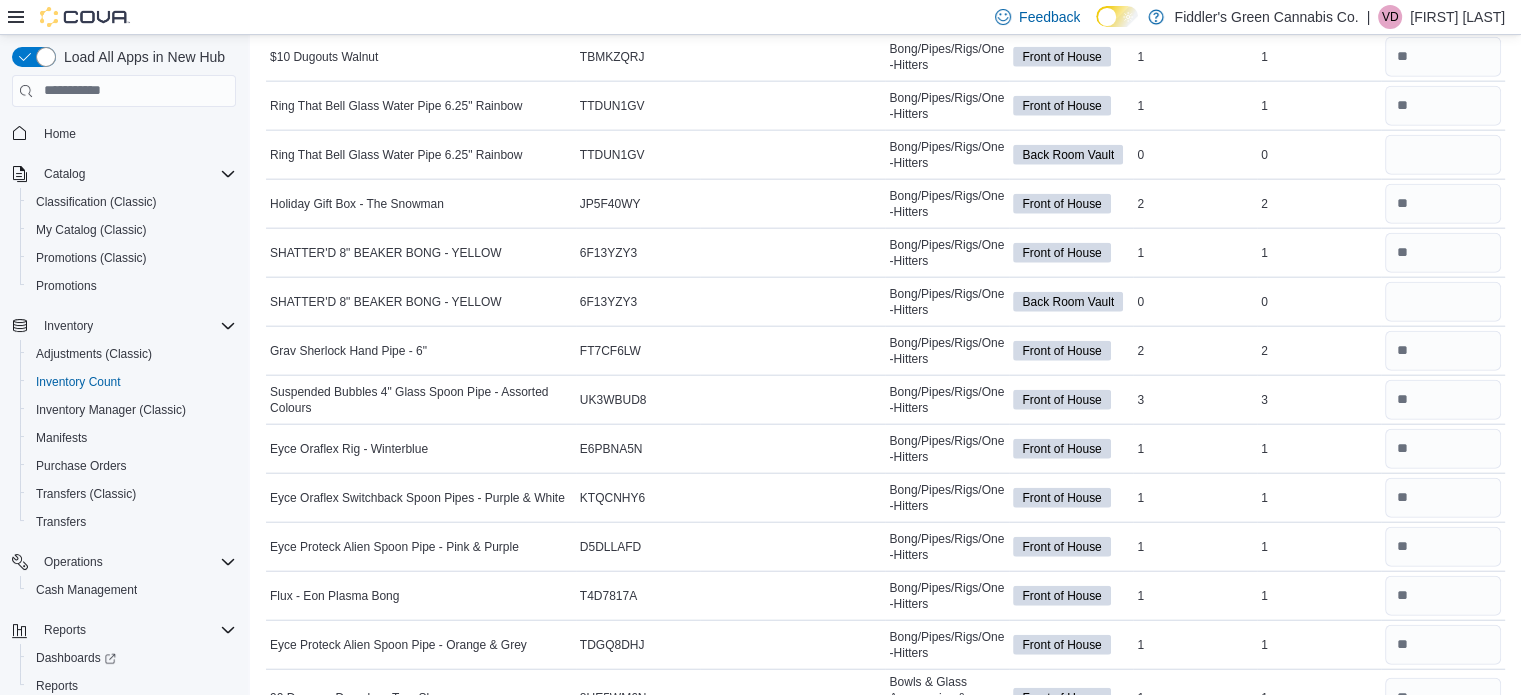 scroll, scrollTop: 5175, scrollLeft: 0, axis: vertical 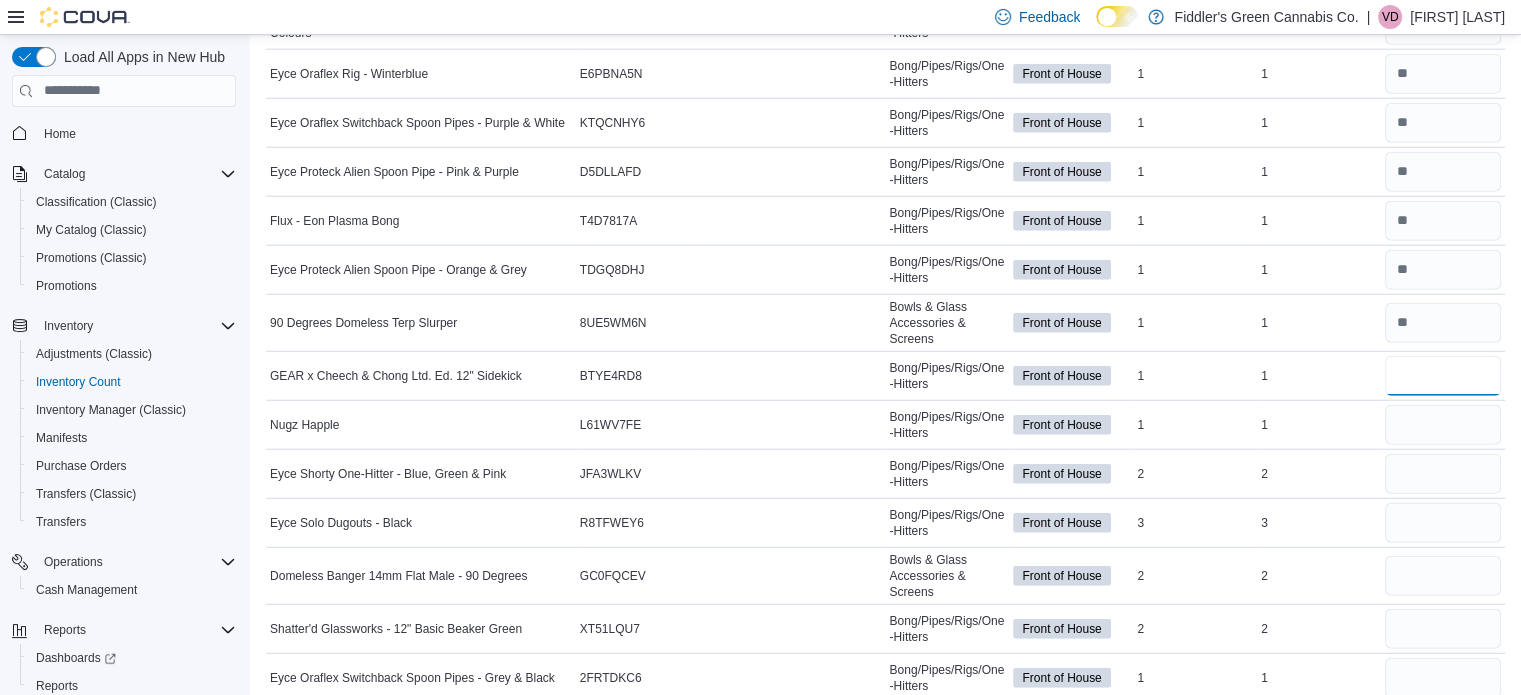 type on "*" 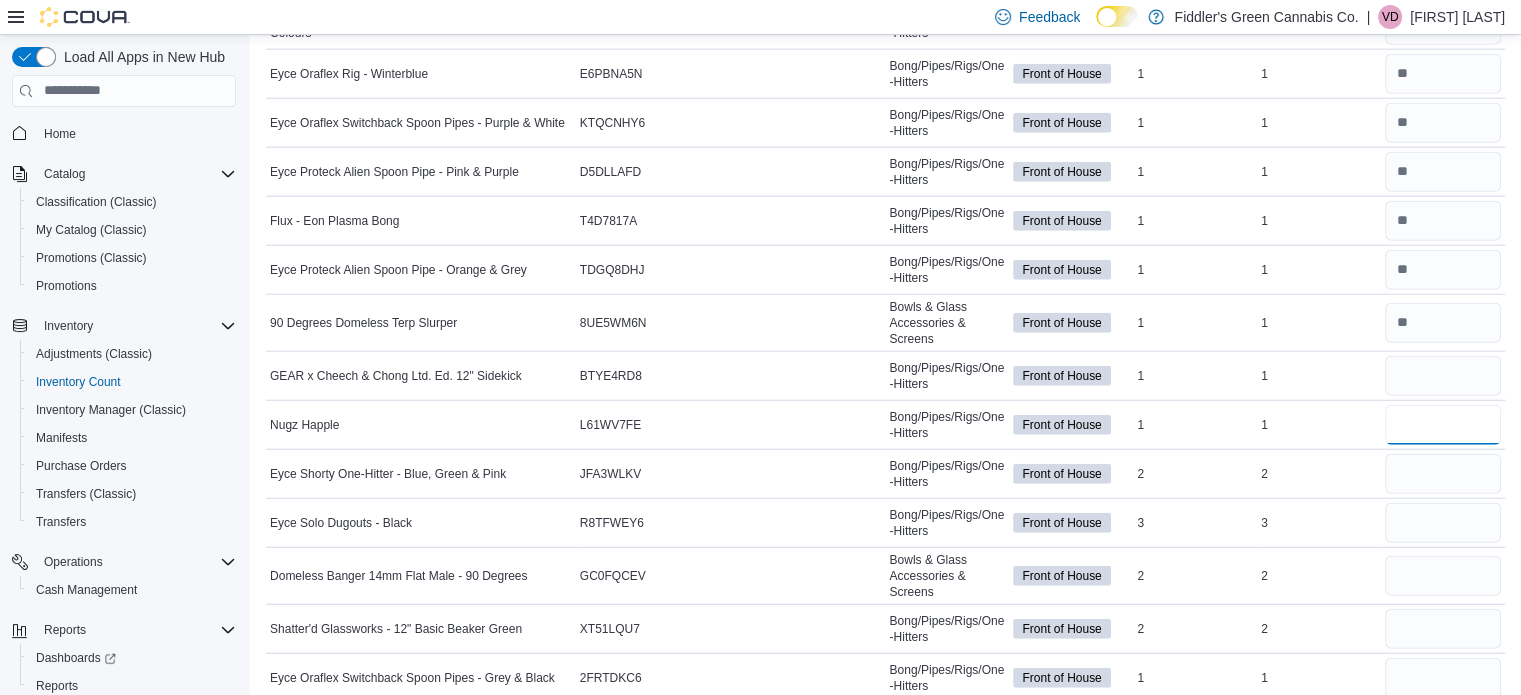 type 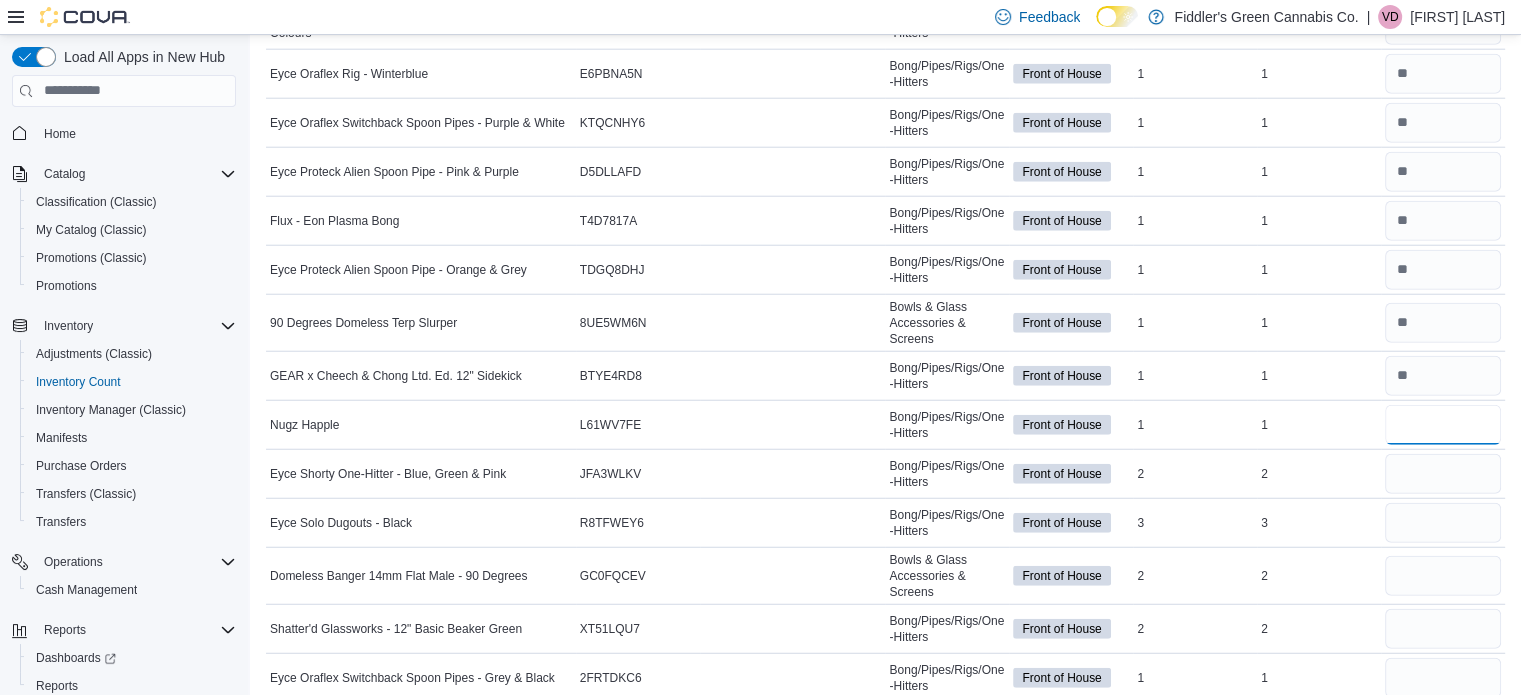 type on "*" 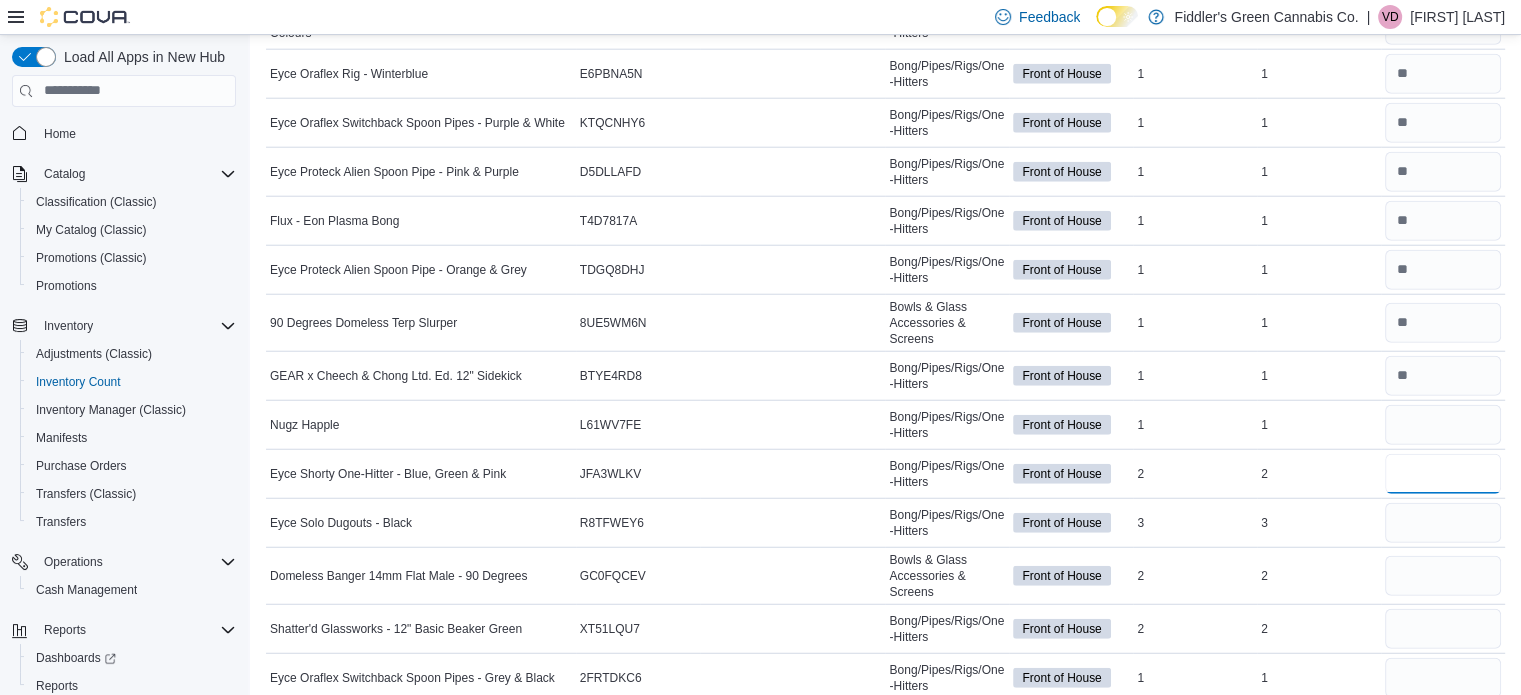 type 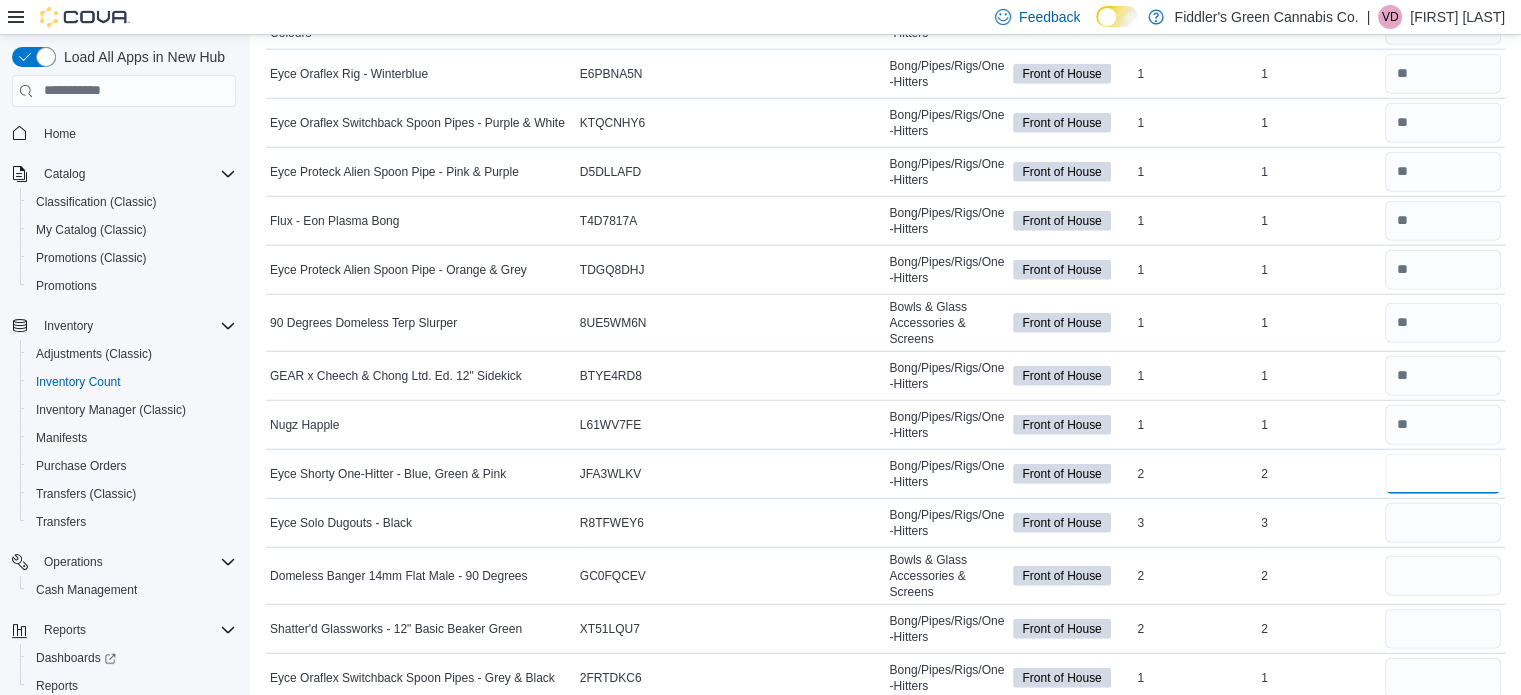 type on "*" 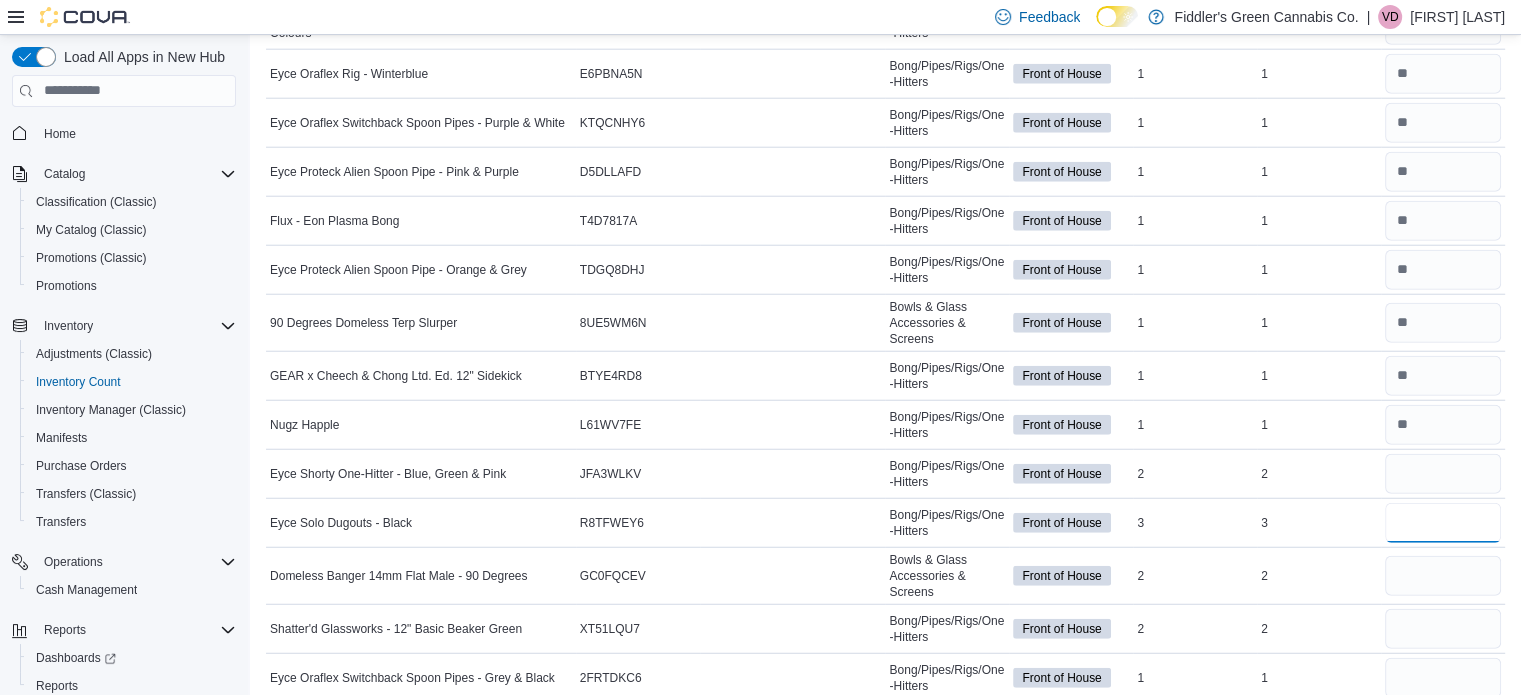 type 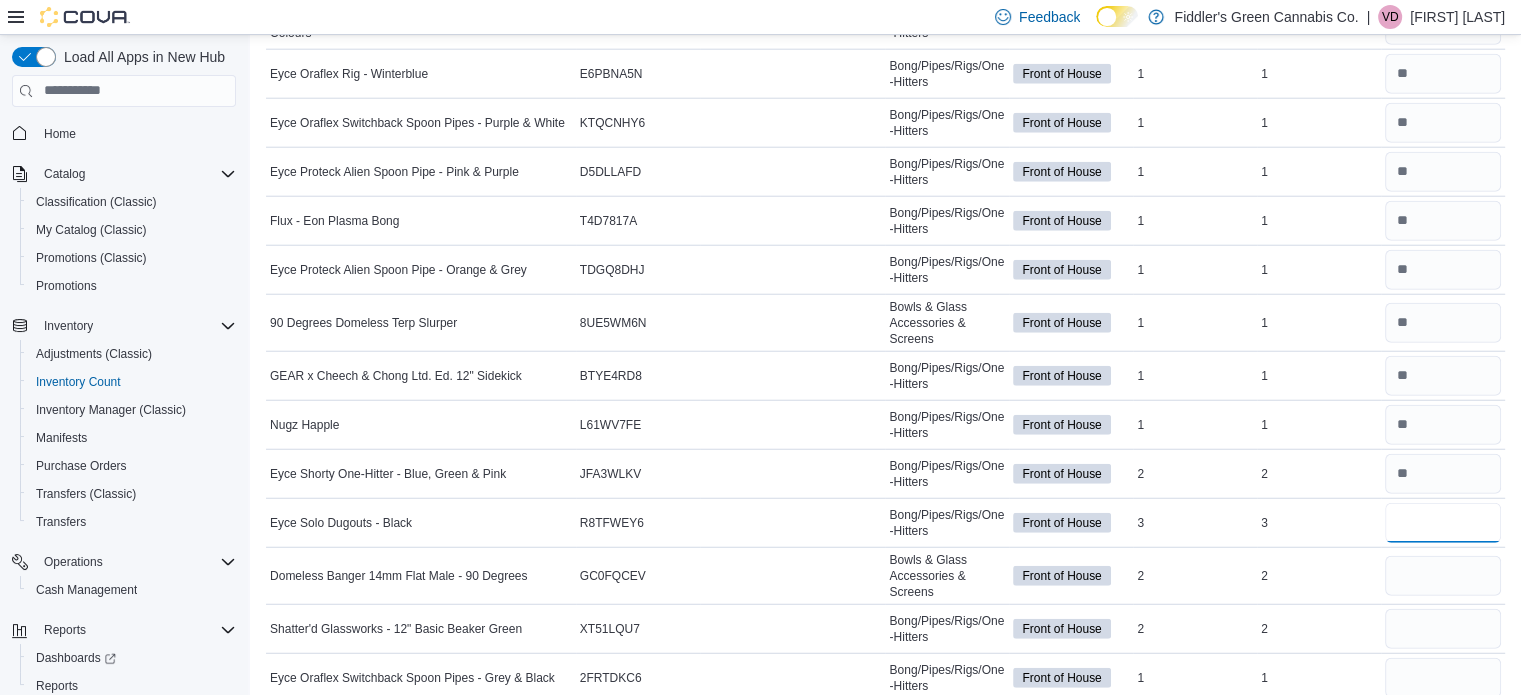type on "*" 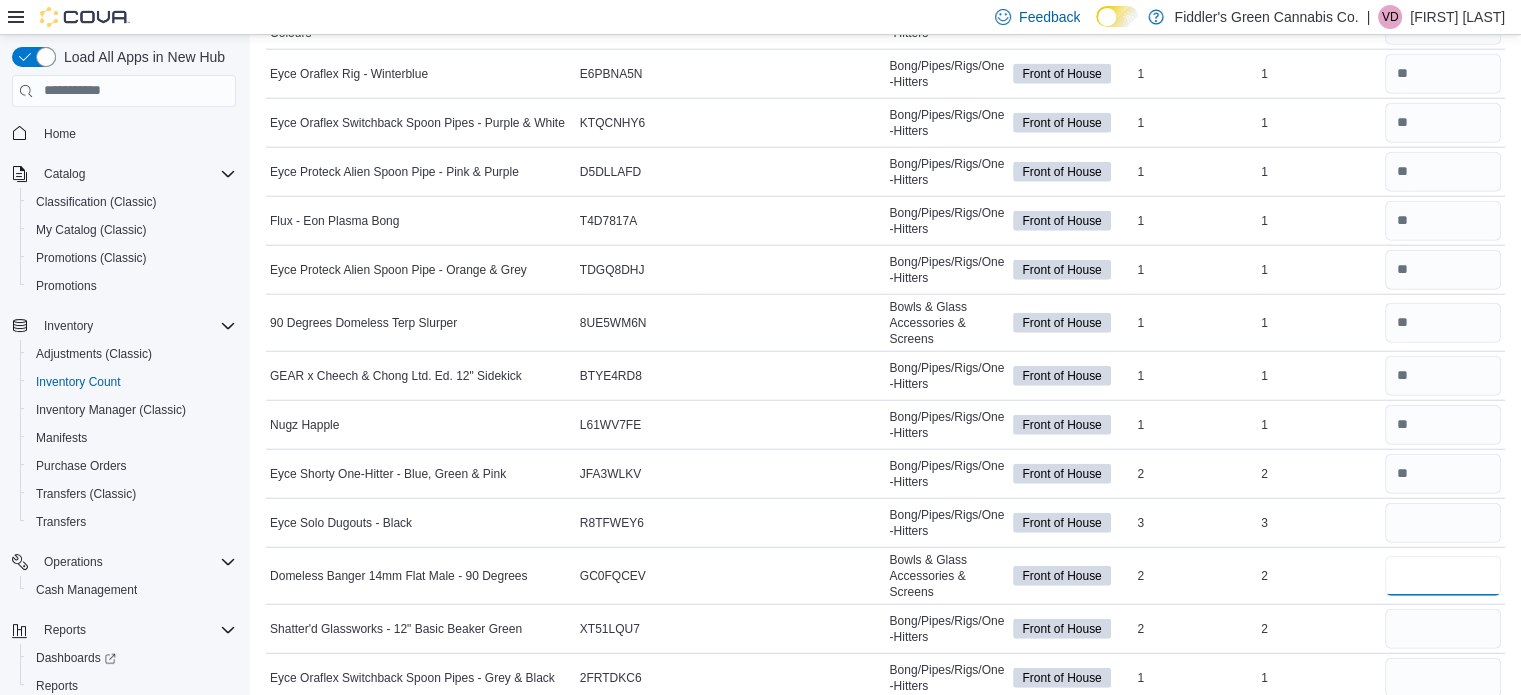 type 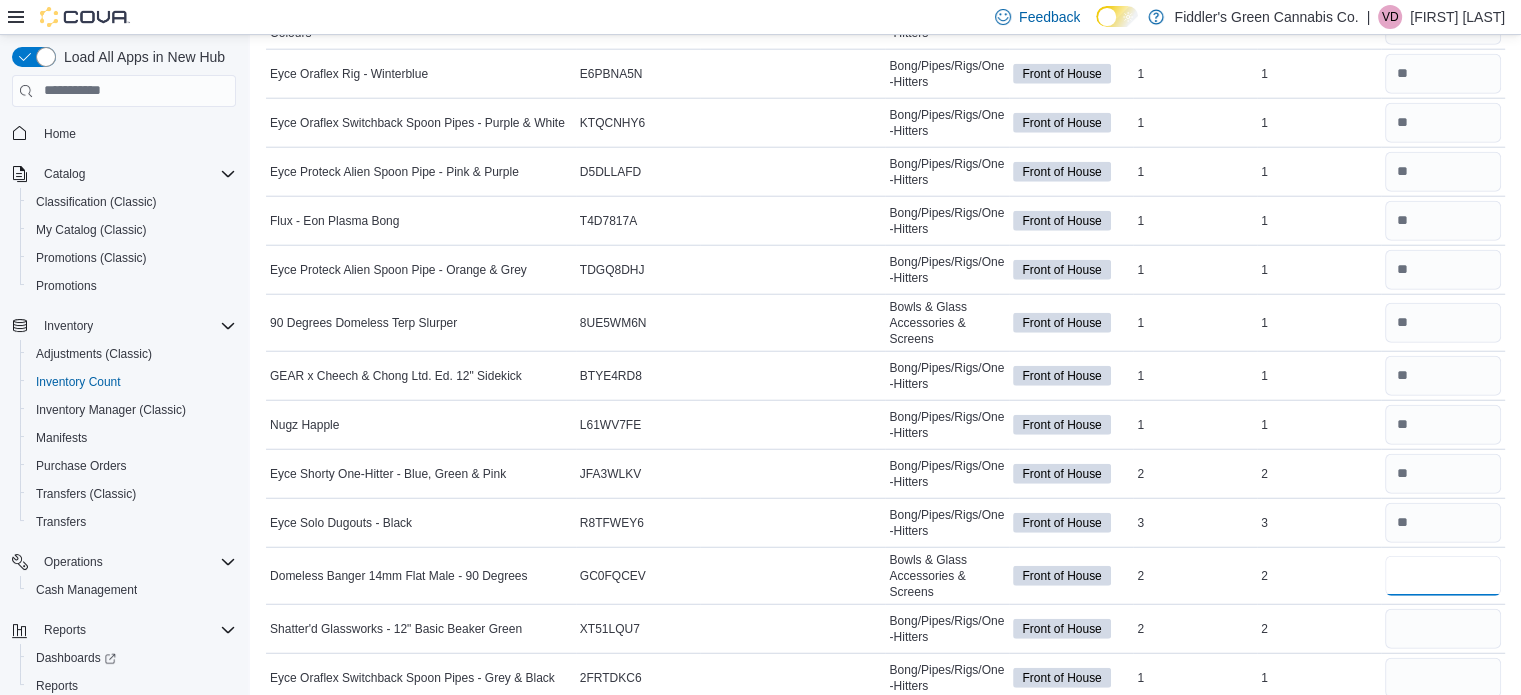 type on "*" 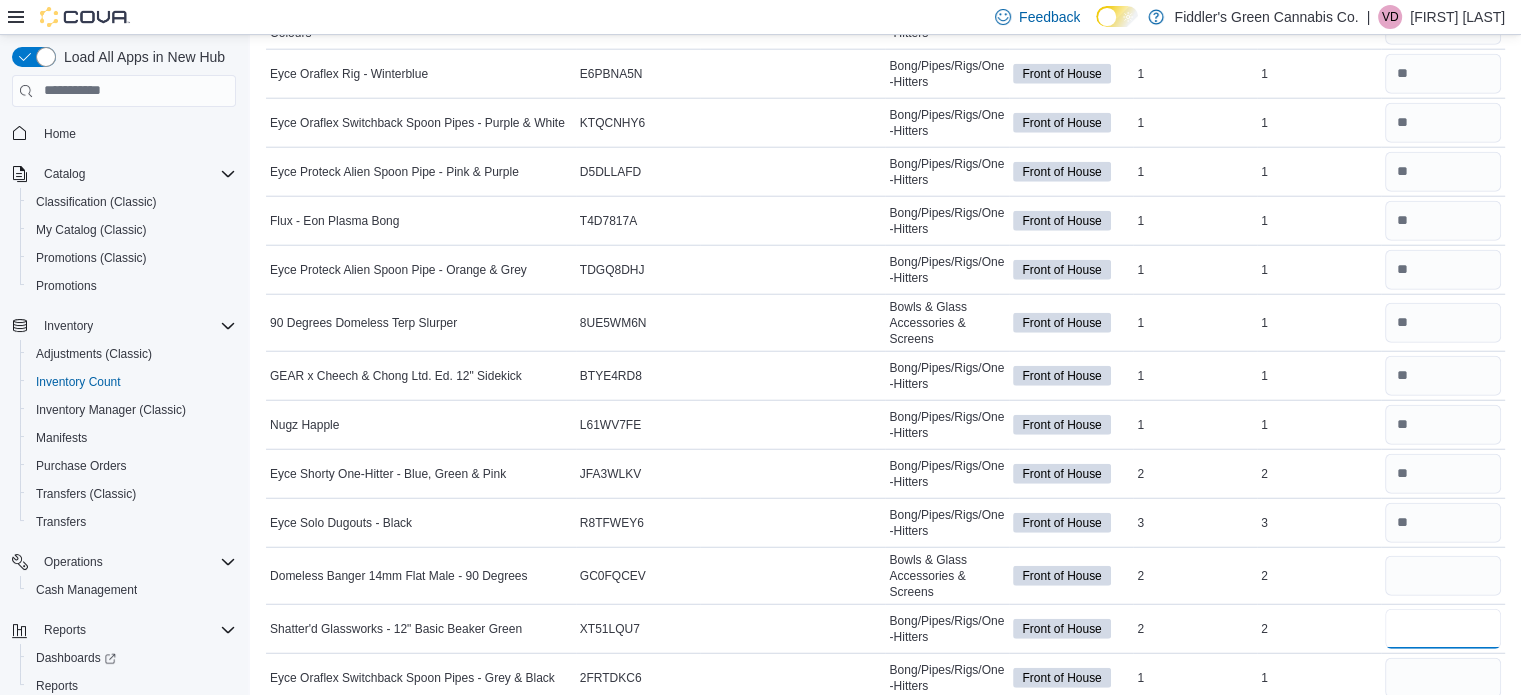 type 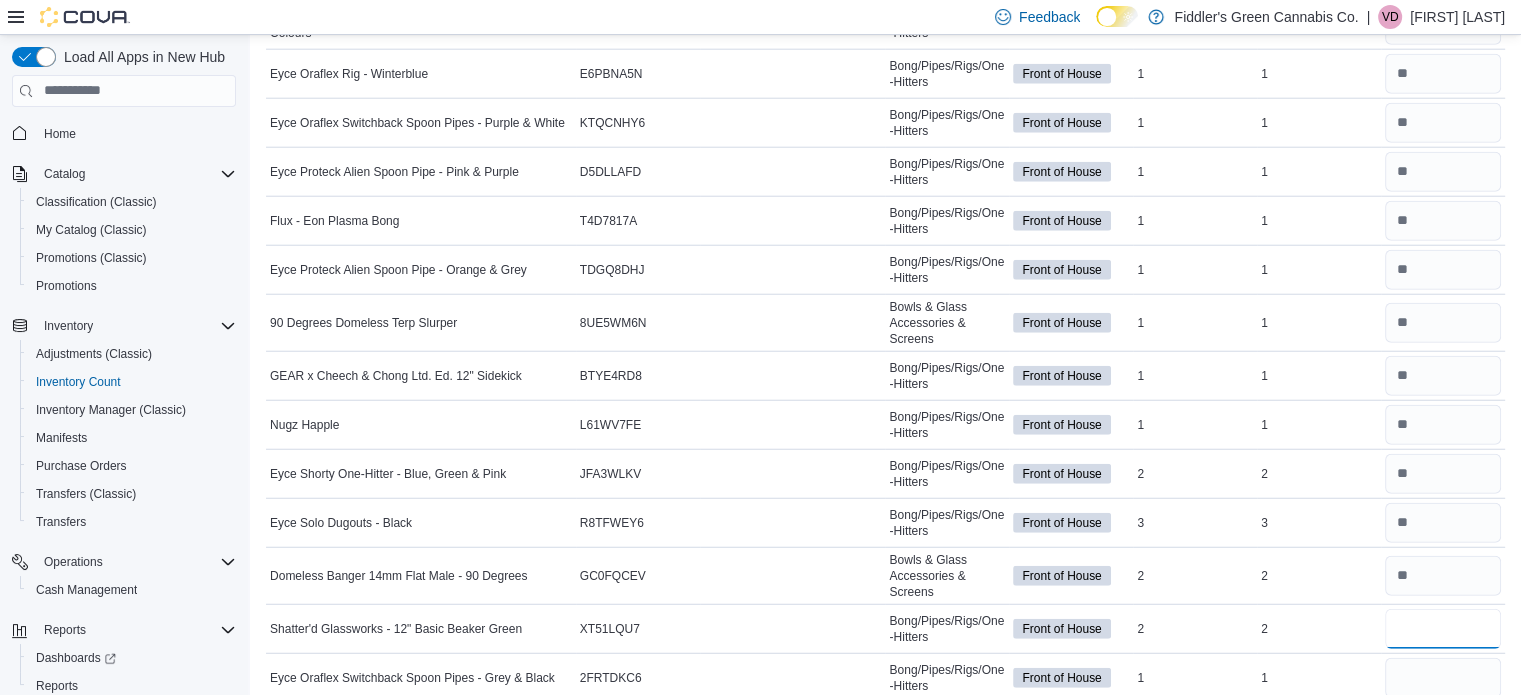 type on "*" 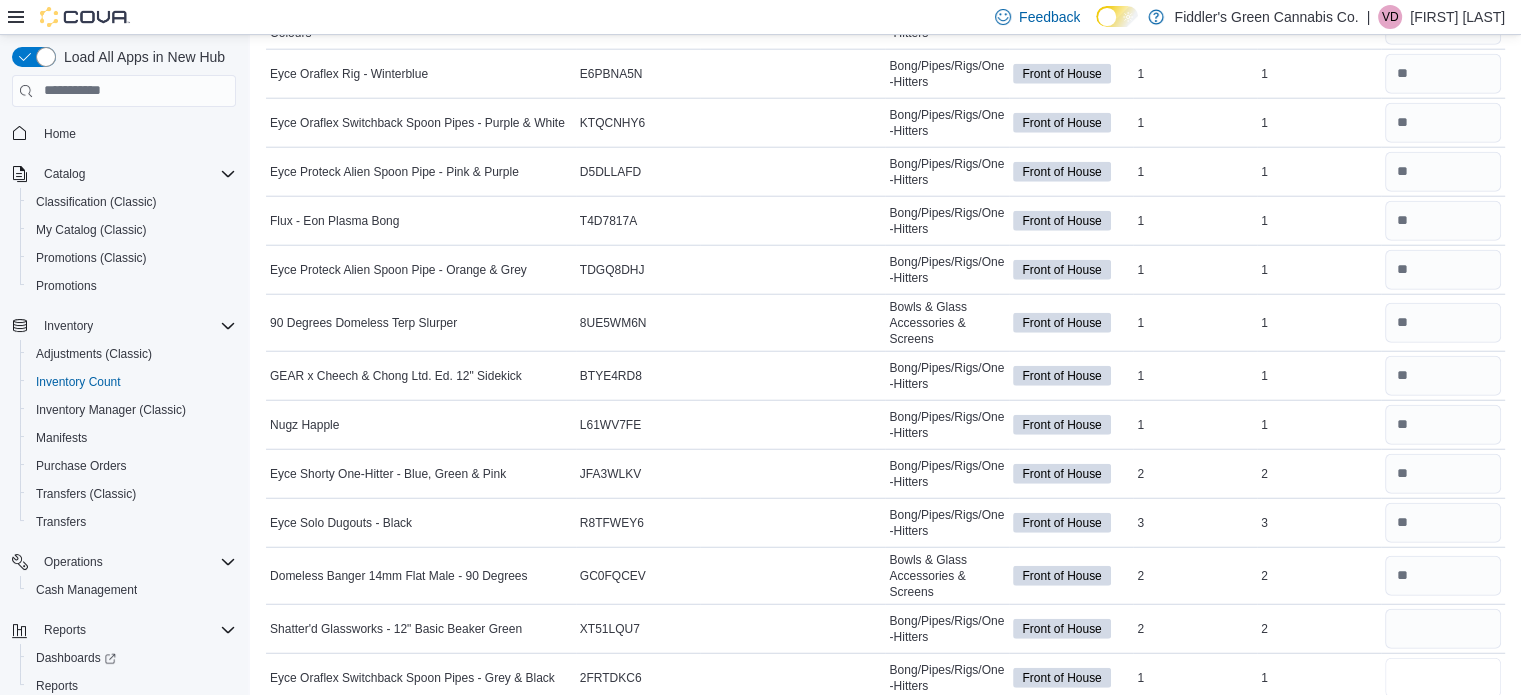 type 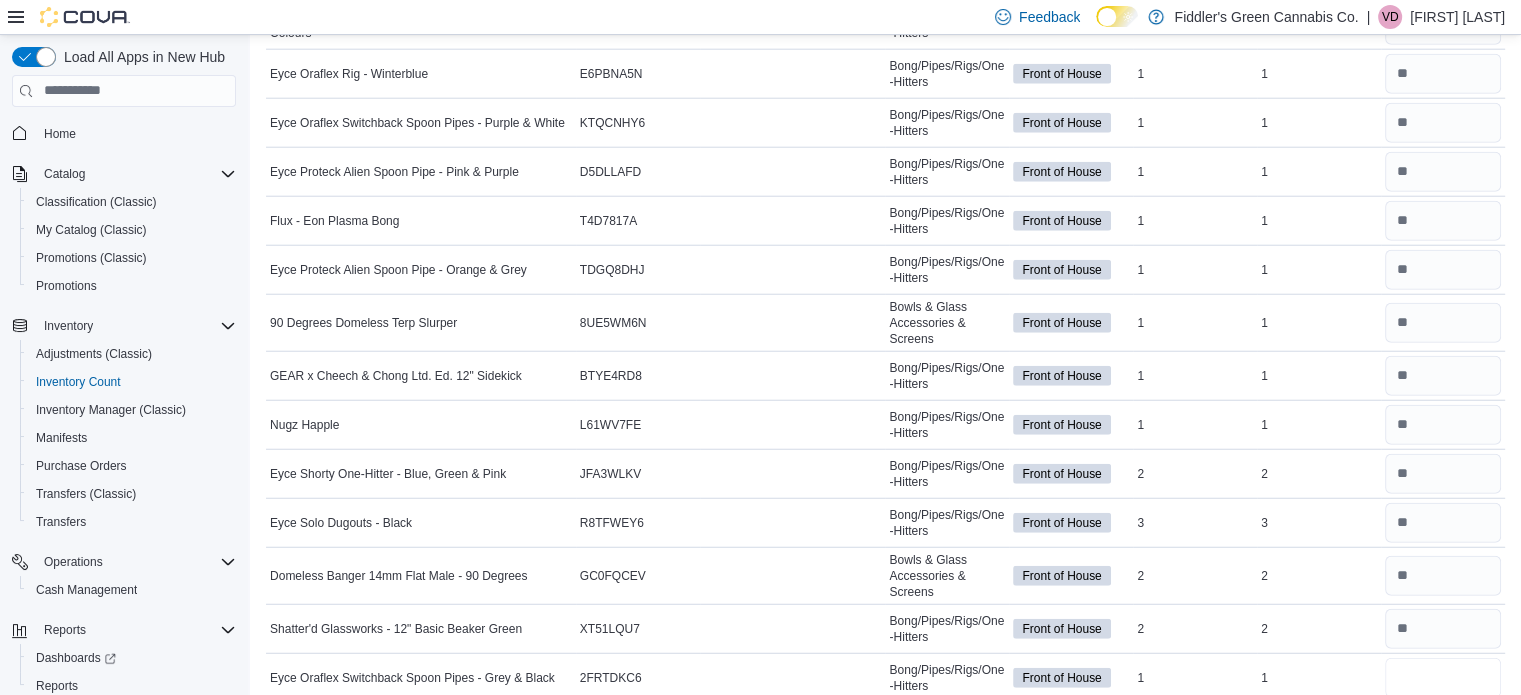 type on "*" 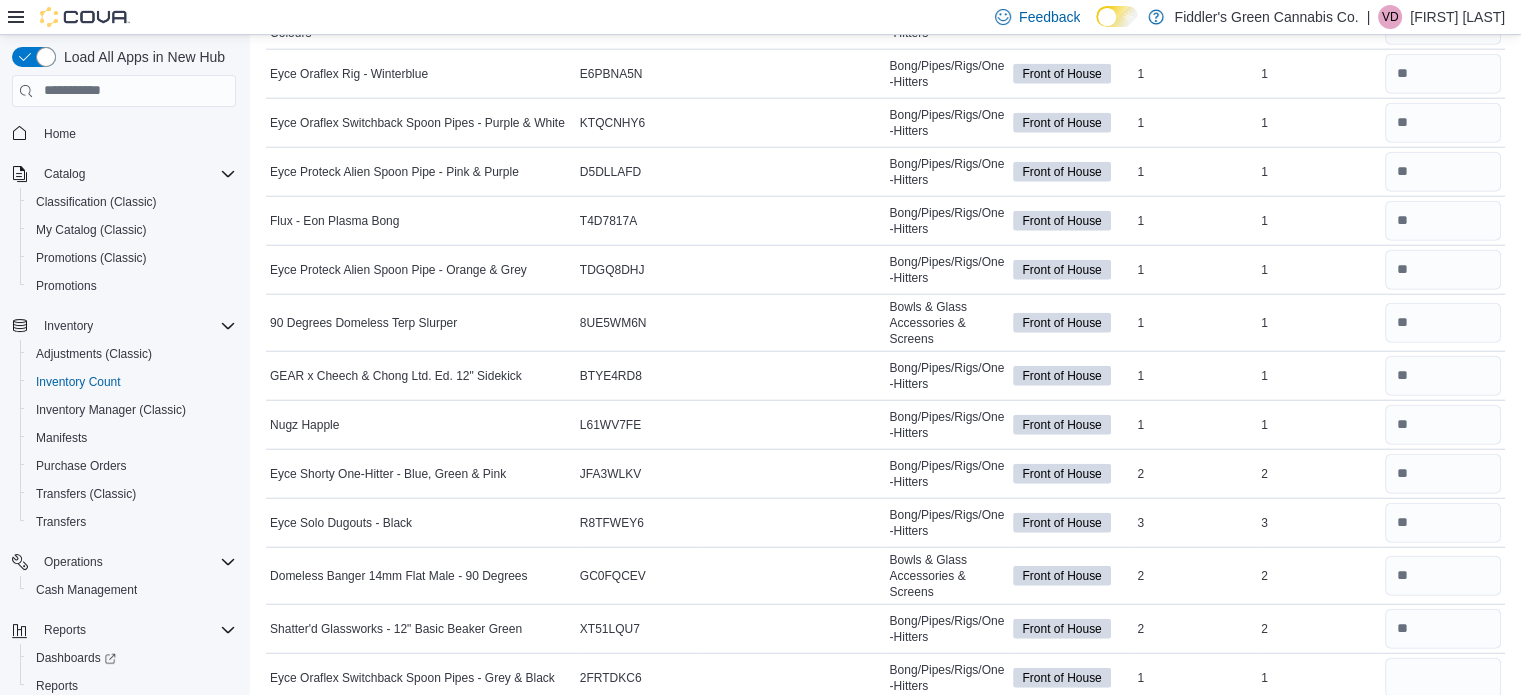 type 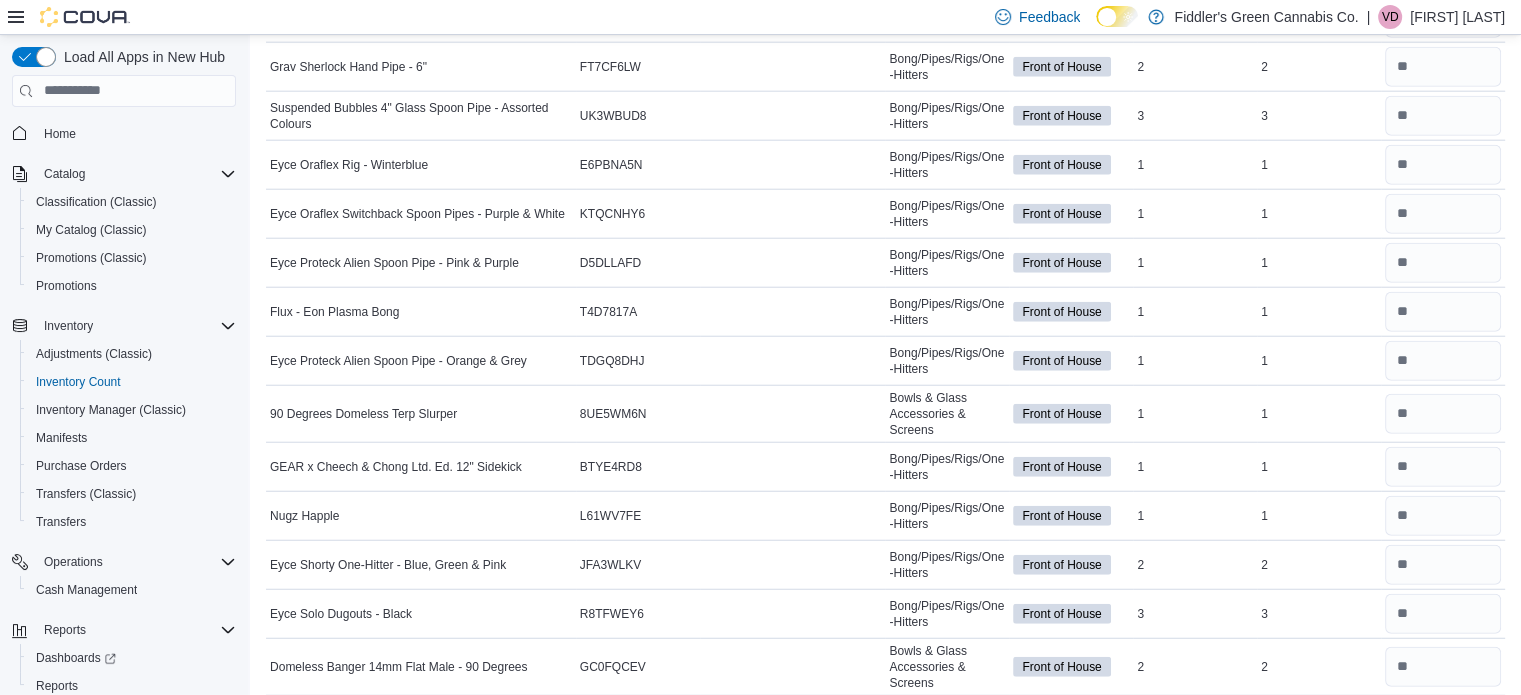 scroll, scrollTop: 0, scrollLeft: 0, axis: both 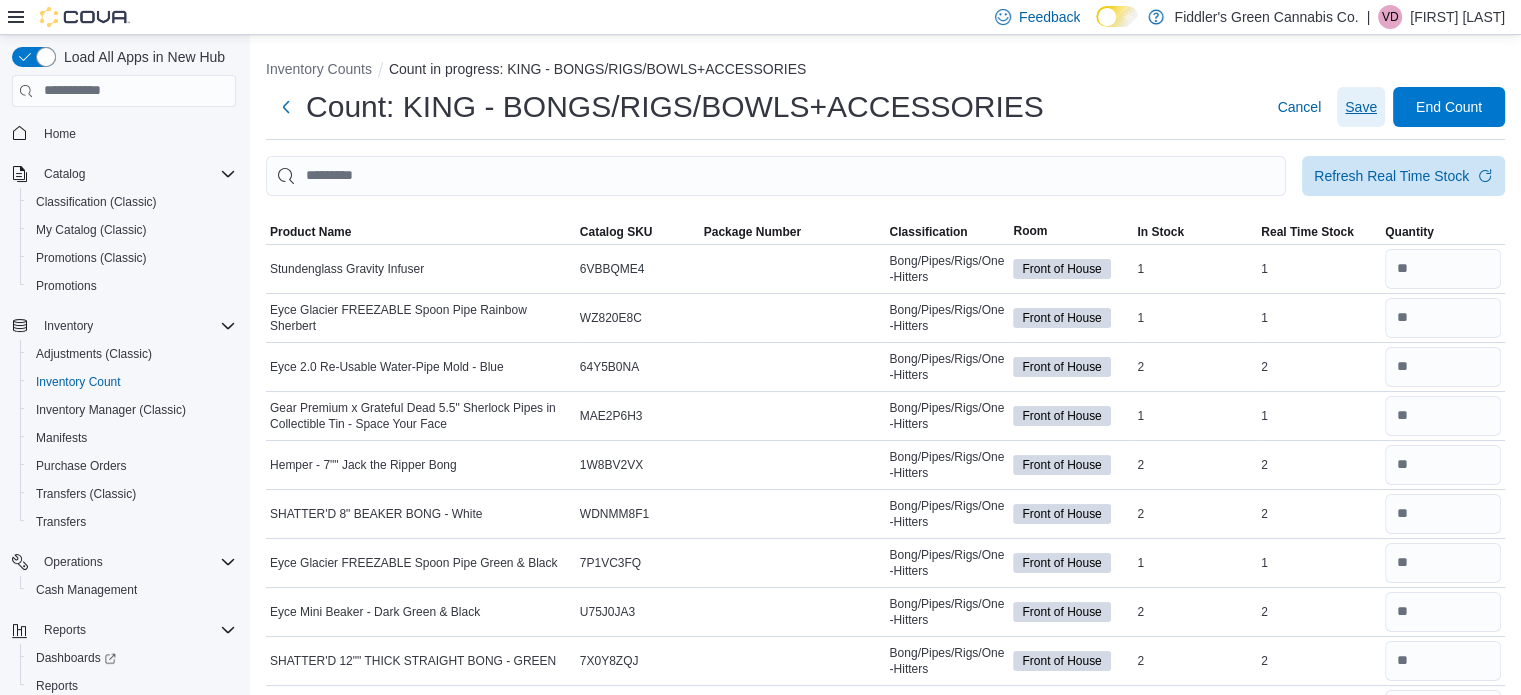 click on "Save" at bounding box center [1361, 107] 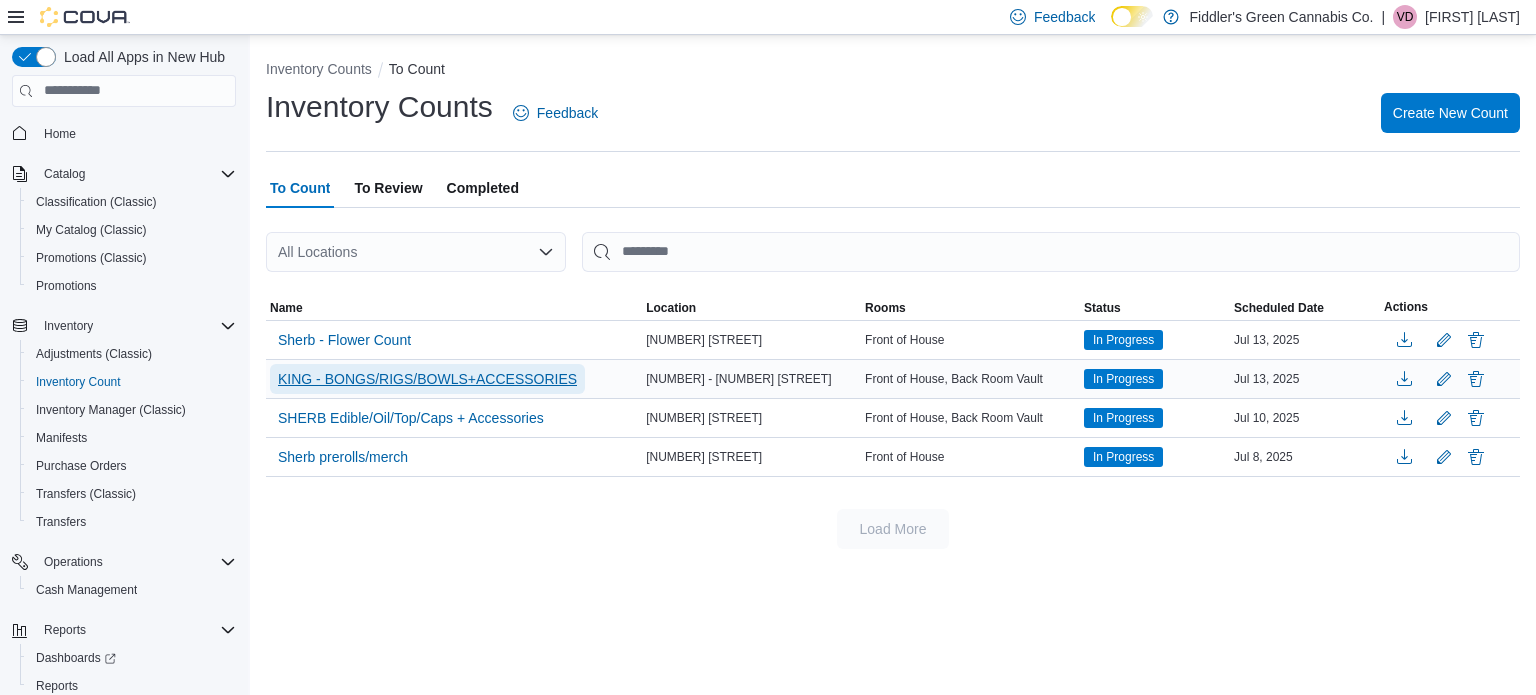 click on "KING - BONGS/RIGS/BOWLS+ACCESSORIES" at bounding box center [427, 379] 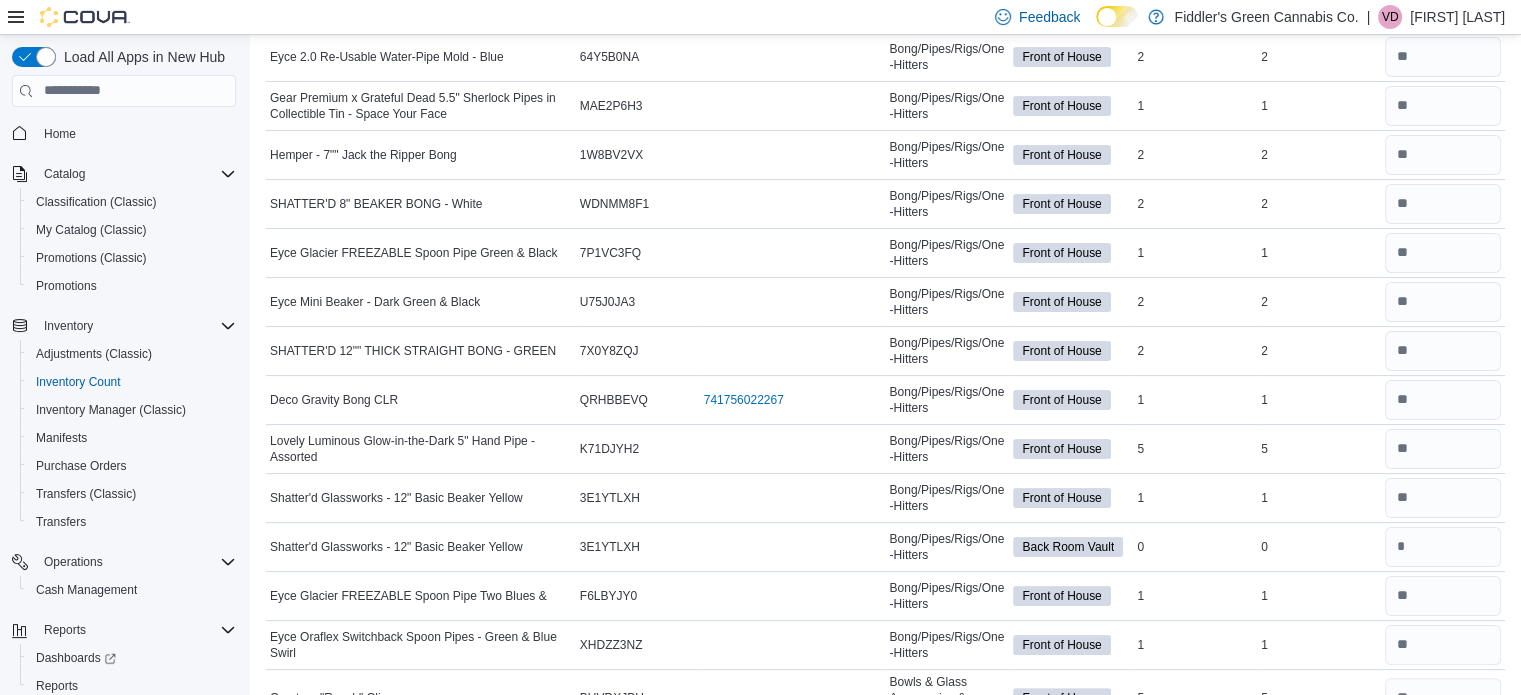 scroll, scrollTop: 320, scrollLeft: 0, axis: vertical 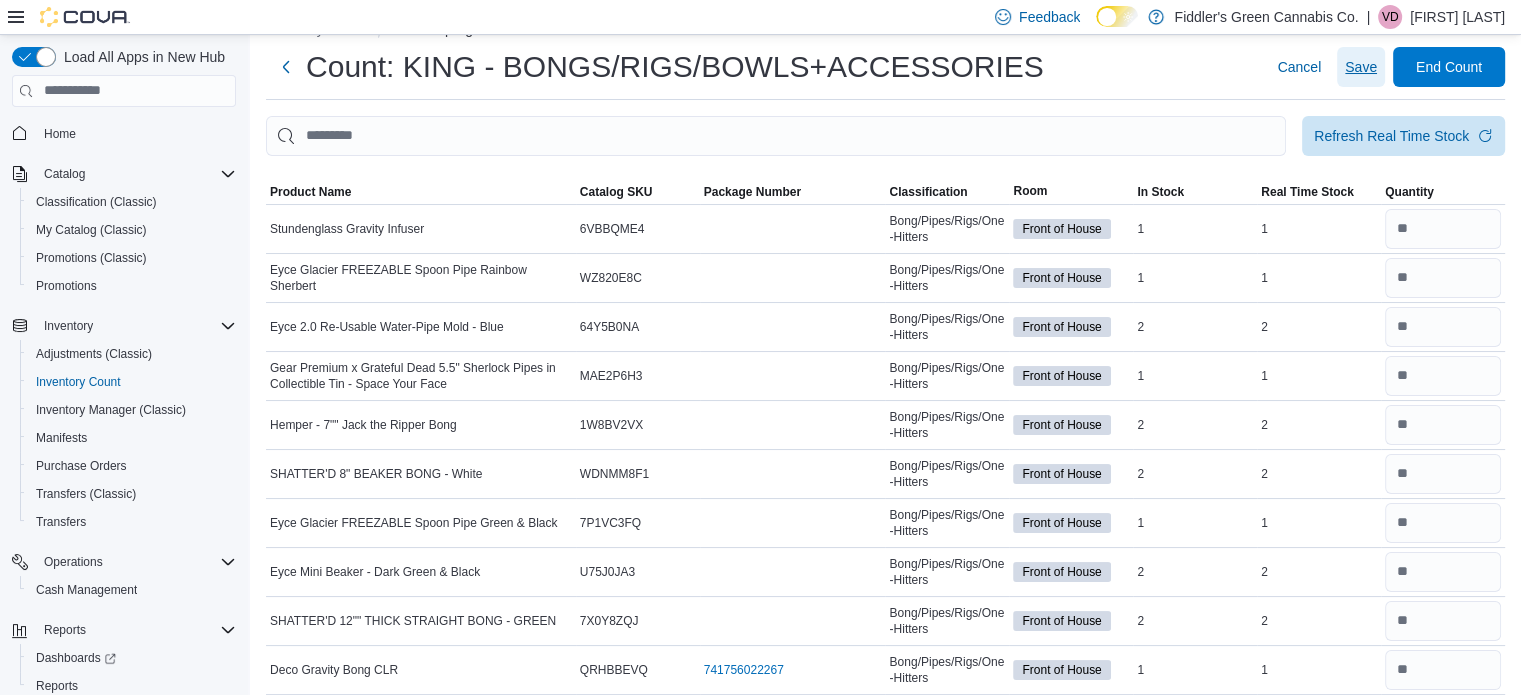 click on "Save" at bounding box center [1361, 67] 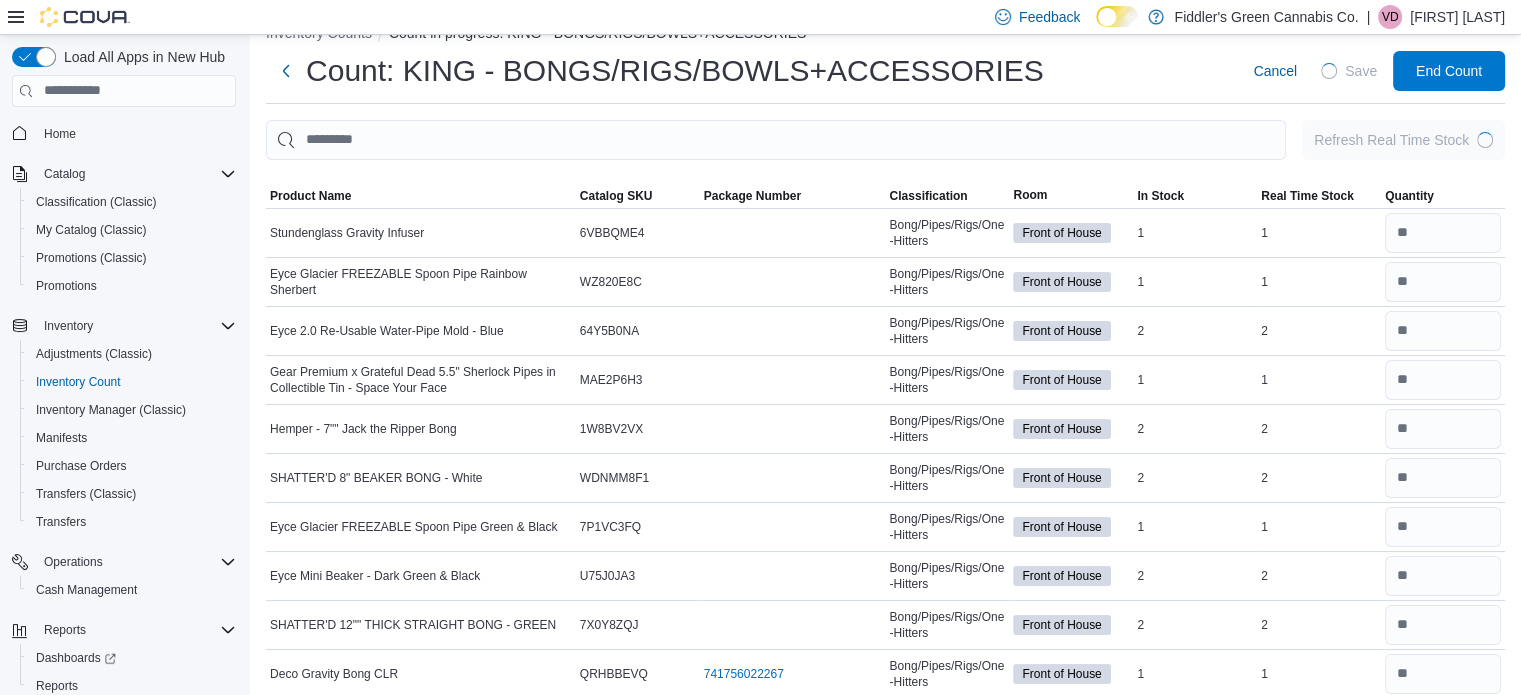 scroll, scrollTop: 44, scrollLeft: 0, axis: vertical 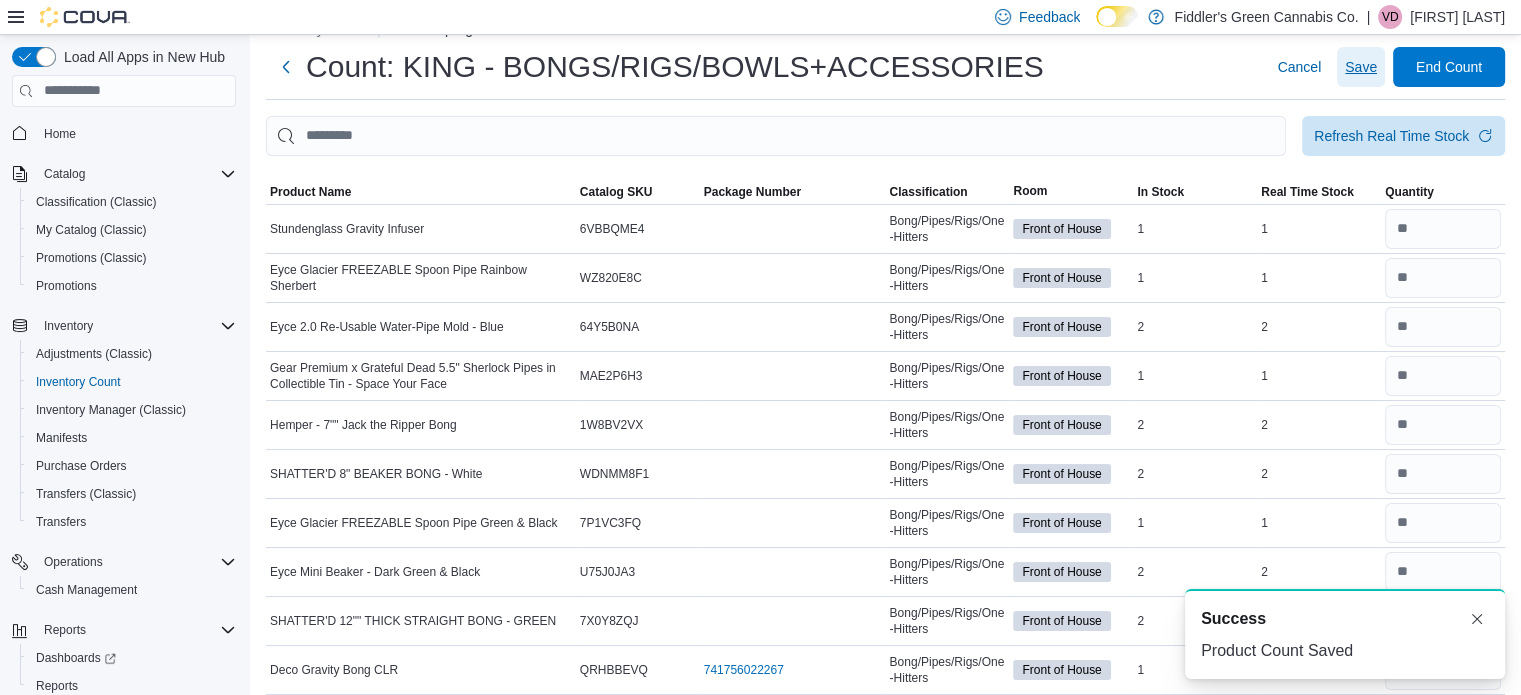 click on "Save" at bounding box center [1361, 67] 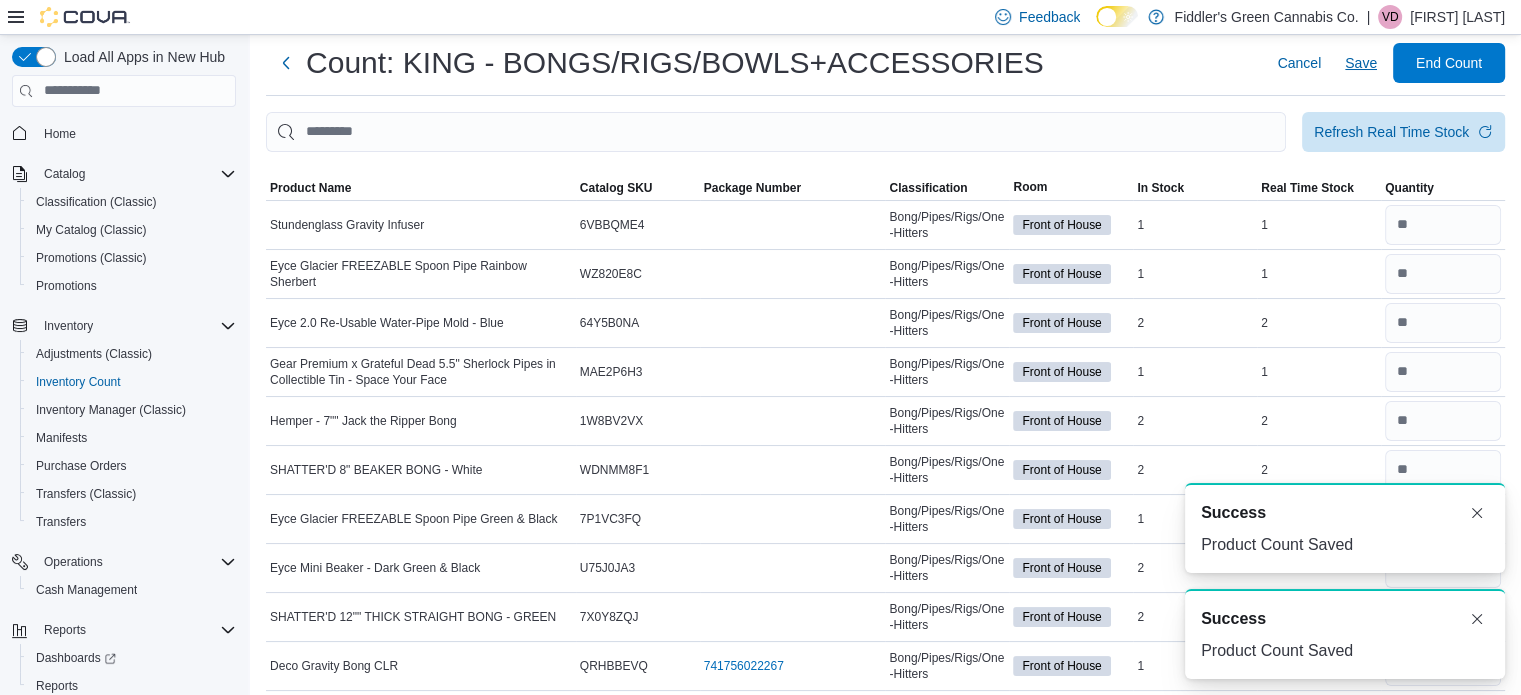 scroll, scrollTop: 40, scrollLeft: 0, axis: vertical 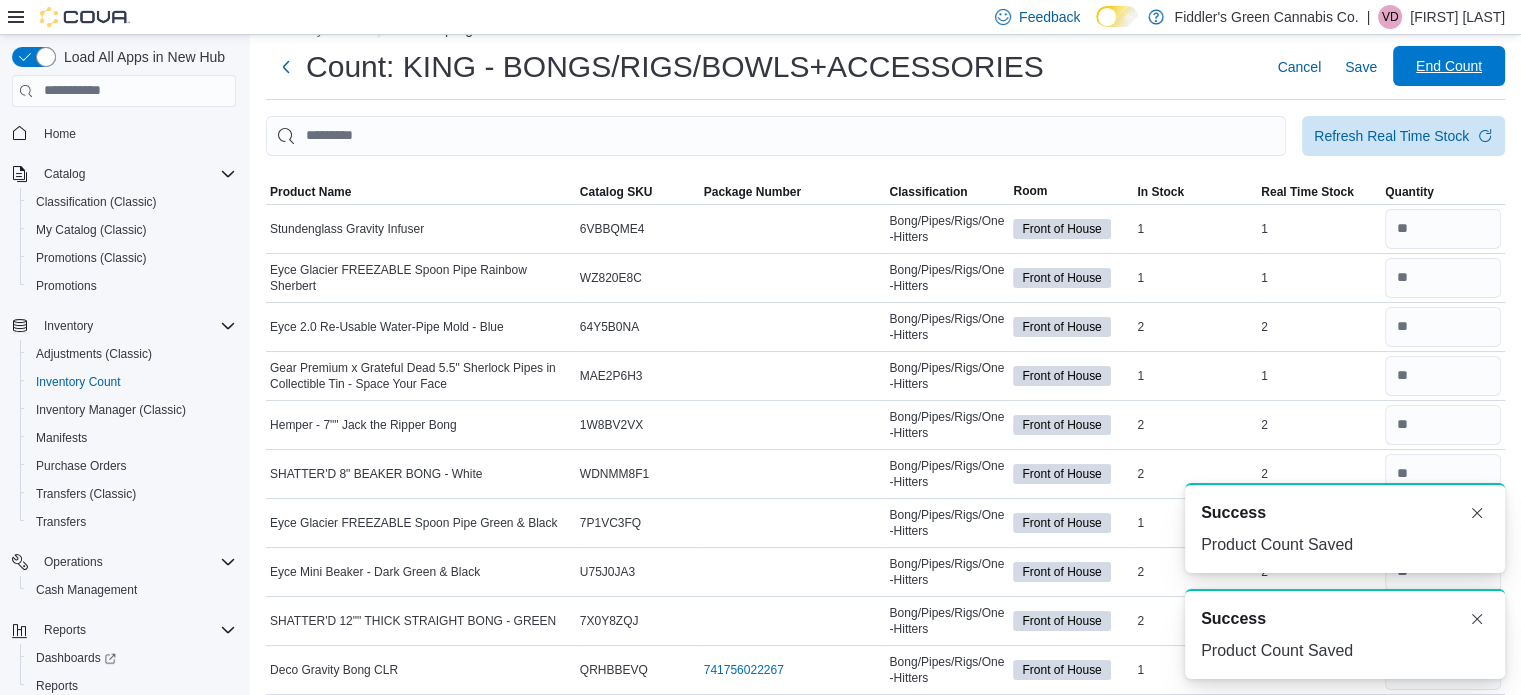 click on "End Count" at bounding box center [1449, 66] 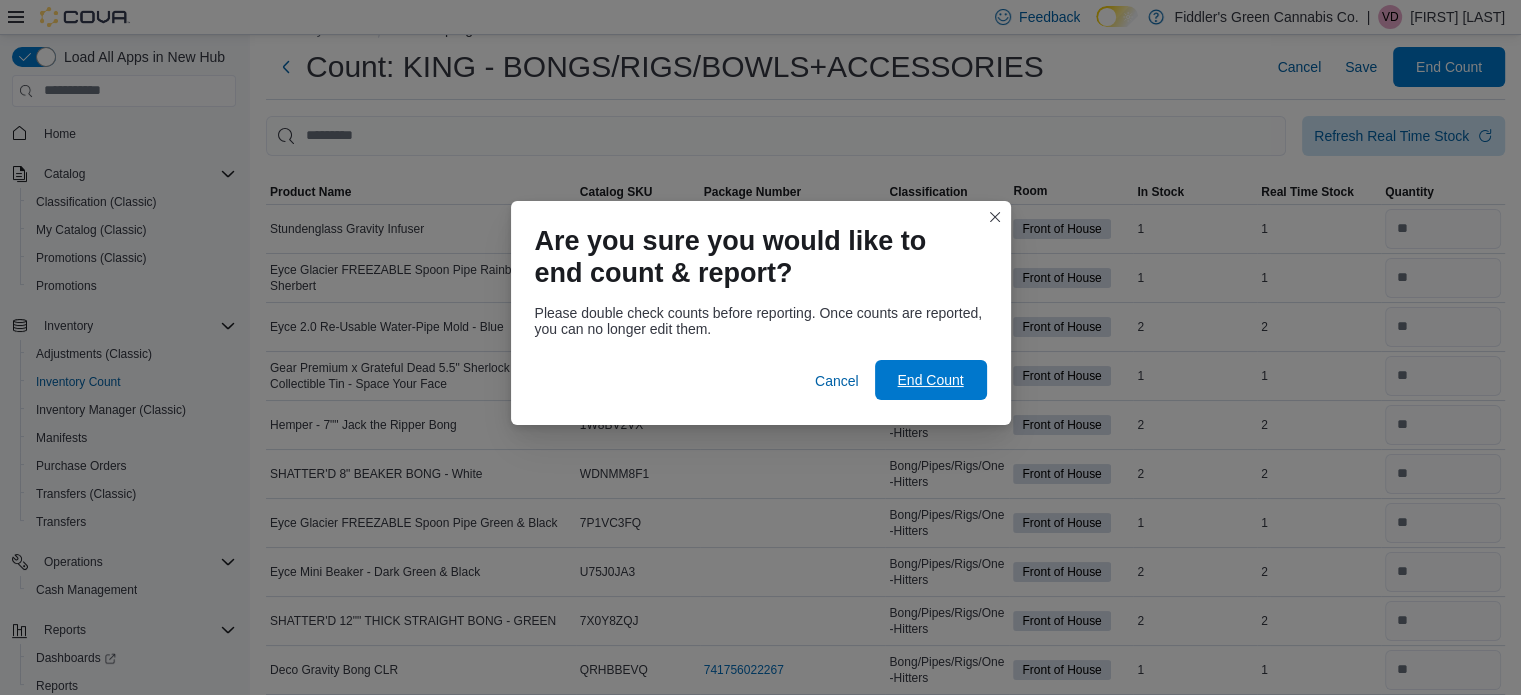 click on "End Count" at bounding box center (930, 380) 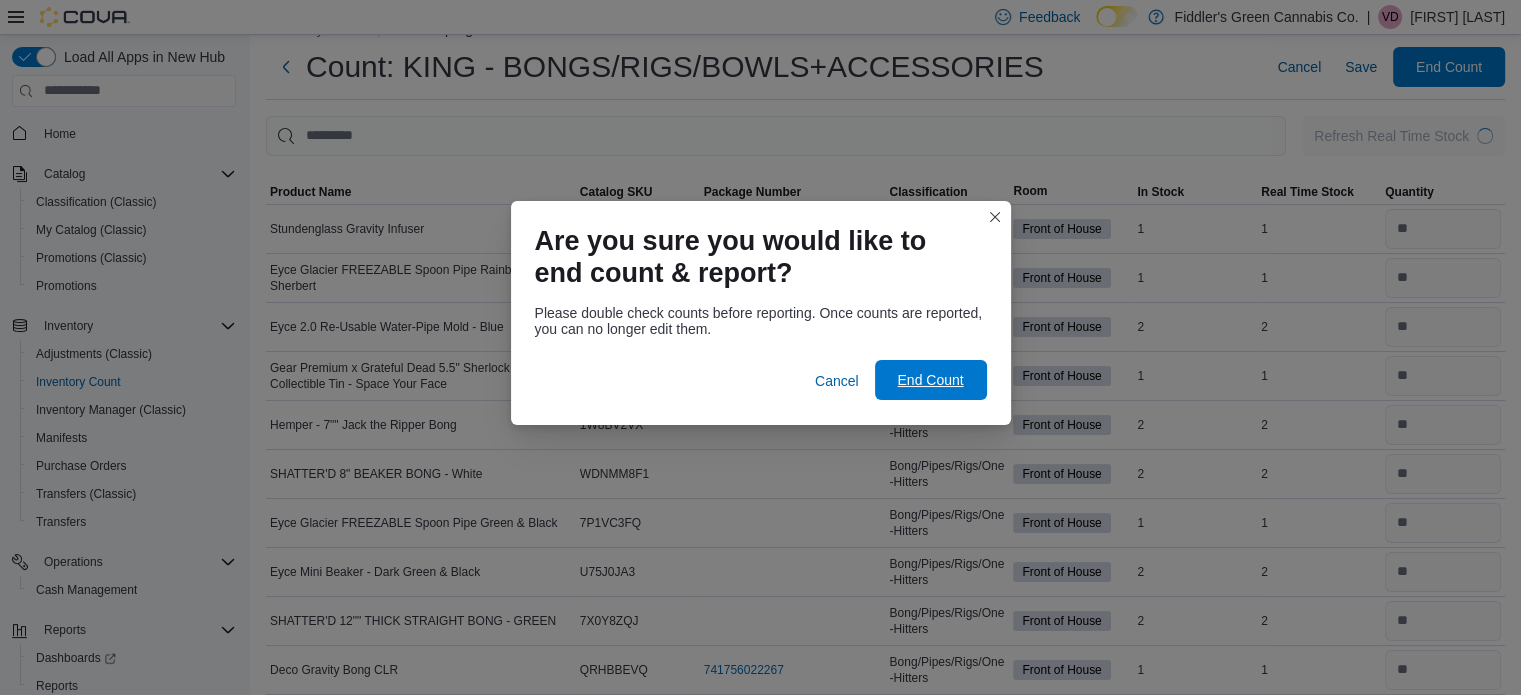 click on "End Count" at bounding box center (930, 380) 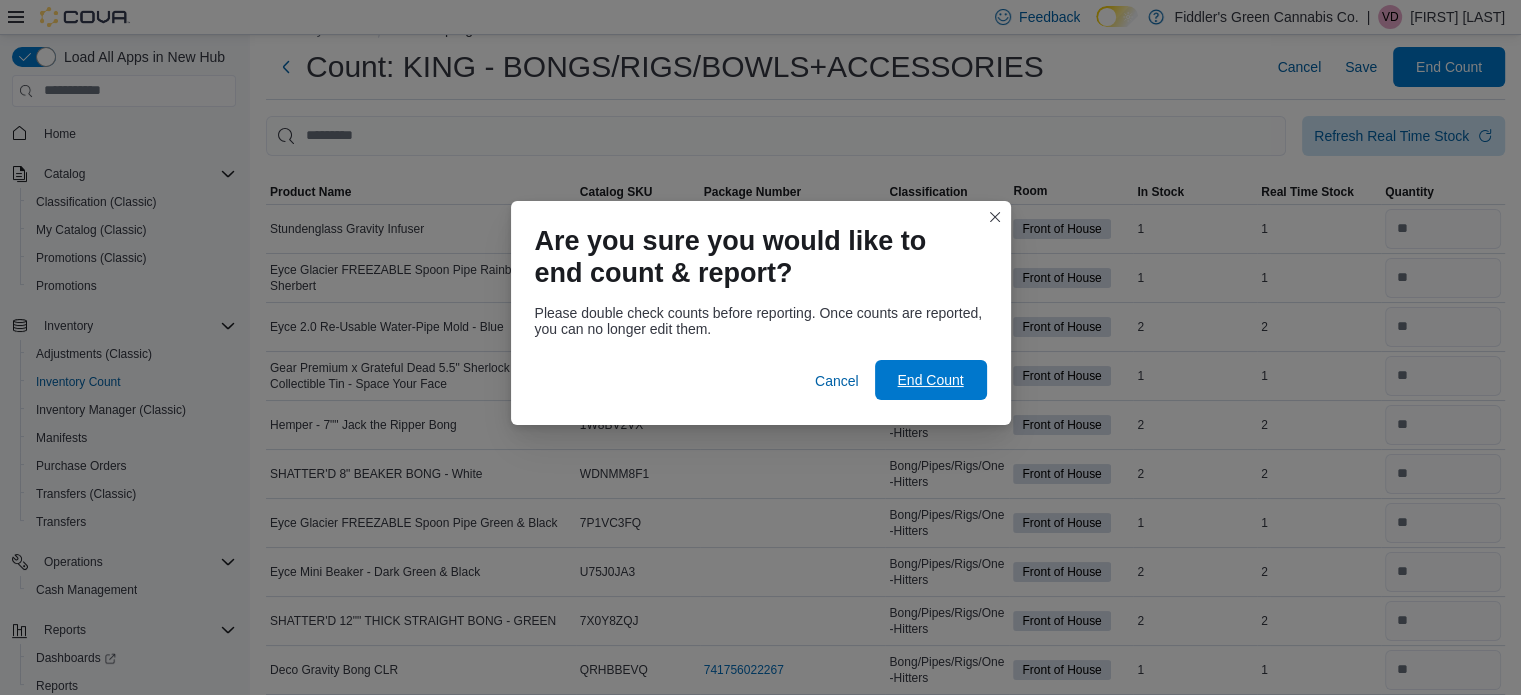 click on "End Count" at bounding box center (930, 380) 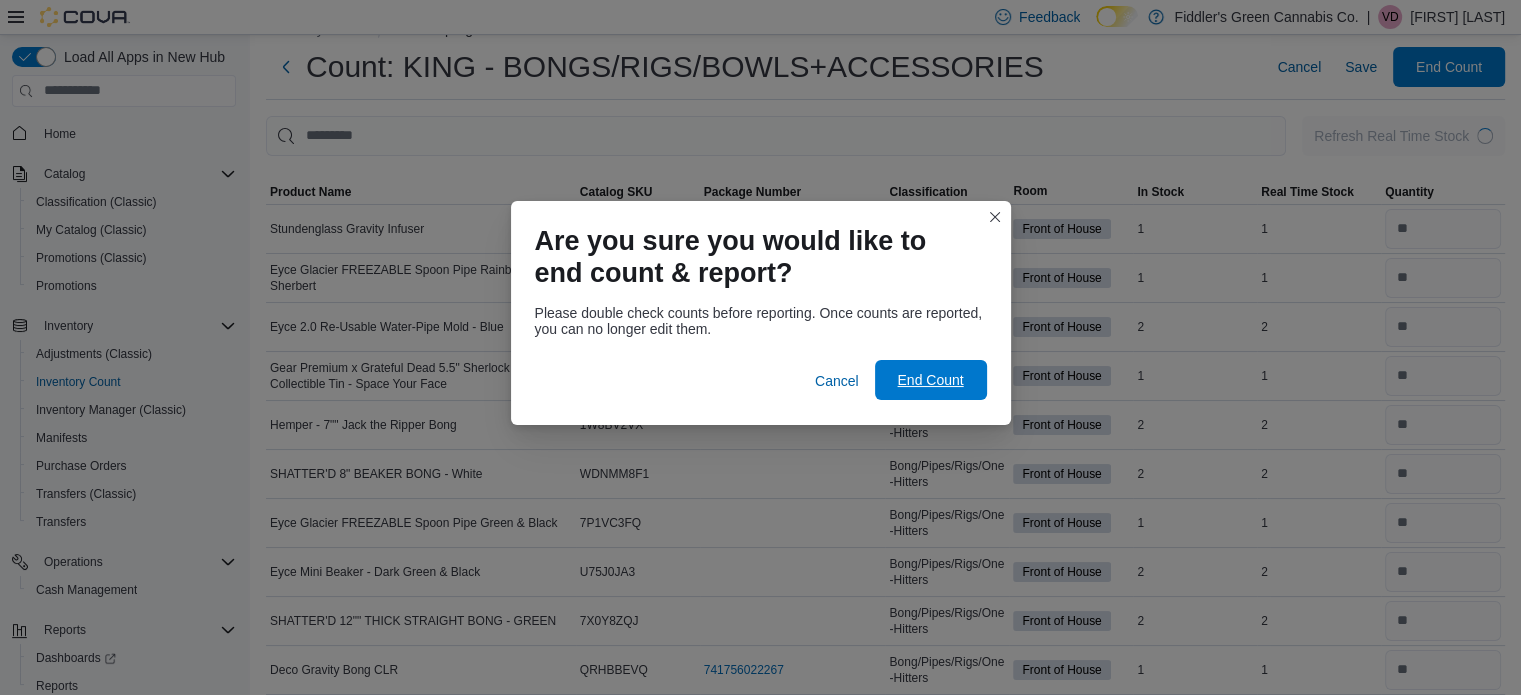 click on "End Count" at bounding box center (930, 380) 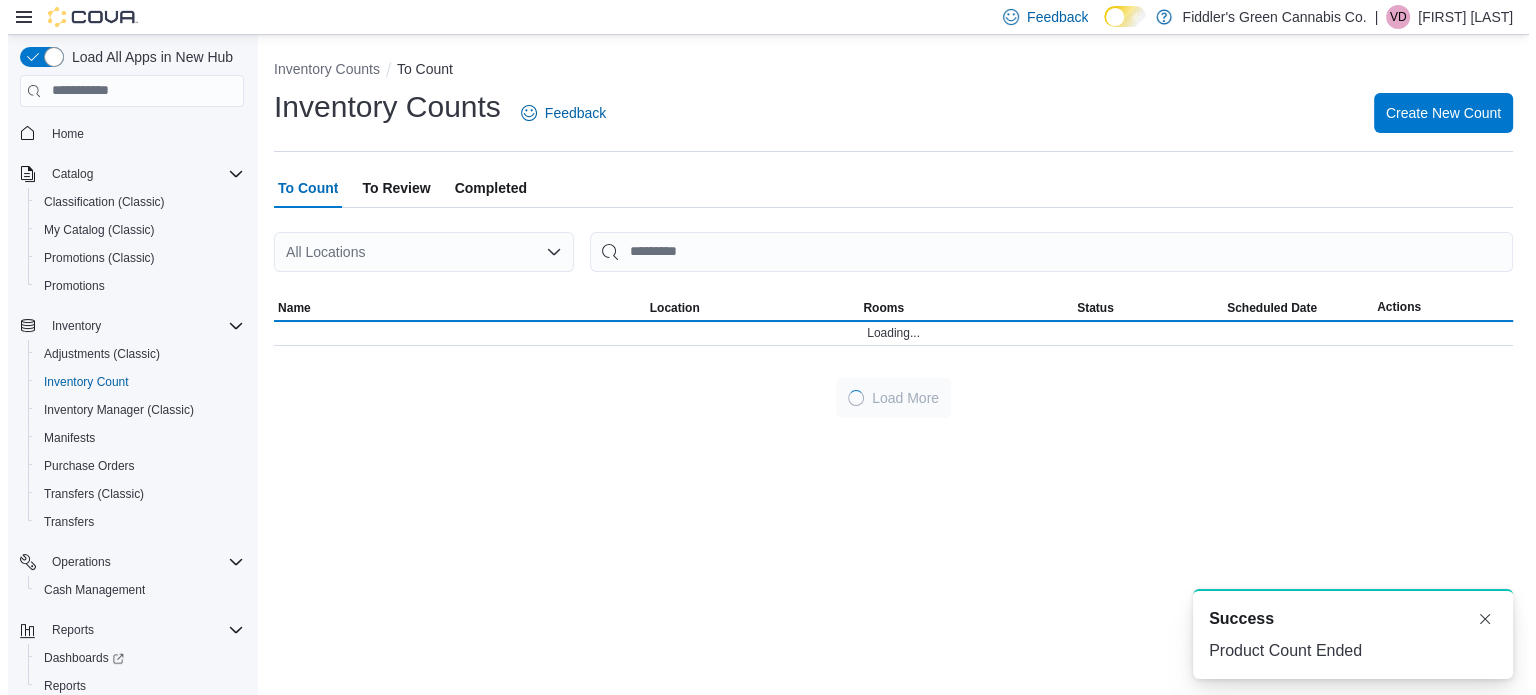 scroll, scrollTop: 0, scrollLeft: 0, axis: both 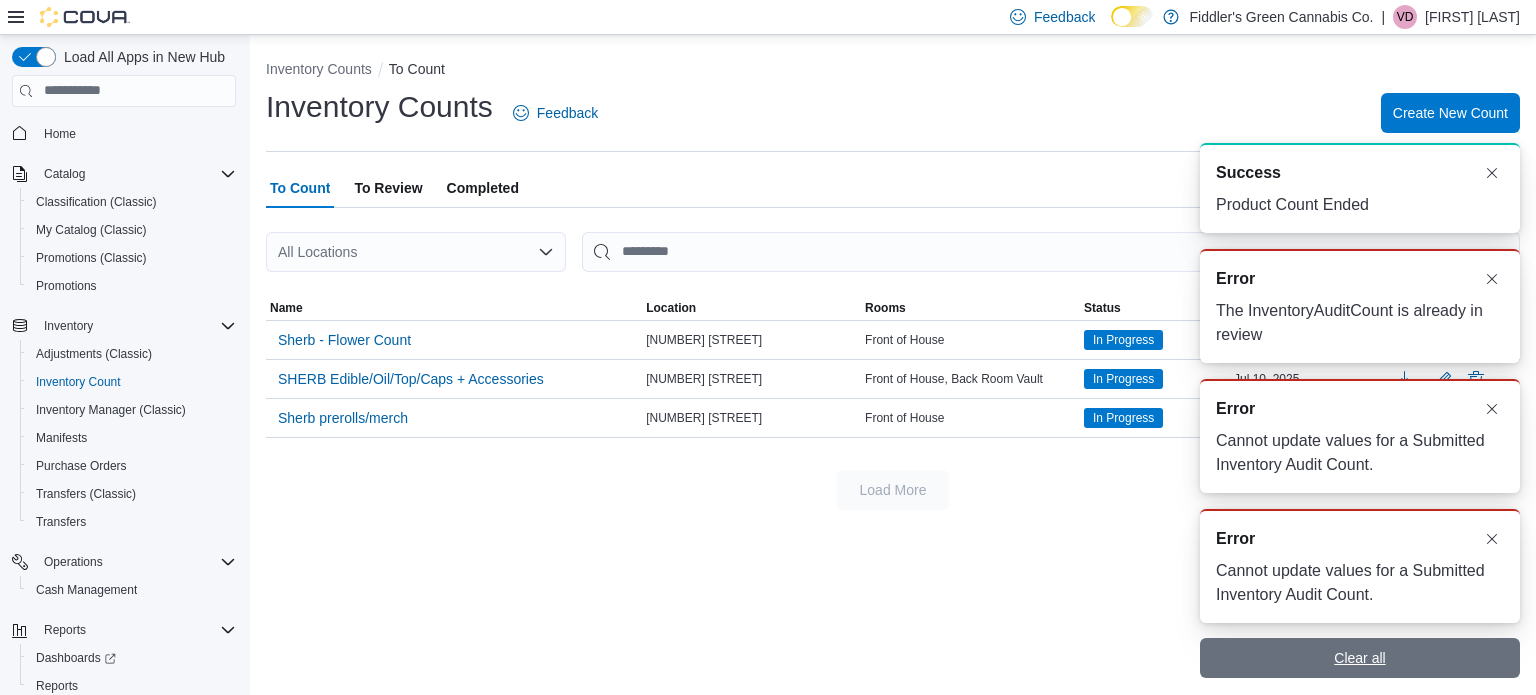 click on "Clear all" at bounding box center [1360, 658] 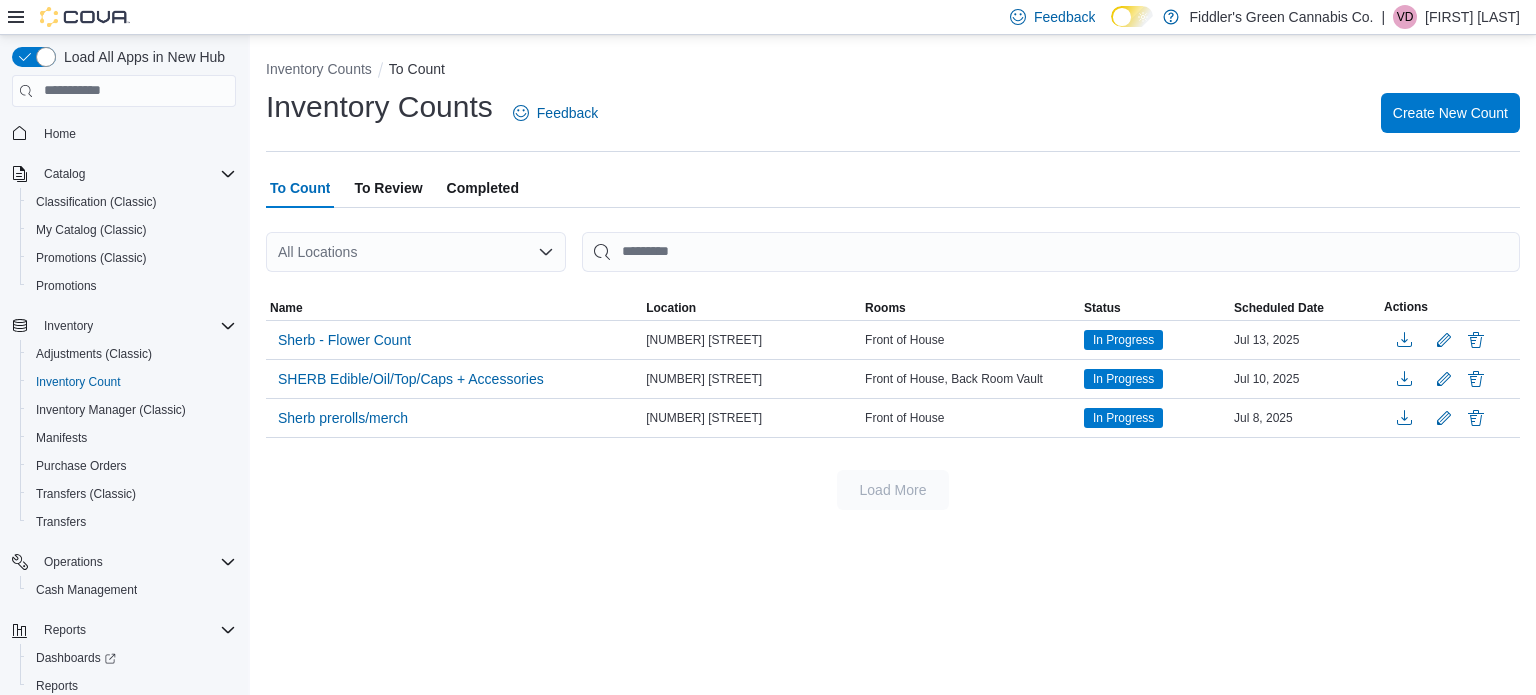 click on "[FIRST] [LAST]" at bounding box center [1472, 17] 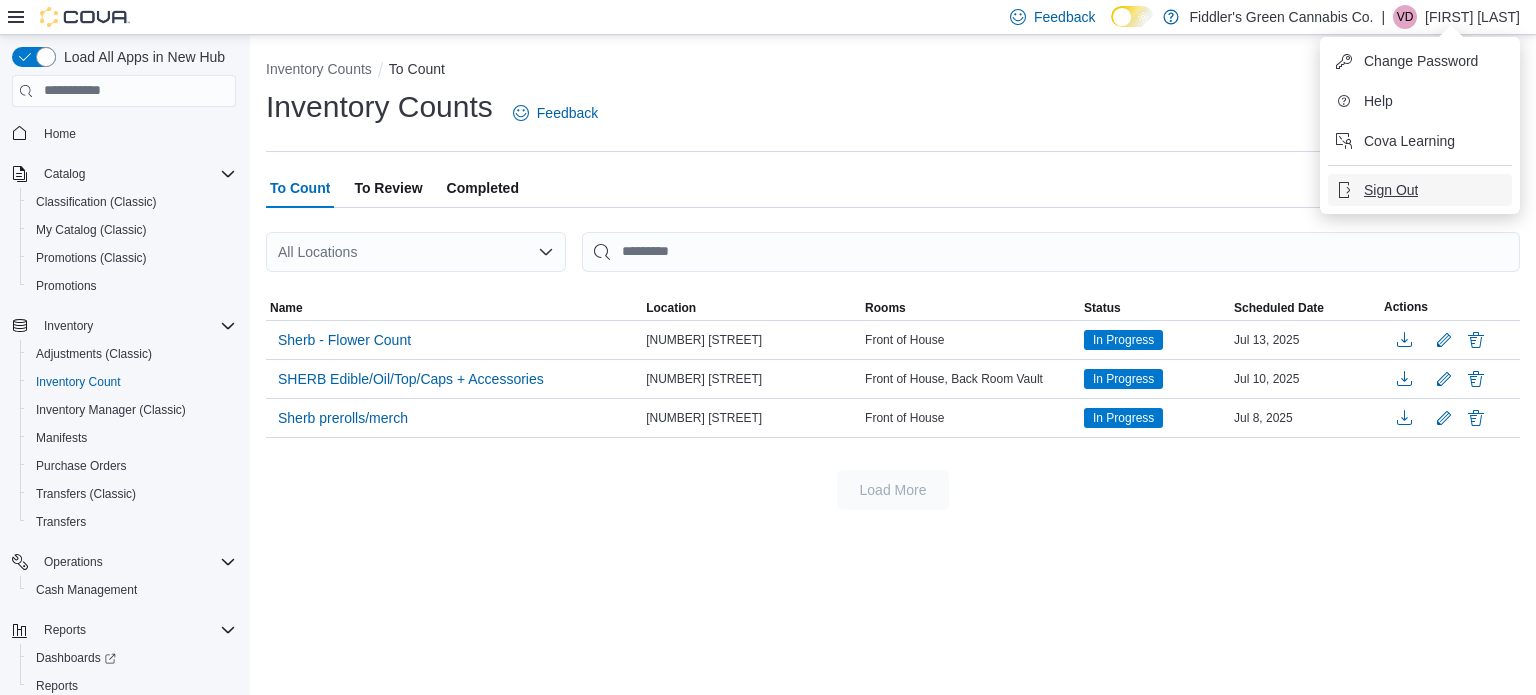 click on "Sign Out" at bounding box center (1391, 190) 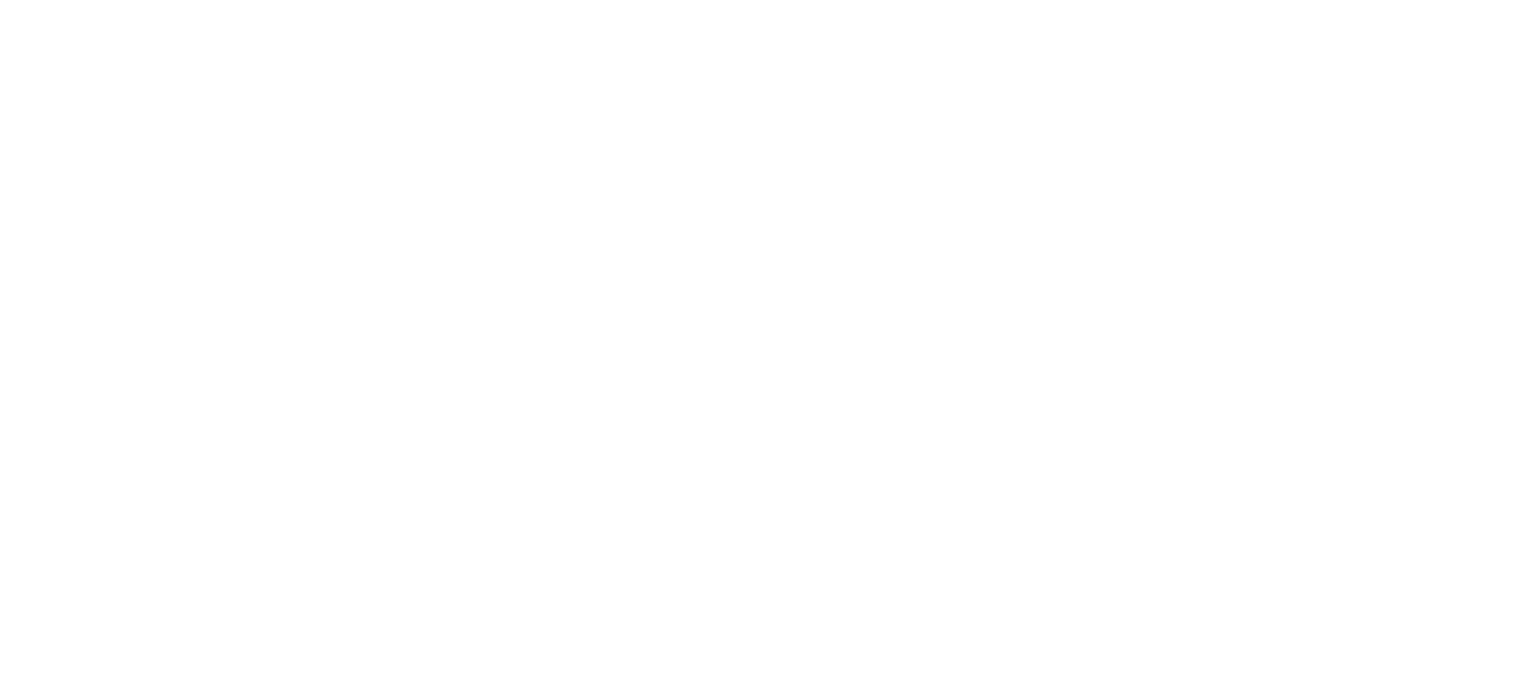 scroll, scrollTop: 0, scrollLeft: 0, axis: both 